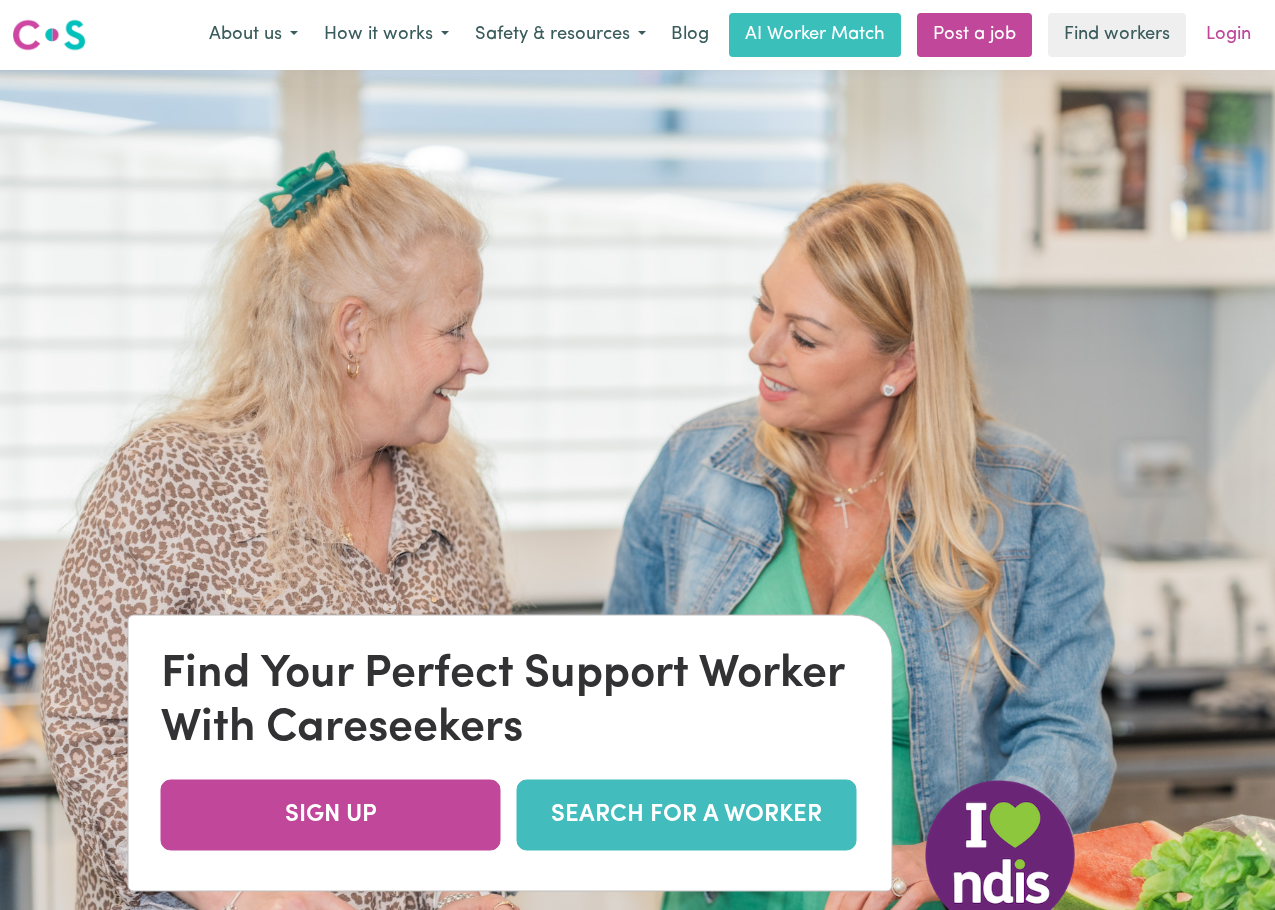 scroll, scrollTop: 0, scrollLeft: 0, axis: both 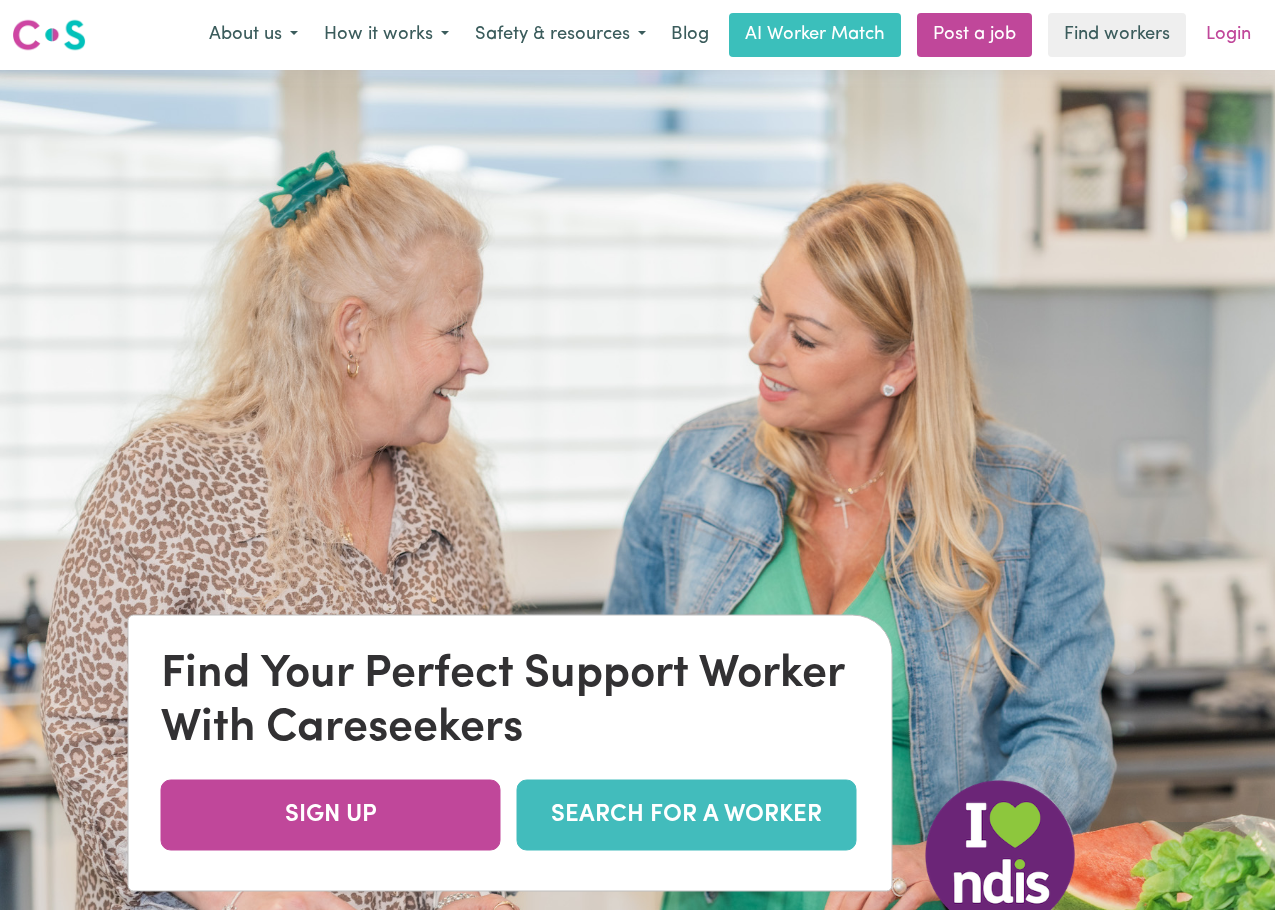 click on "Login" at bounding box center (1228, 35) 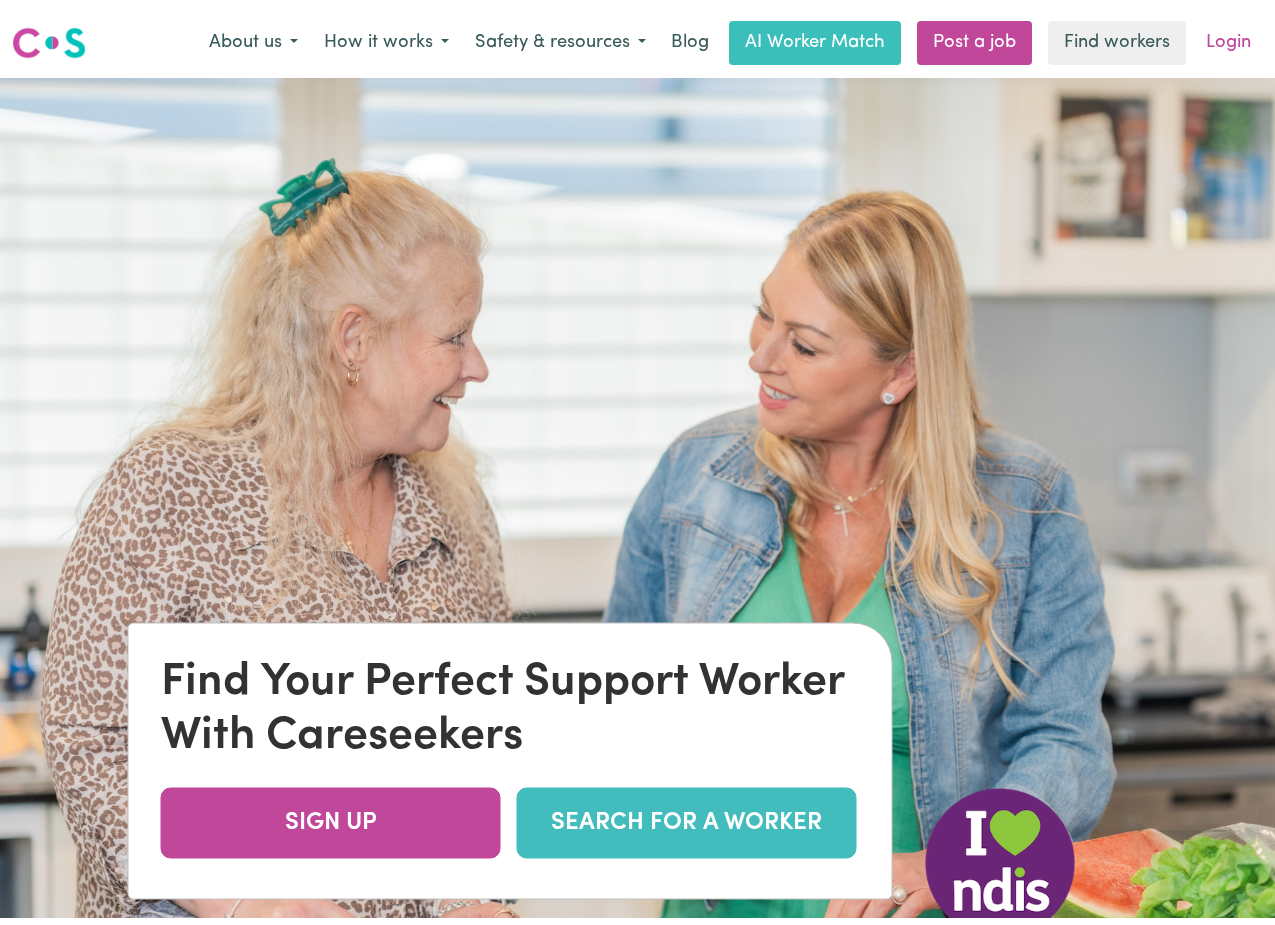 scroll, scrollTop: 0, scrollLeft: 0, axis: both 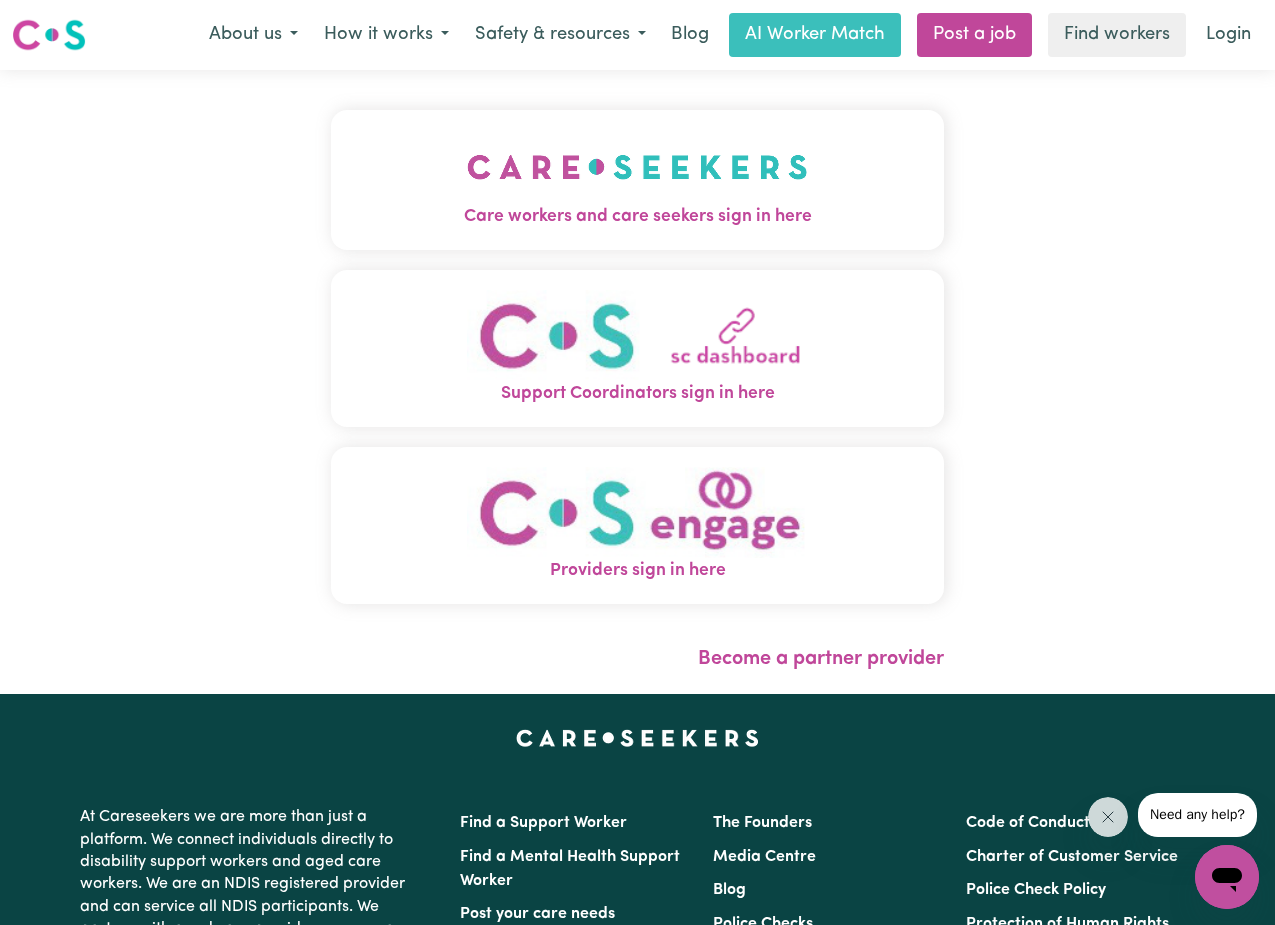click at bounding box center [637, 335] 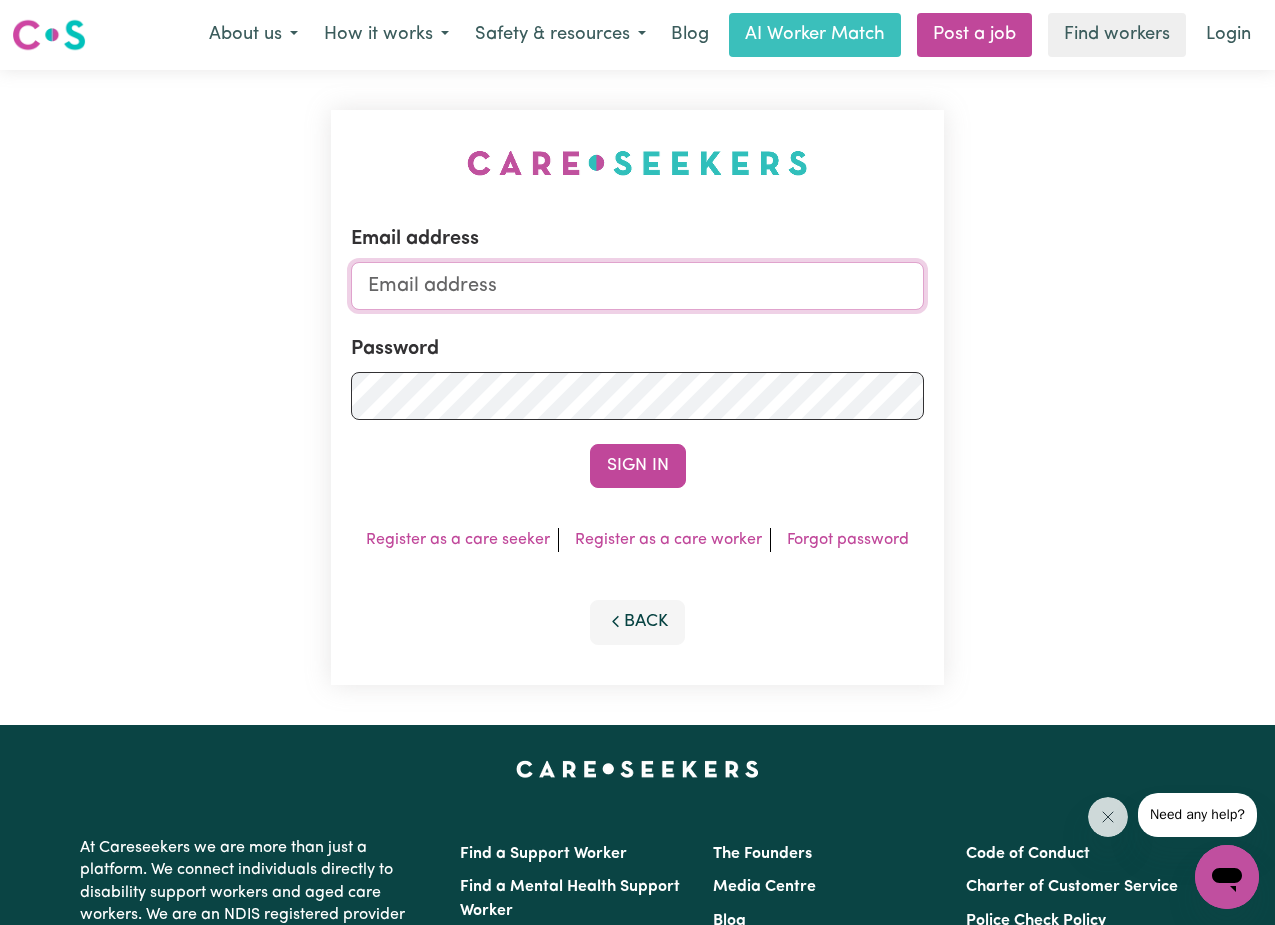 click on "Email address" at bounding box center (638, 286) 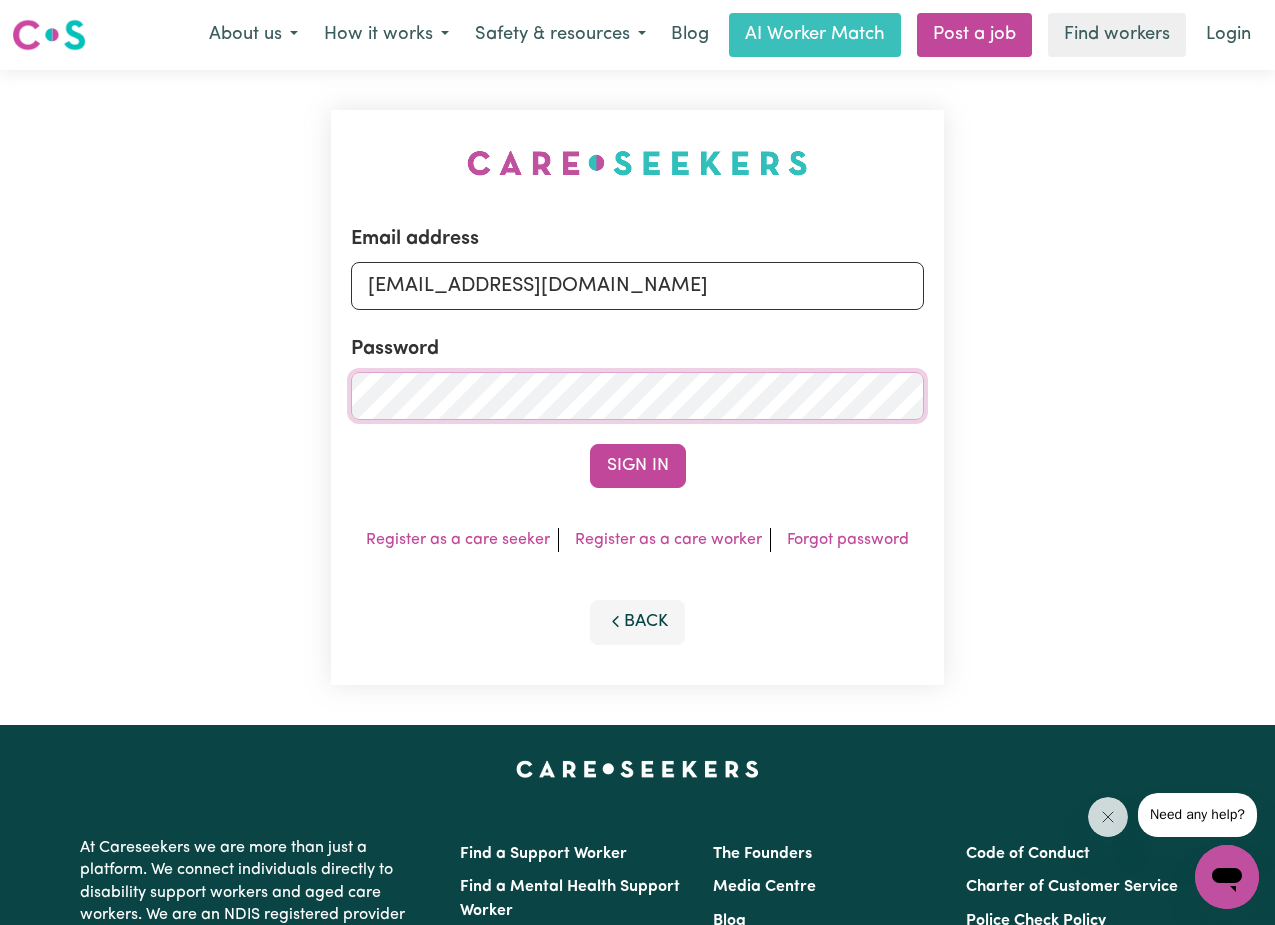 click on "Sign In" at bounding box center [638, 466] 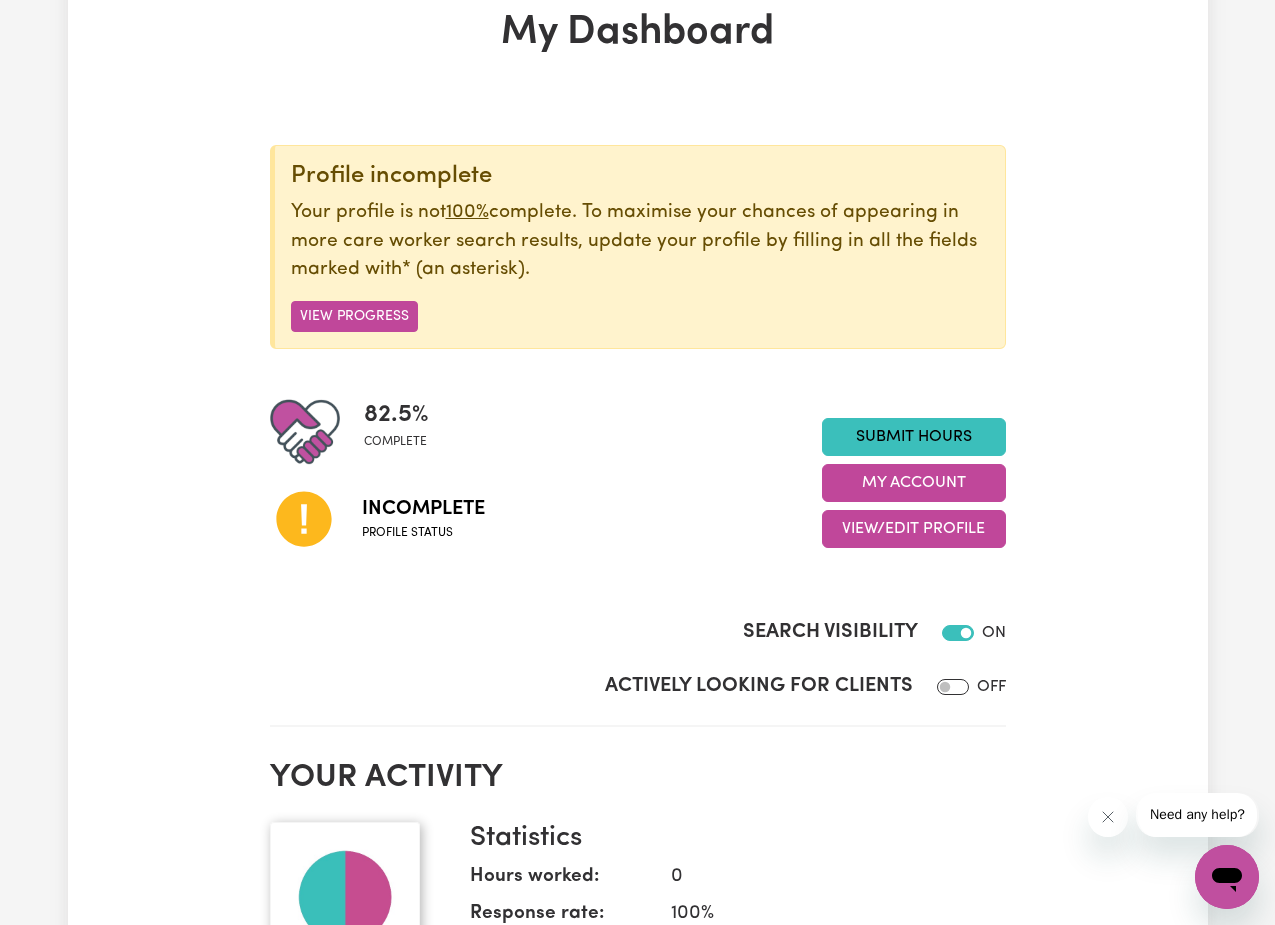 scroll, scrollTop: 0, scrollLeft: 0, axis: both 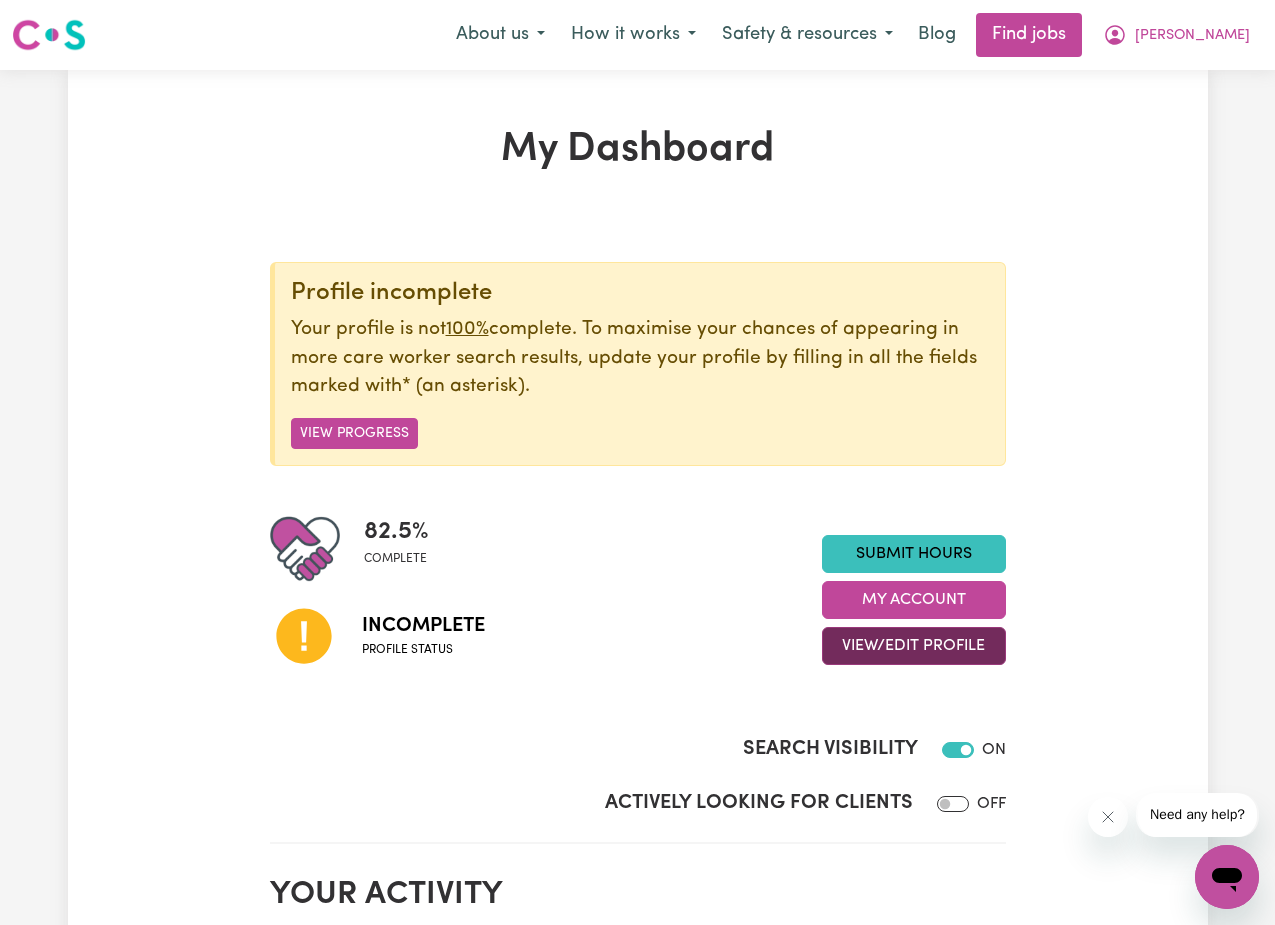 click on "View/Edit Profile" at bounding box center (914, 646) 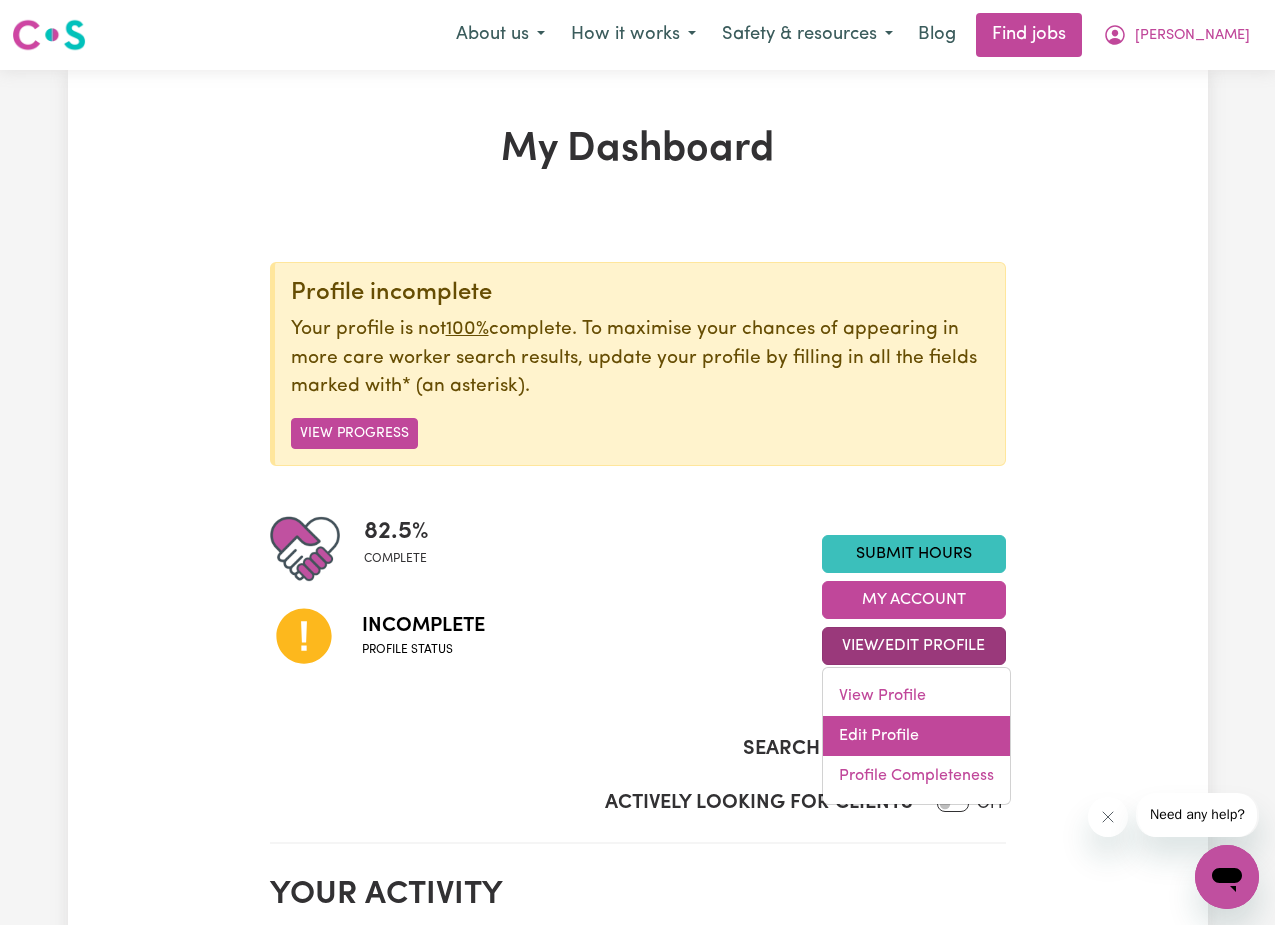 click on "Edit Profile" at bounding box center (916, 736) 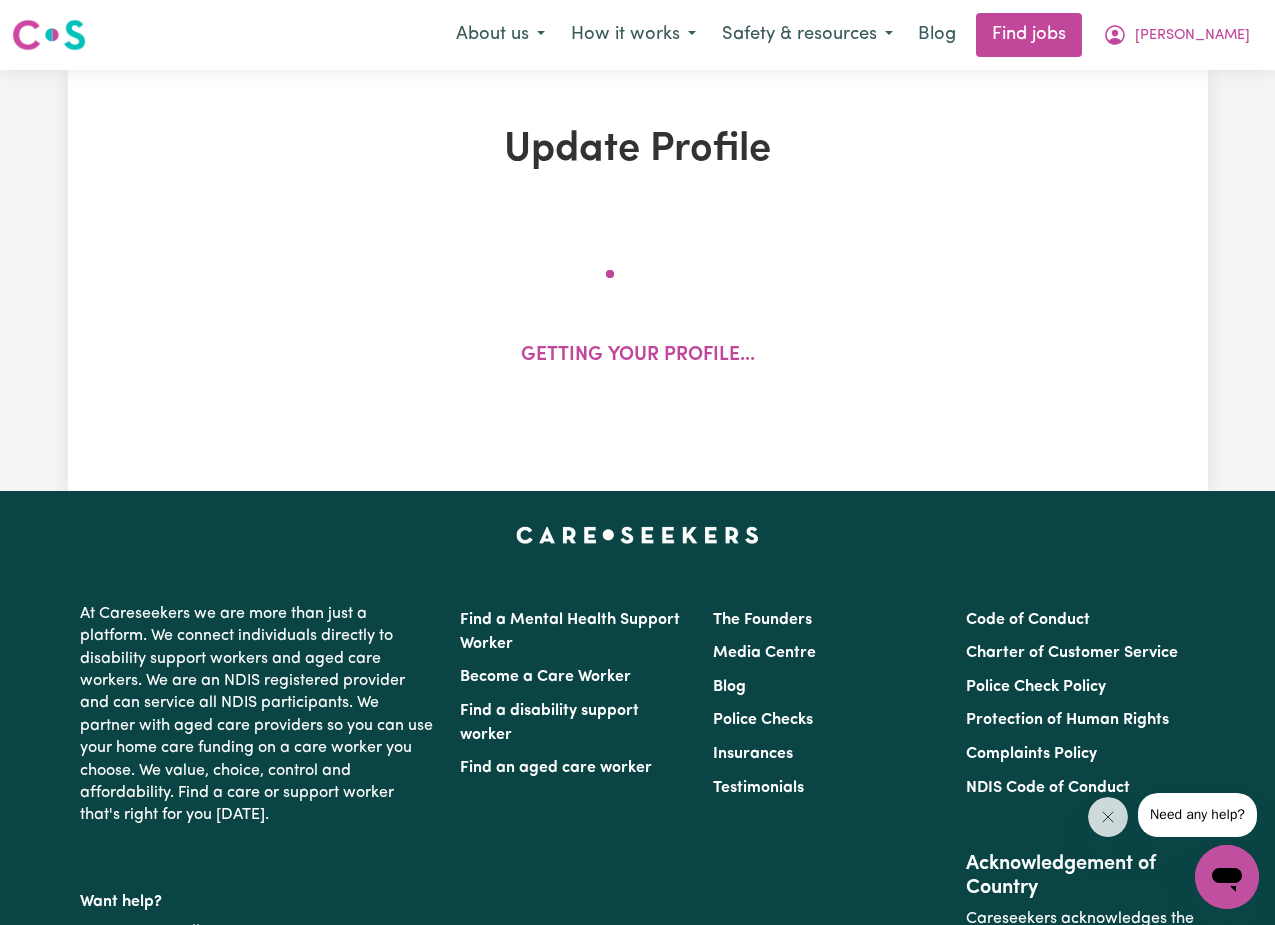 select on "[DEMOGRAPHIC_DATA]" 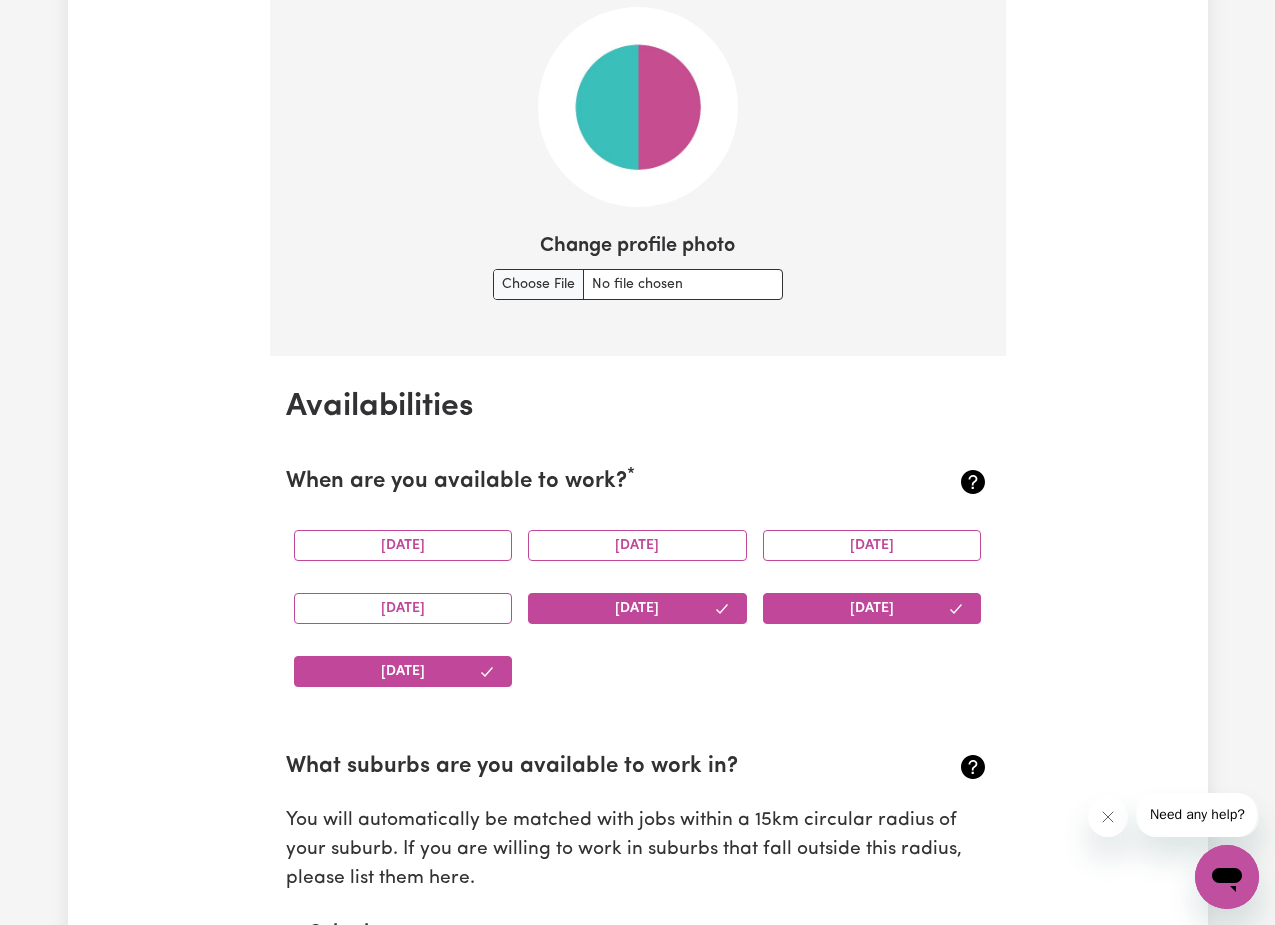 scroll, scrollTop: 1329, scrollLeft: 0, axis: vertical 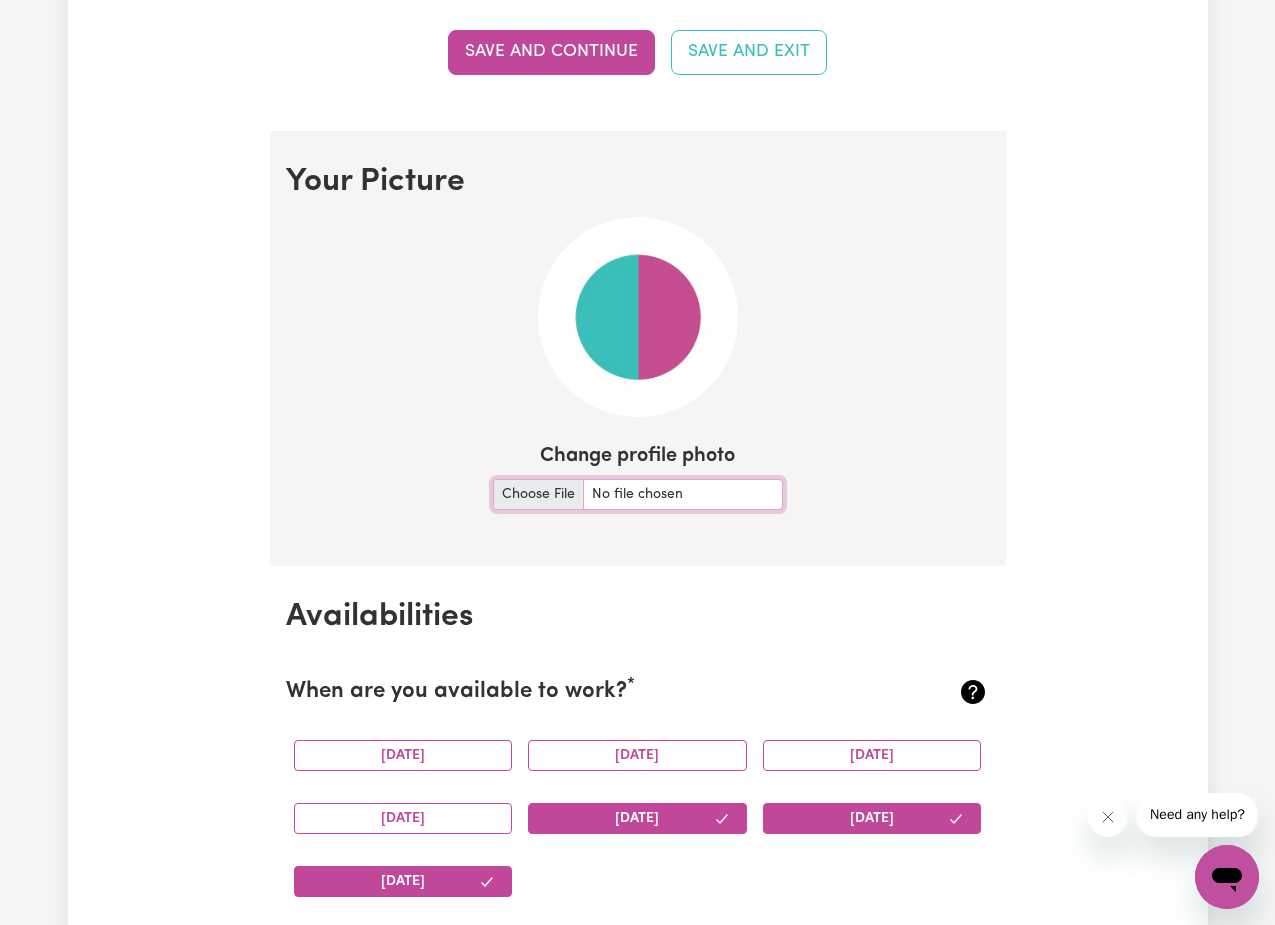 click on "Change profile photo" at bounding box center (638, 494) 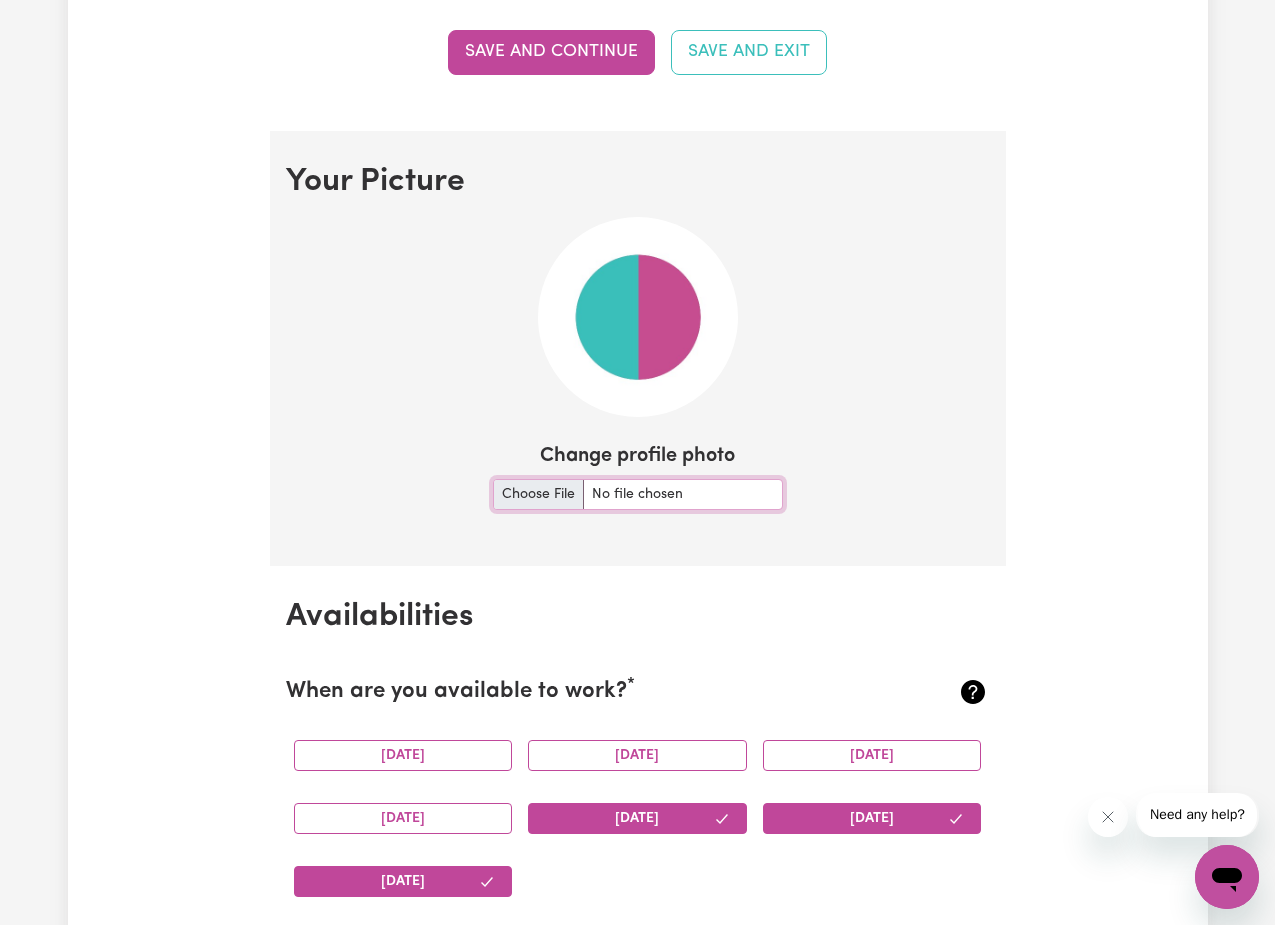 type on "C:\fakepath\Photo ID.png" 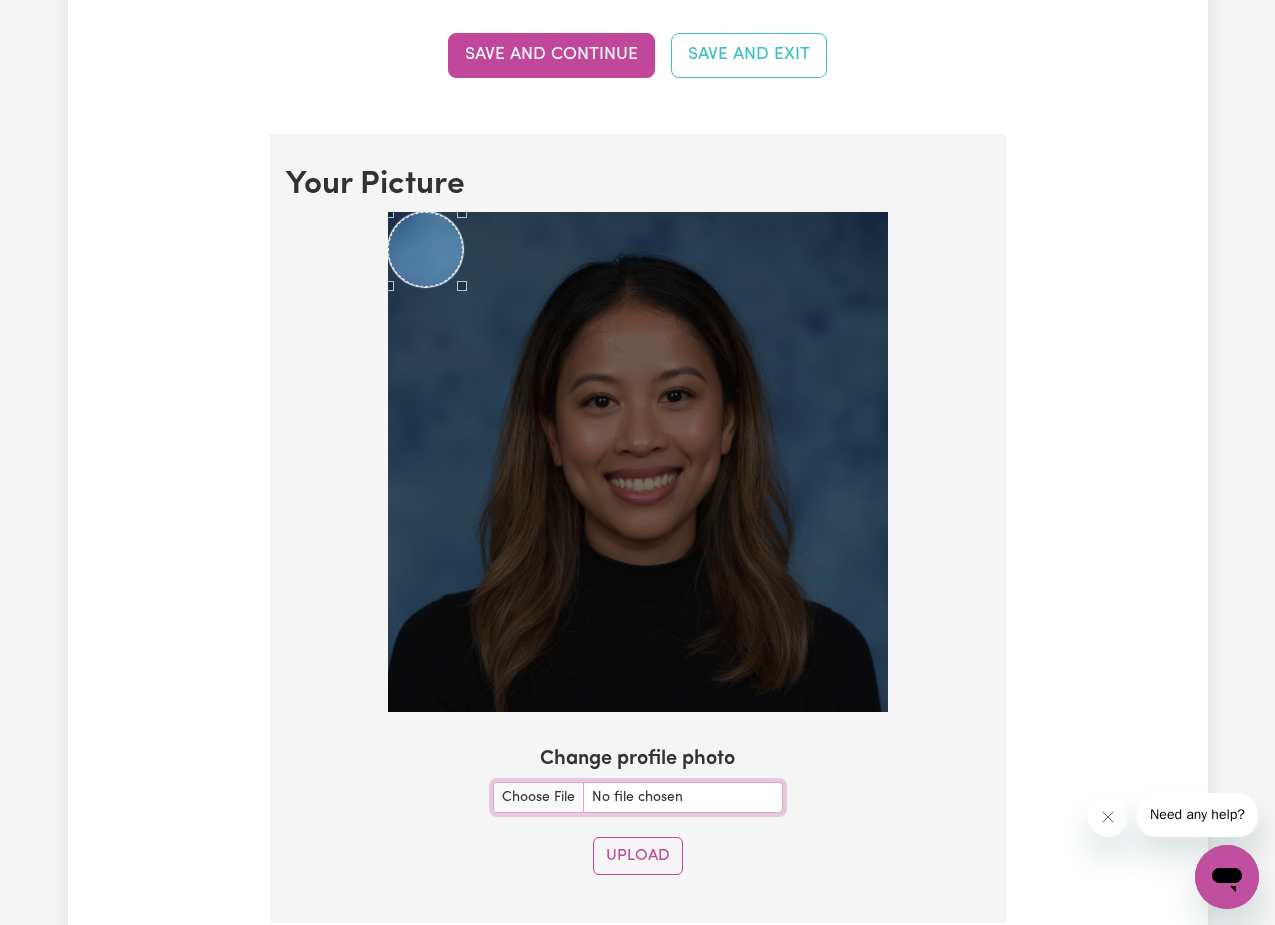 scroll, scrollTop: 1325, scrollLeft: 0, axis: vertical 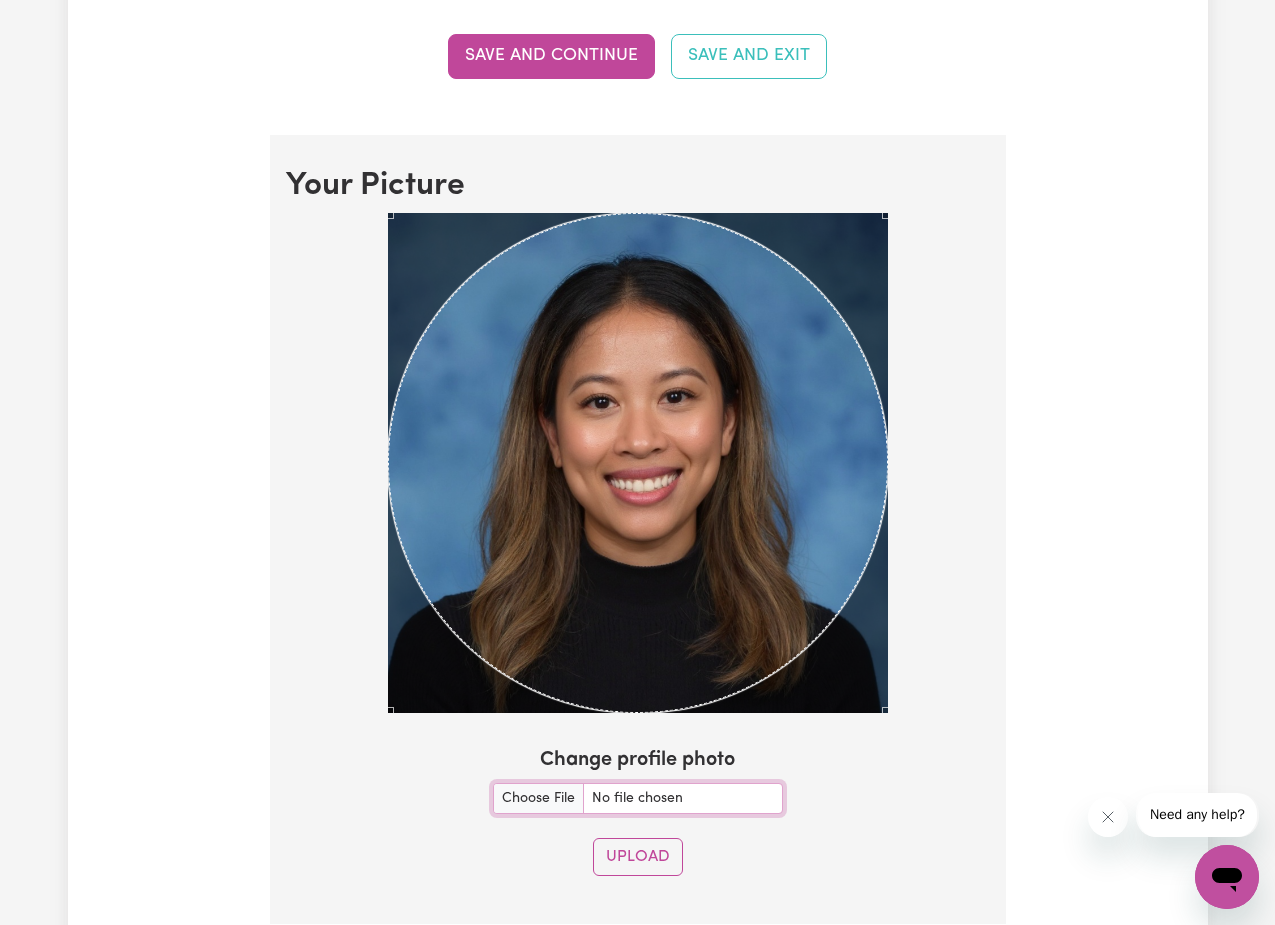 click on "Your Picture Change profile photo Upload" at bounding box center (638, 529) 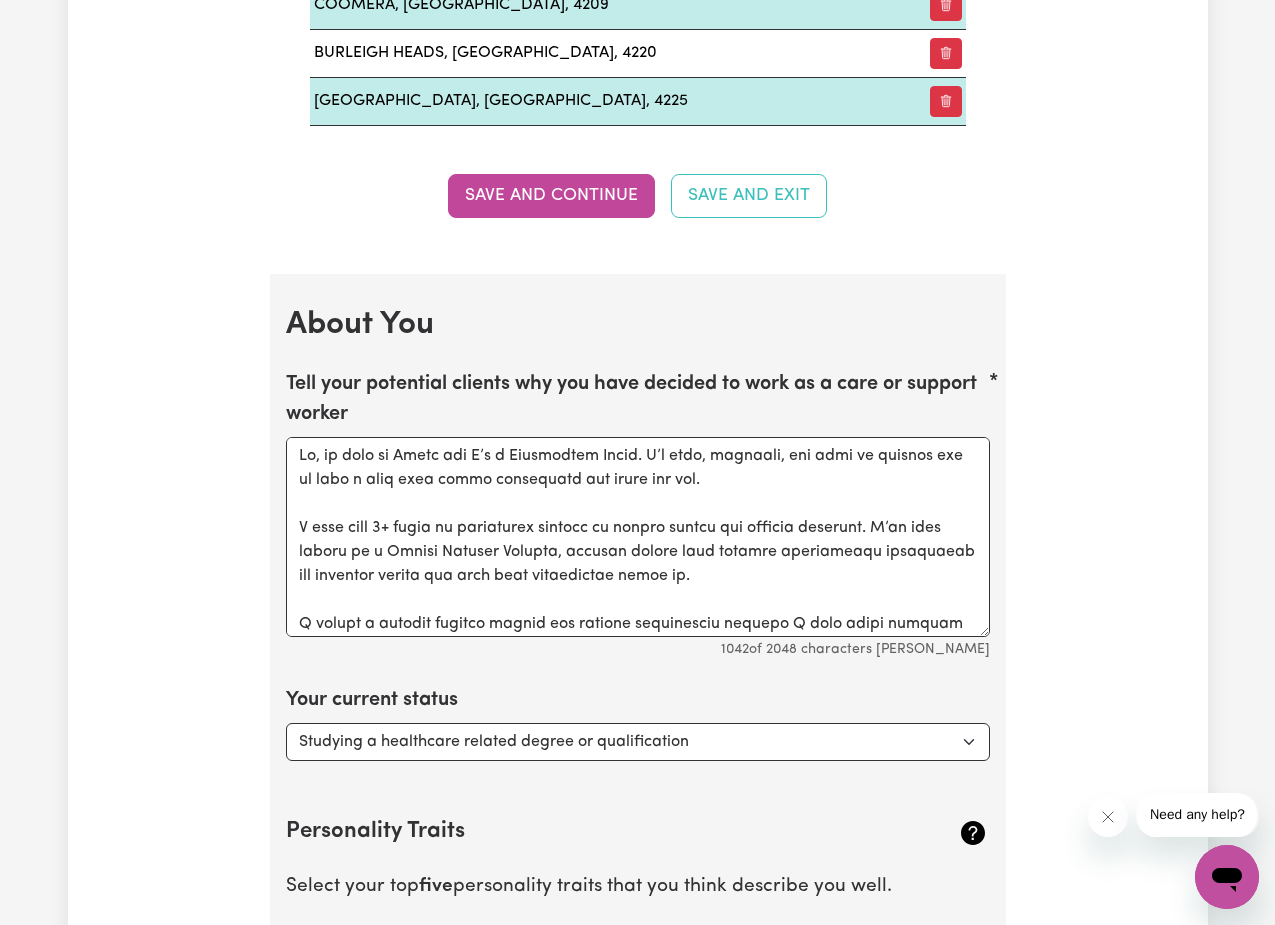 scroll, scrollTop: 3191, scrollLeft: 0, axis: vertical 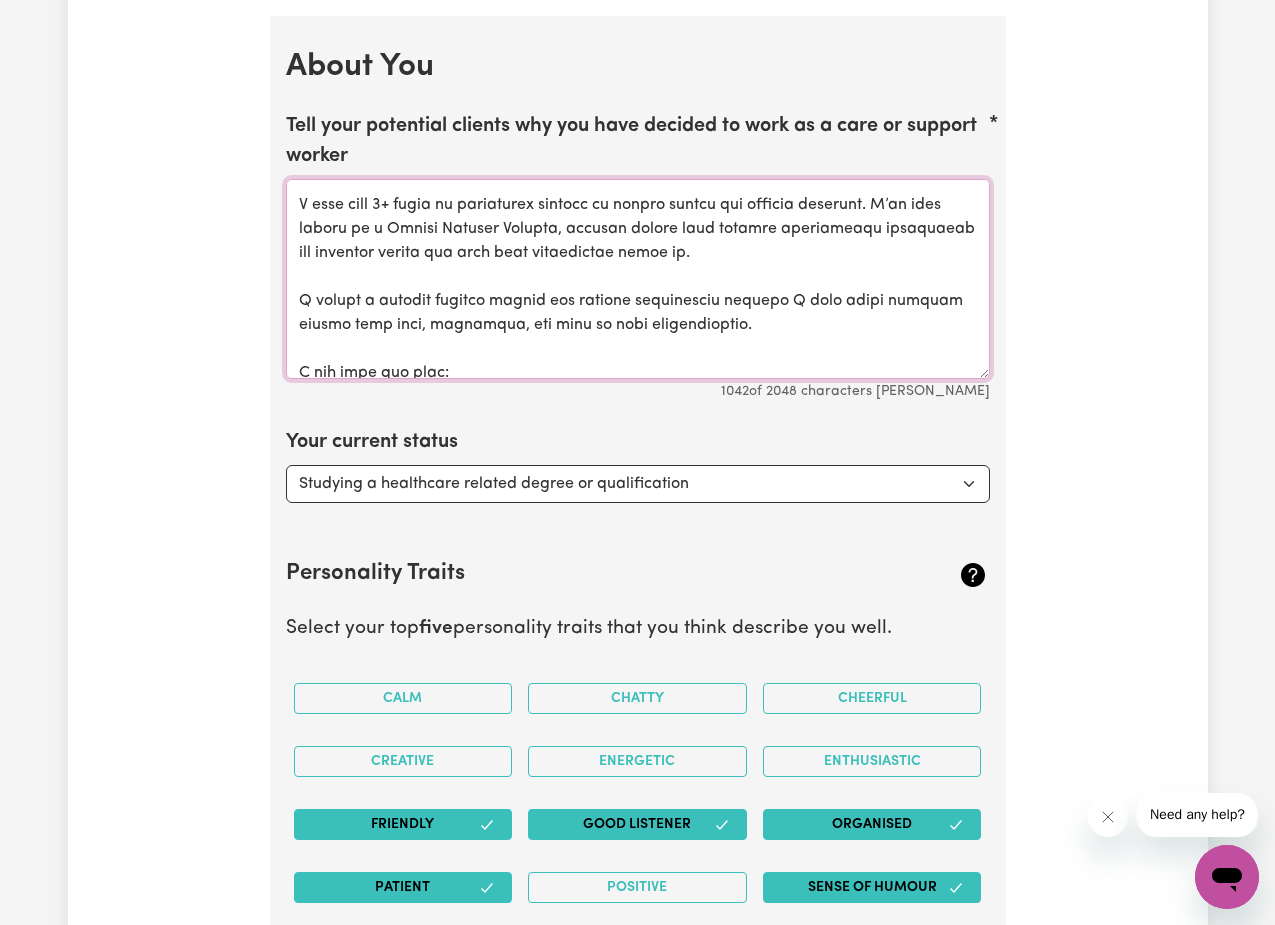 click on "Tell your potential clients why you have decided to work as a care or support worker" at bounding box center [638, 279] 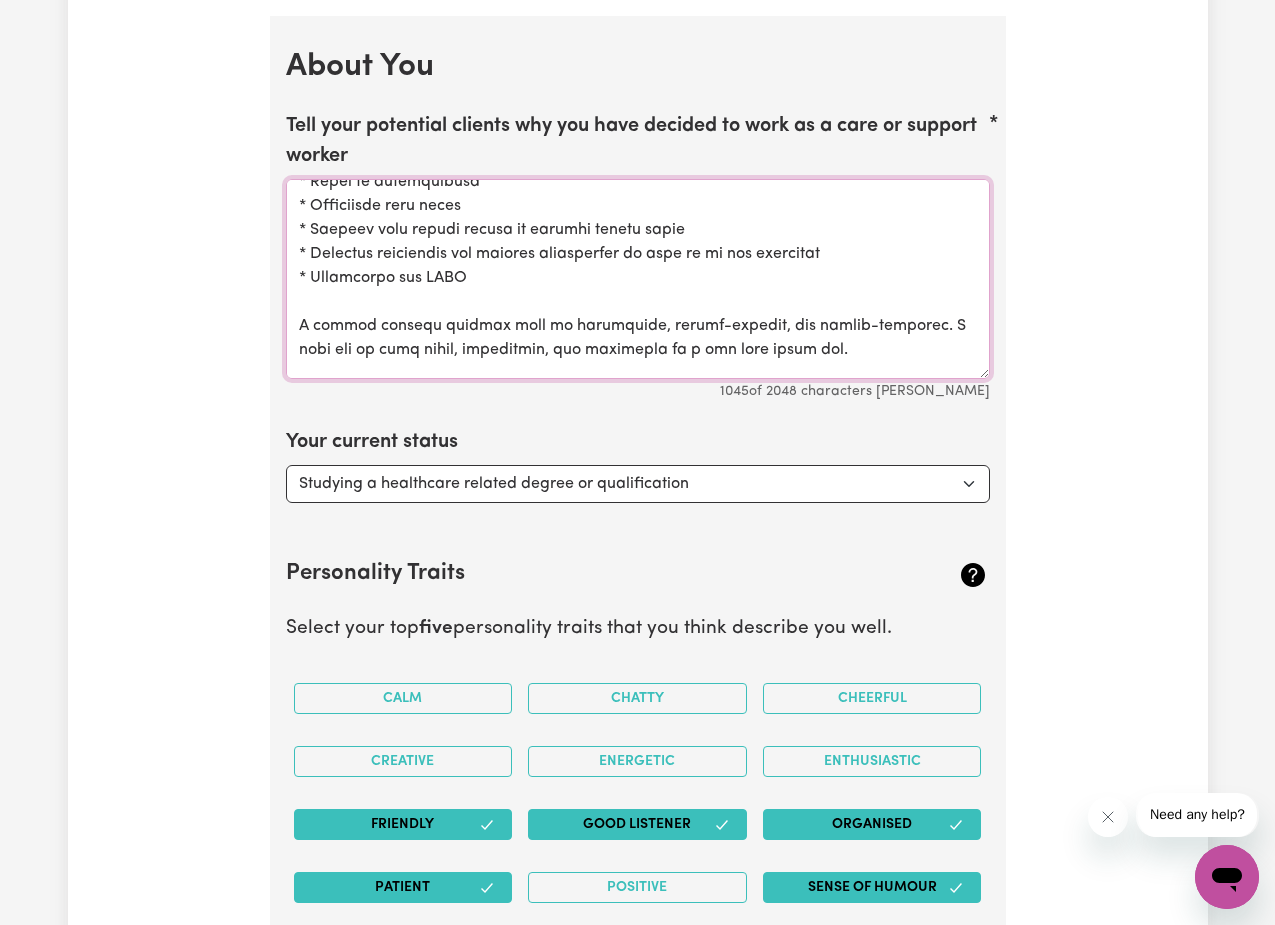 scroll, scrollTop: 328, scrollLeft: 0, axis: vertical 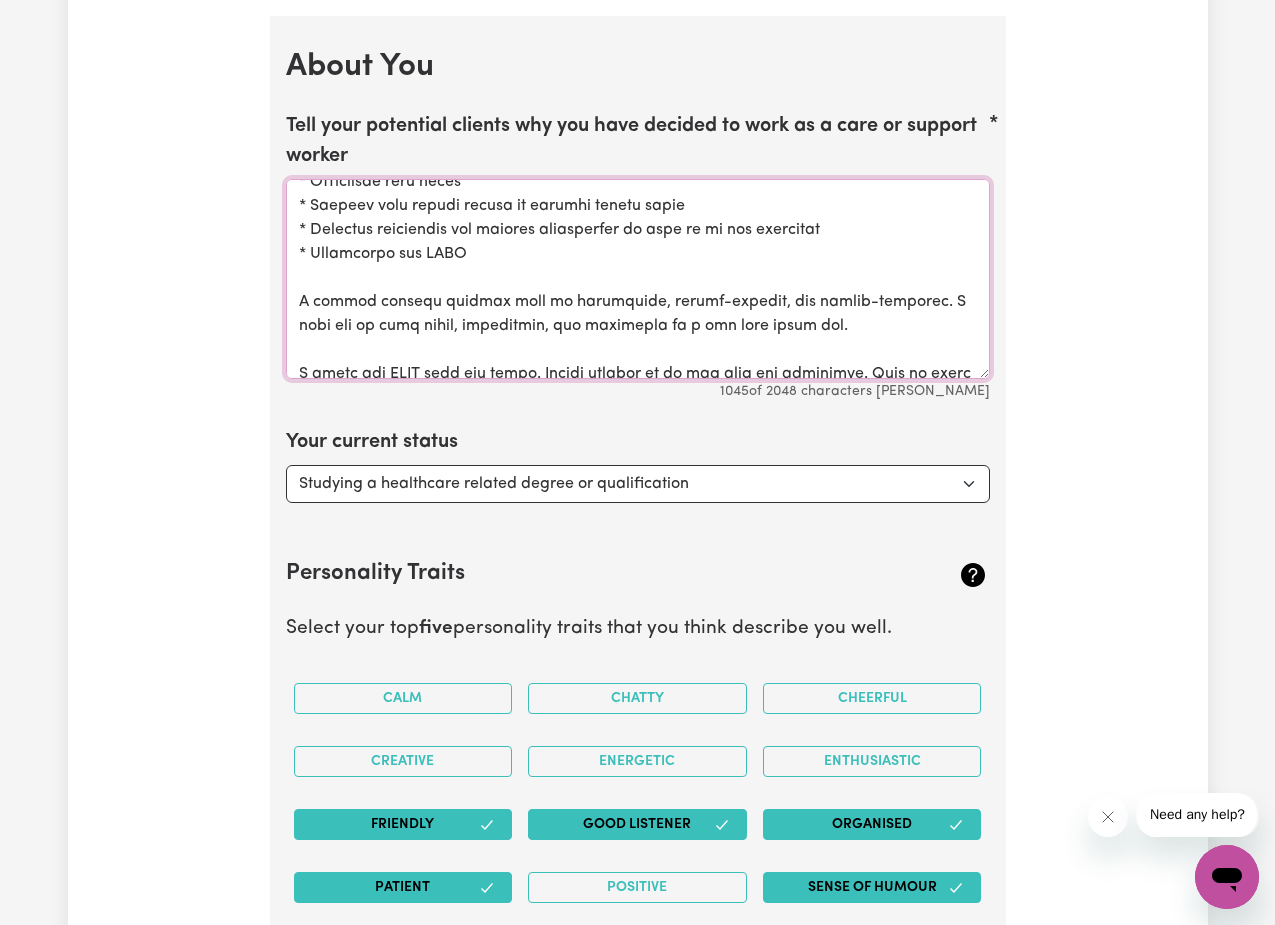 click on "Tell your potential clients why you have decided to work as a care or support worker" at bounding box center (638, 279) 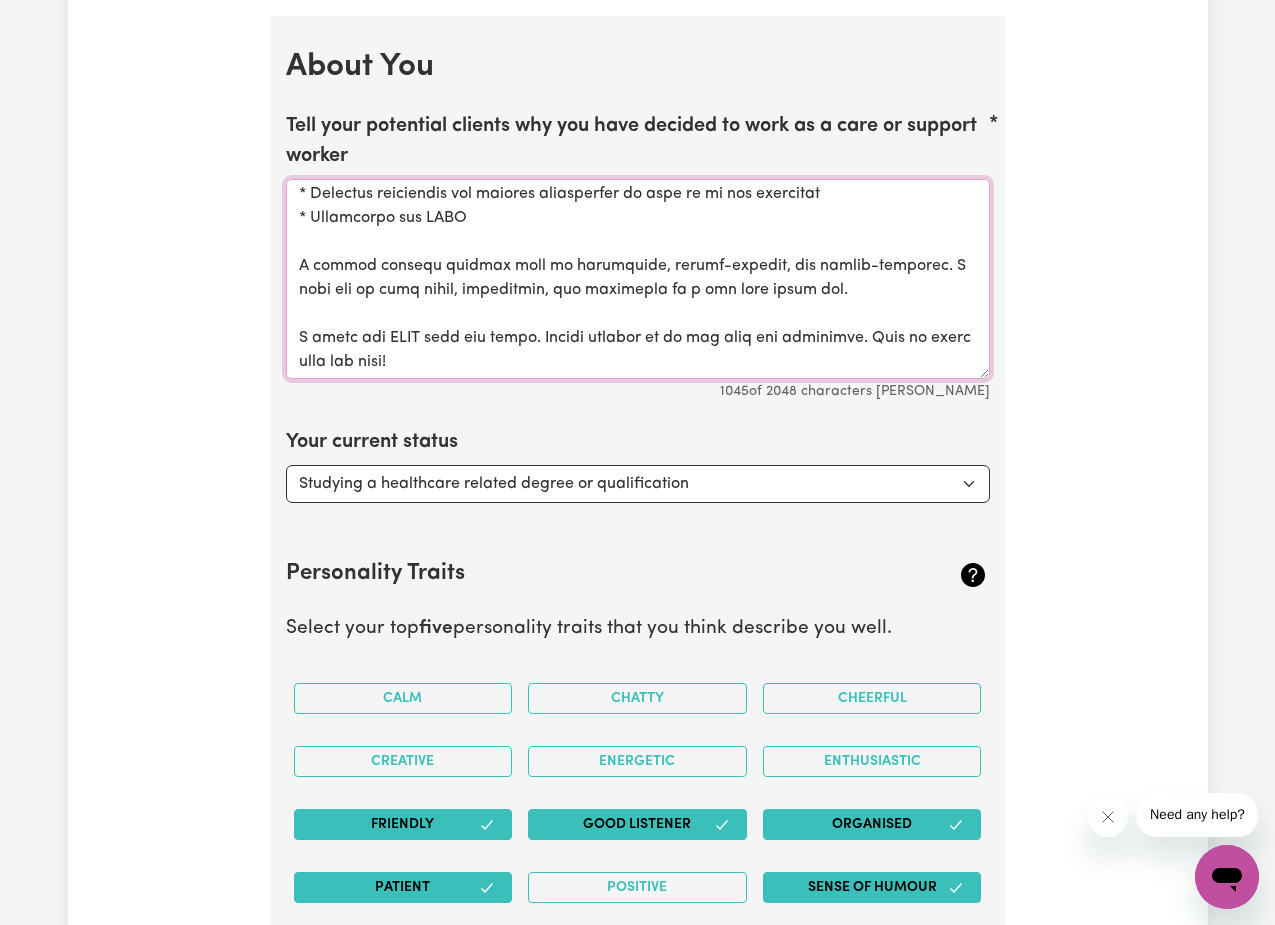scroll, scrollTop: 366, scrollLeft: 0, axis: vertical 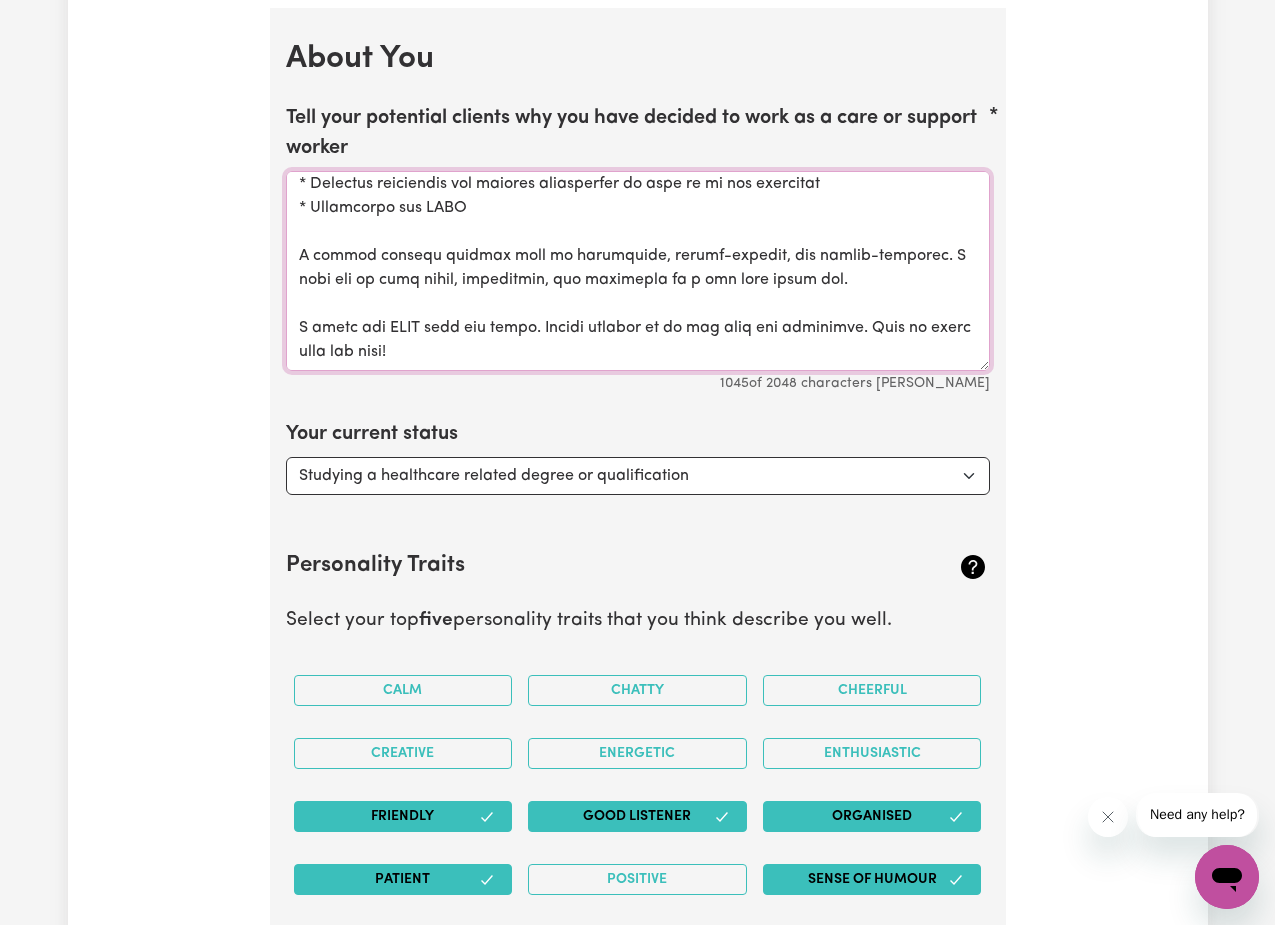 click on "Tell your potential clients why you have decided to work as a care or support worker" at bounding box center [638, 271] 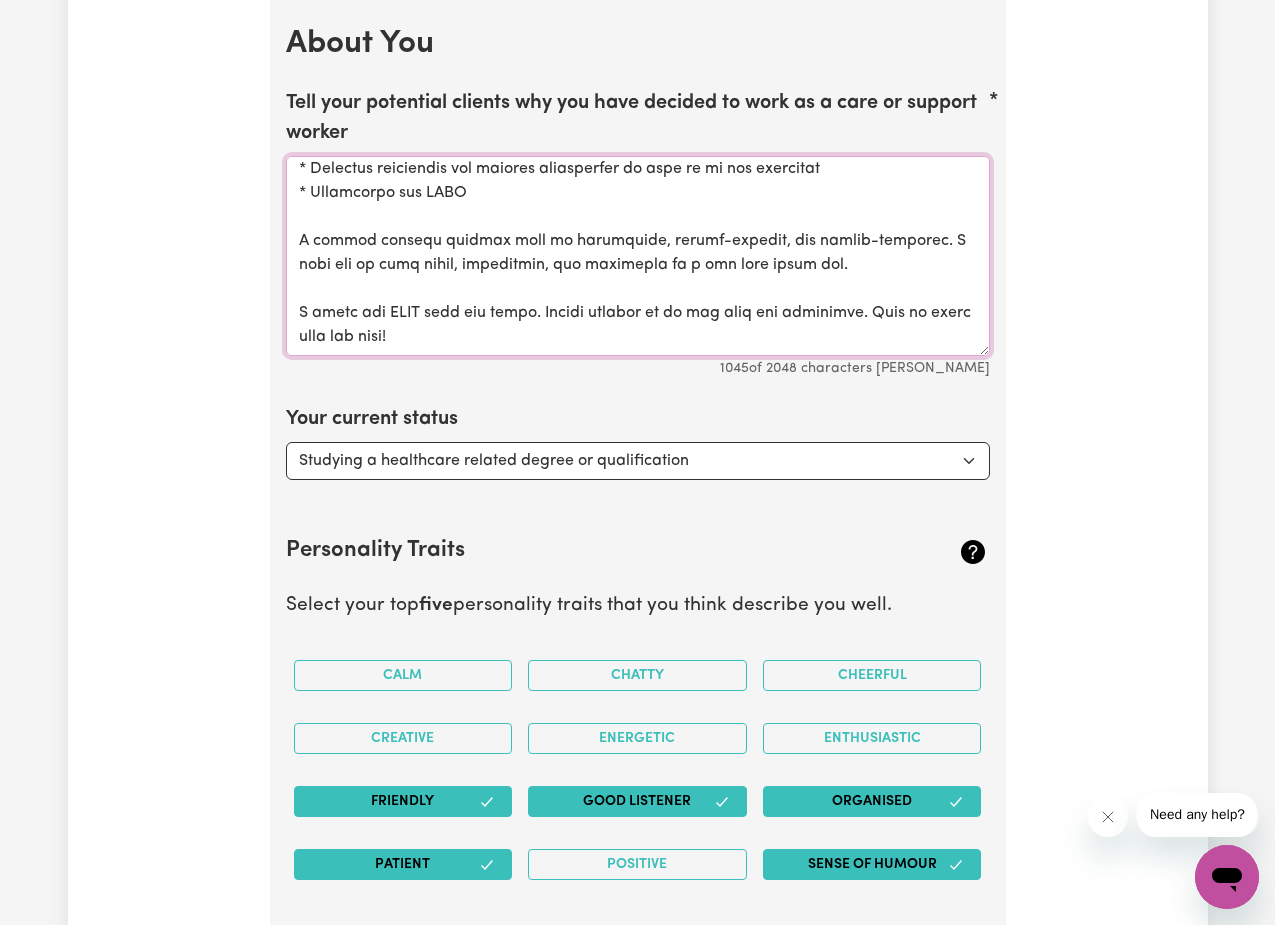 scroll, scrollTop: 3373, scrollLeft: 0, axis: vertical 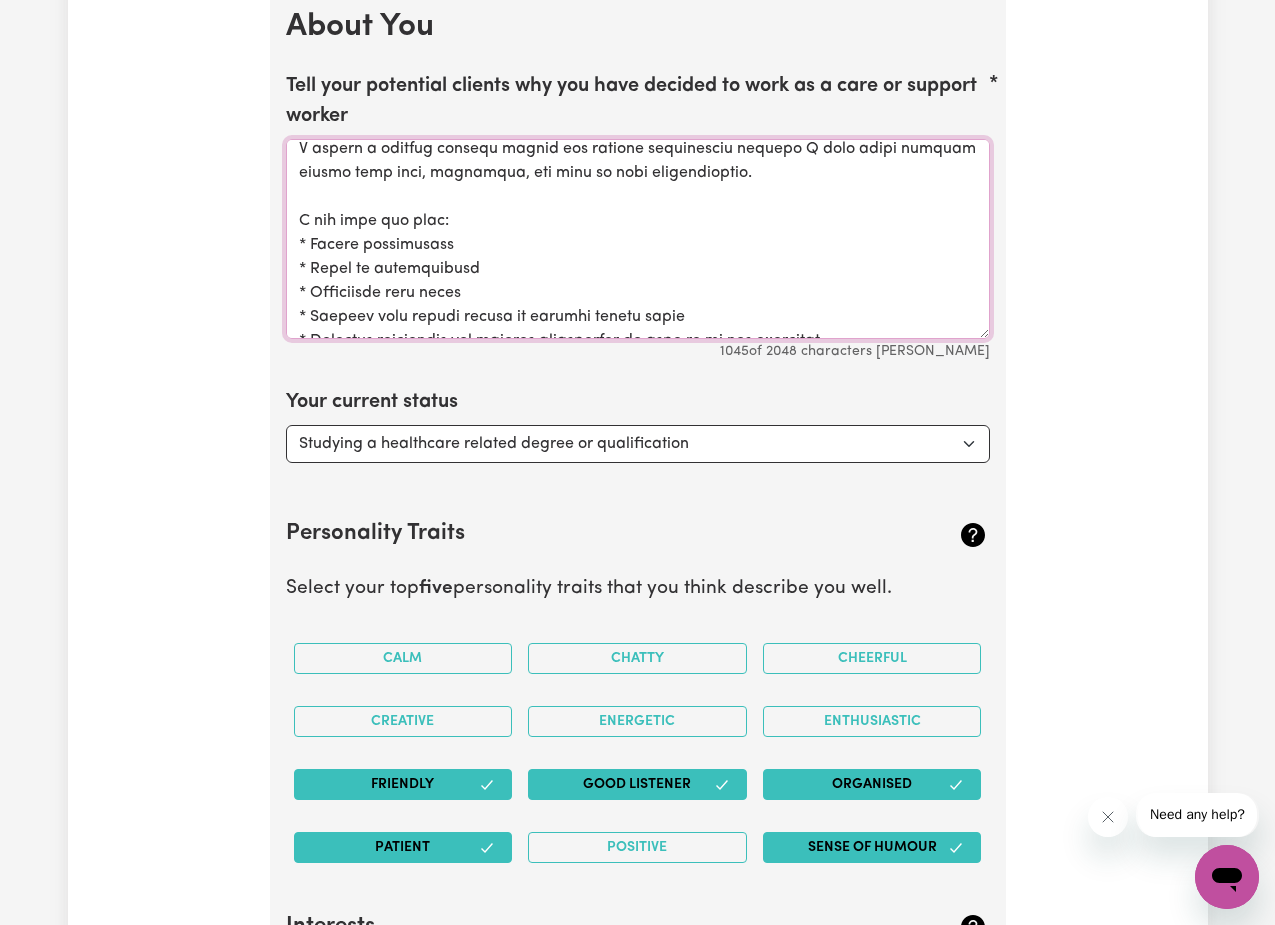 click on "Tell your potential clients why you have decided to work as a care or support worker" at bounding box center (638, 239) 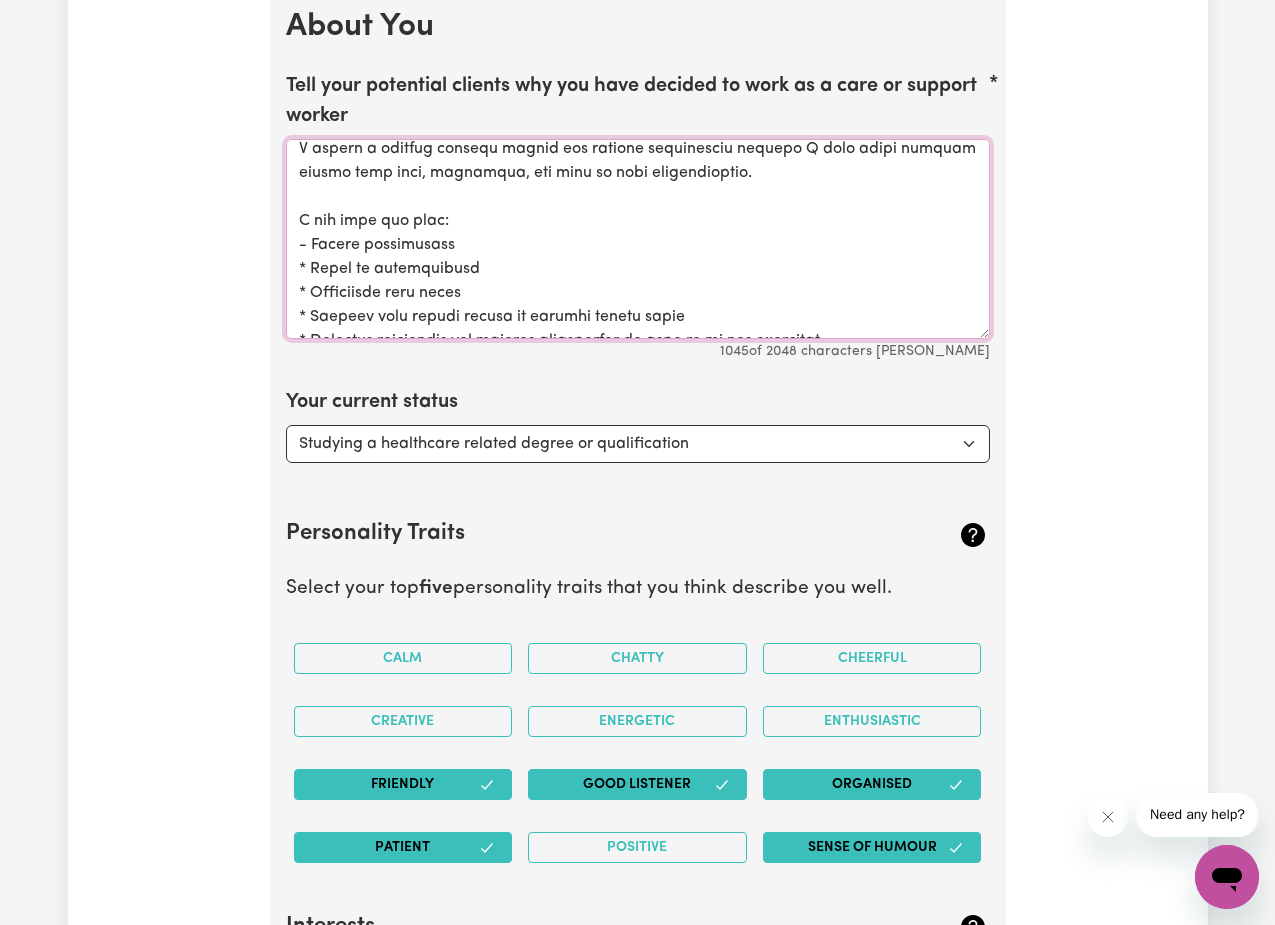 click on "Tell your potential clients why you have decided to work as a care or support worker" at bounding box center (638, 239) 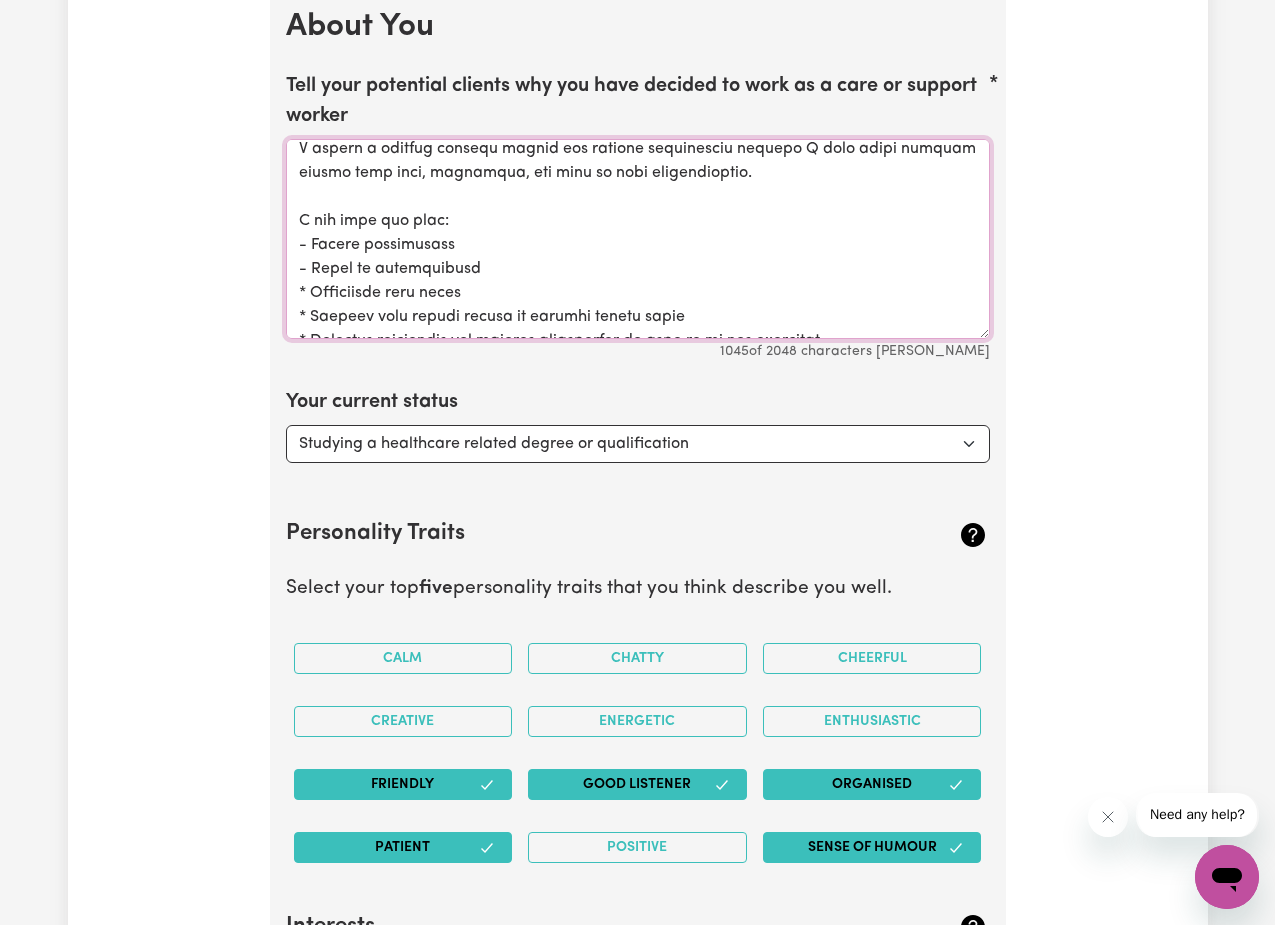 click on "Tell your potential clients why you have decided to work as a care or support worker" at bounding box center (638, 239) 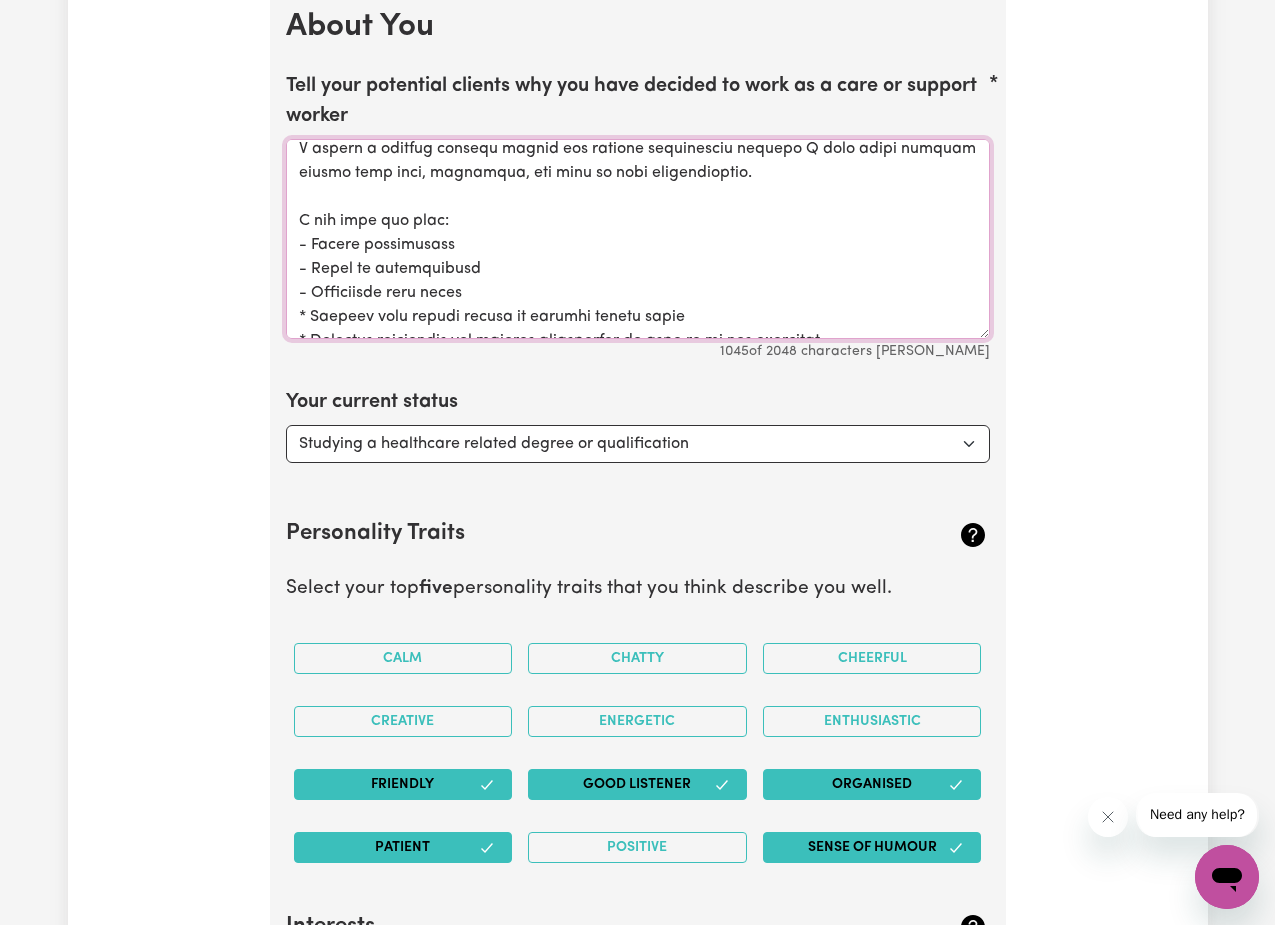 scroll, scrollTop: 173, scrollLeft: 0, axis: vertical 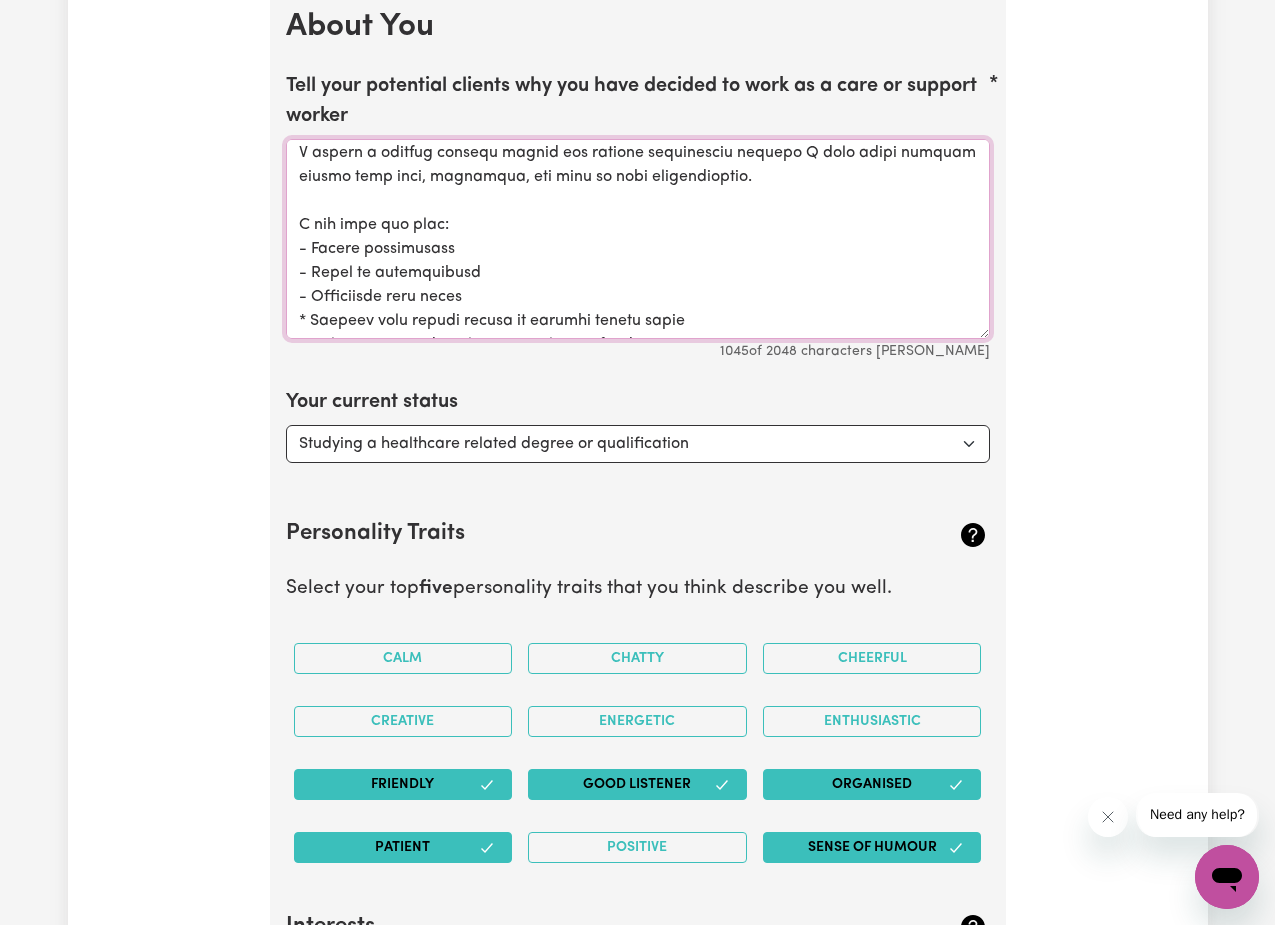 click on "Tell your potential clients why you have decided to work as a care or support worker" at bounding box center (638, 239) 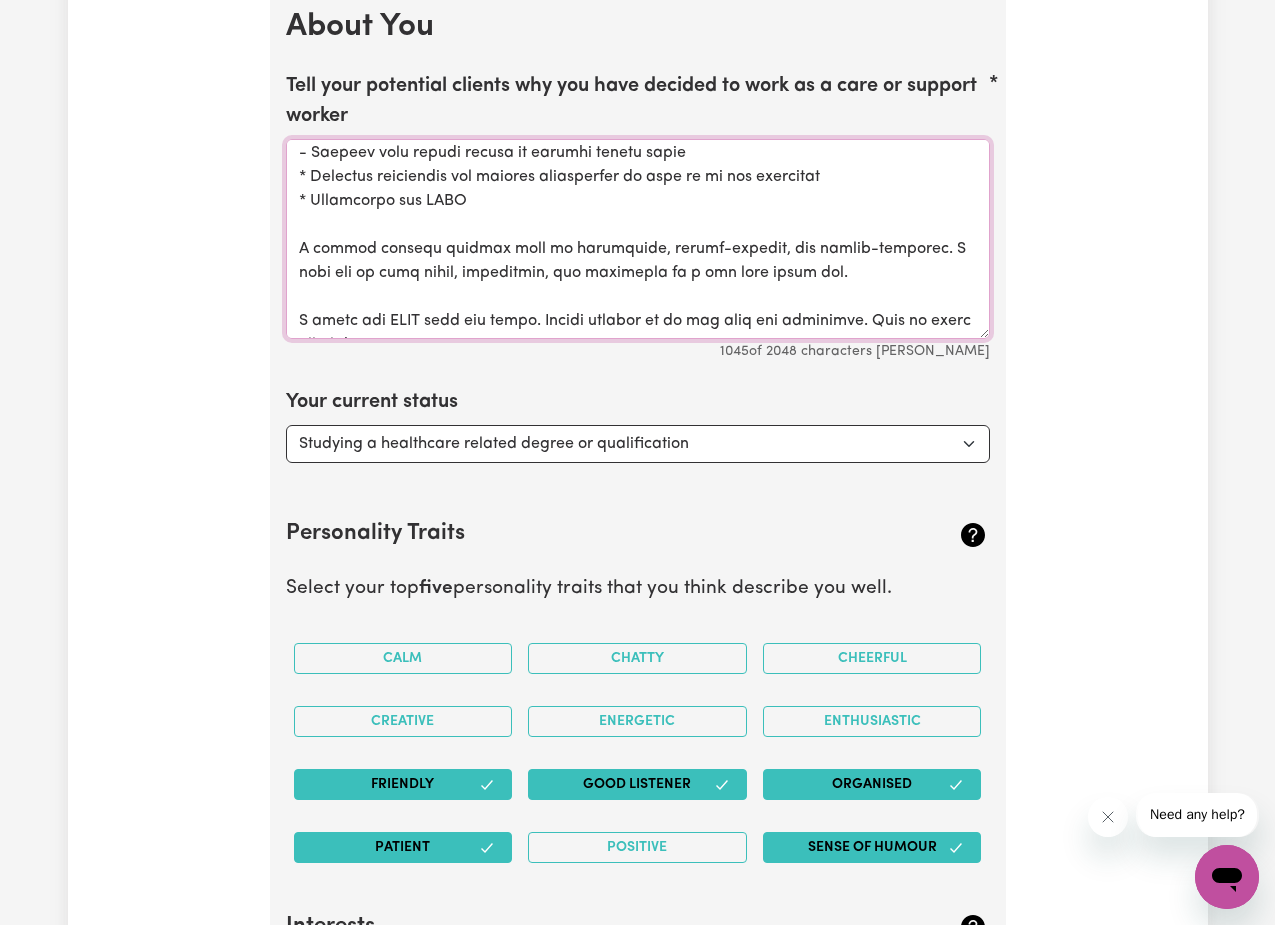 scroll, scrollTop: 337, scrollLeft: 0, axis: vertical 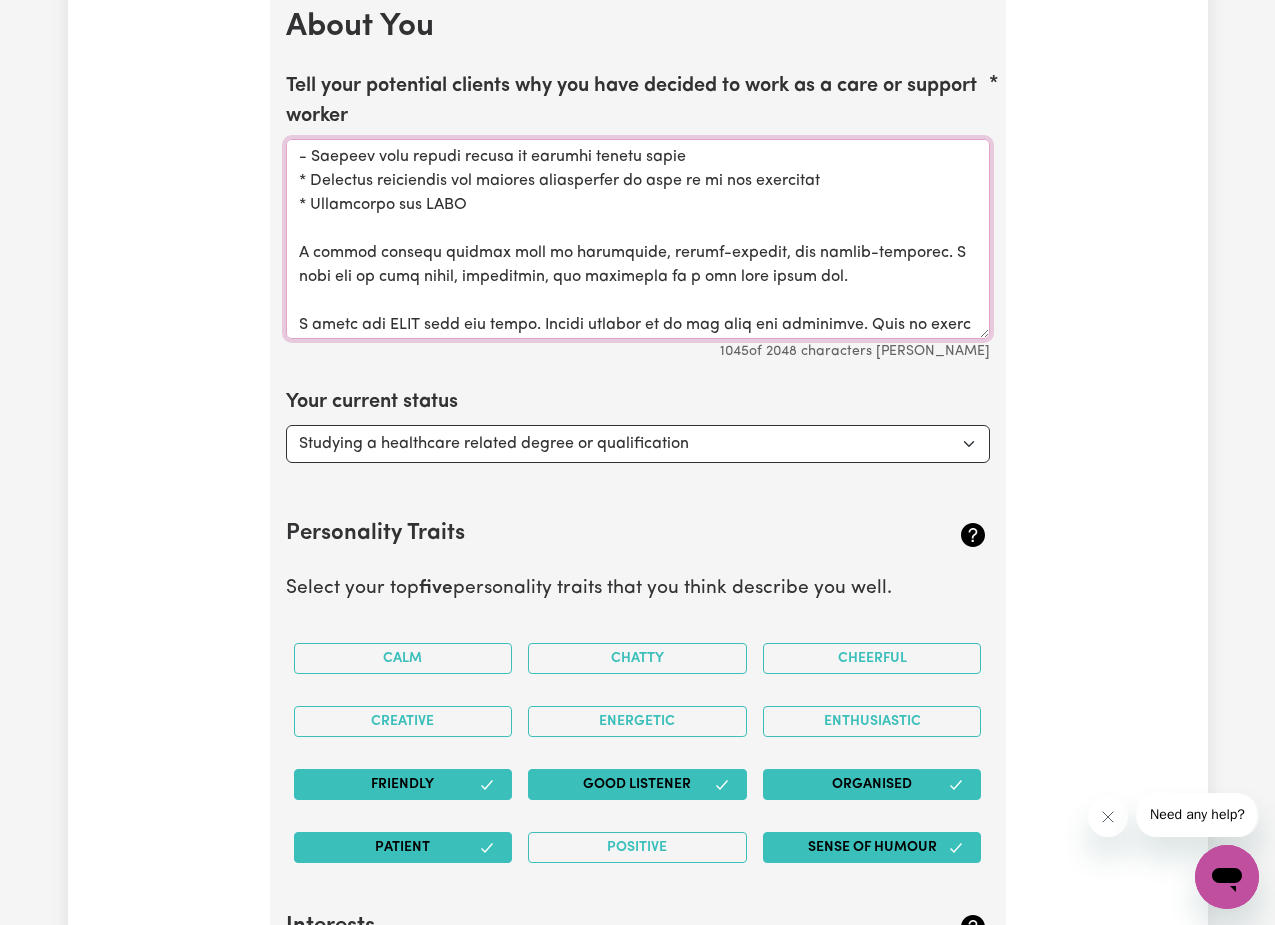 click on "Tell your potential clients why you have decided to work as a care or support worker" at bounding box center (638, 239) 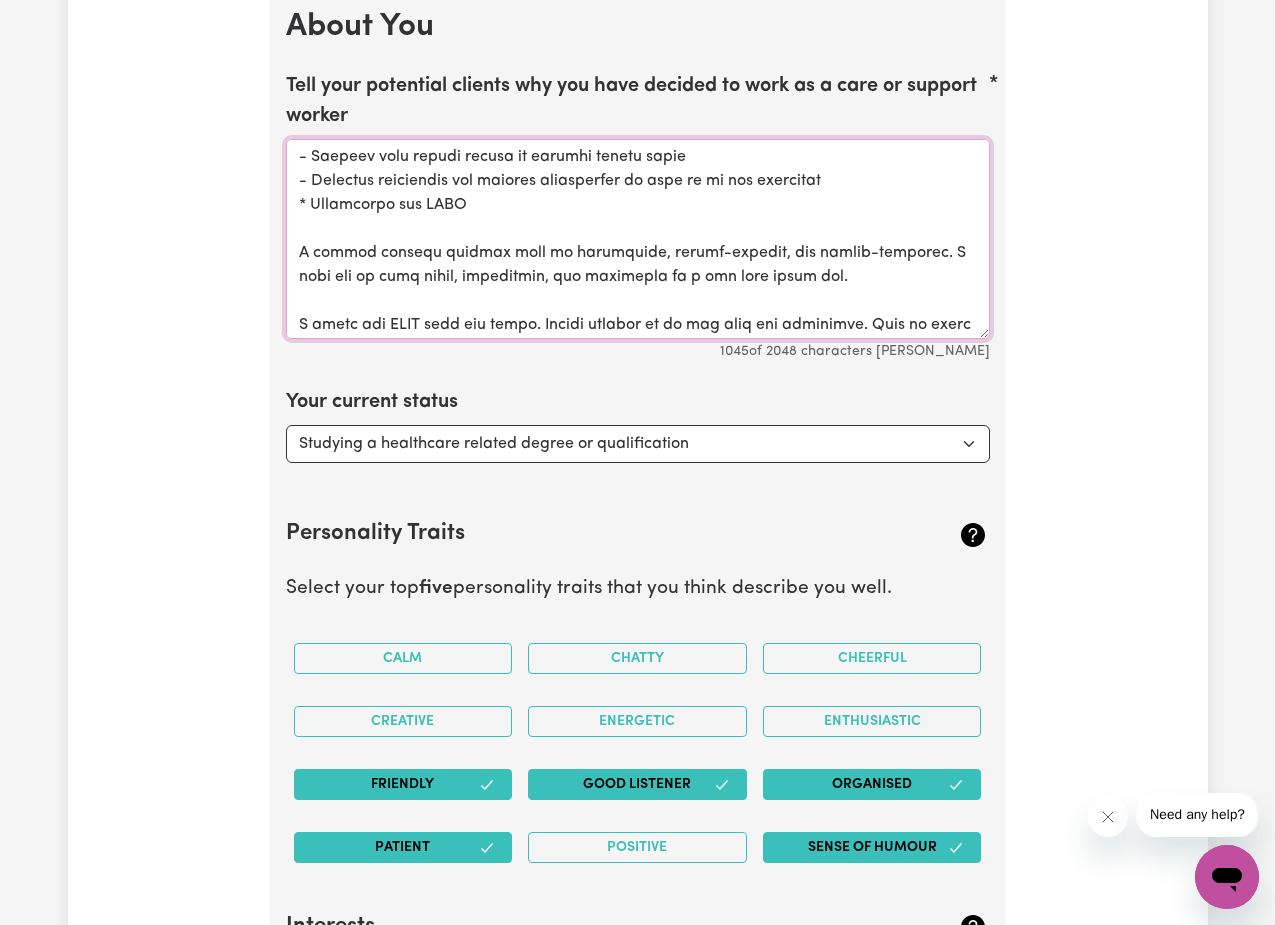 click on "Tell your potential clients why you have decided to work as a care or support worker" at bounding box center [638, 239] 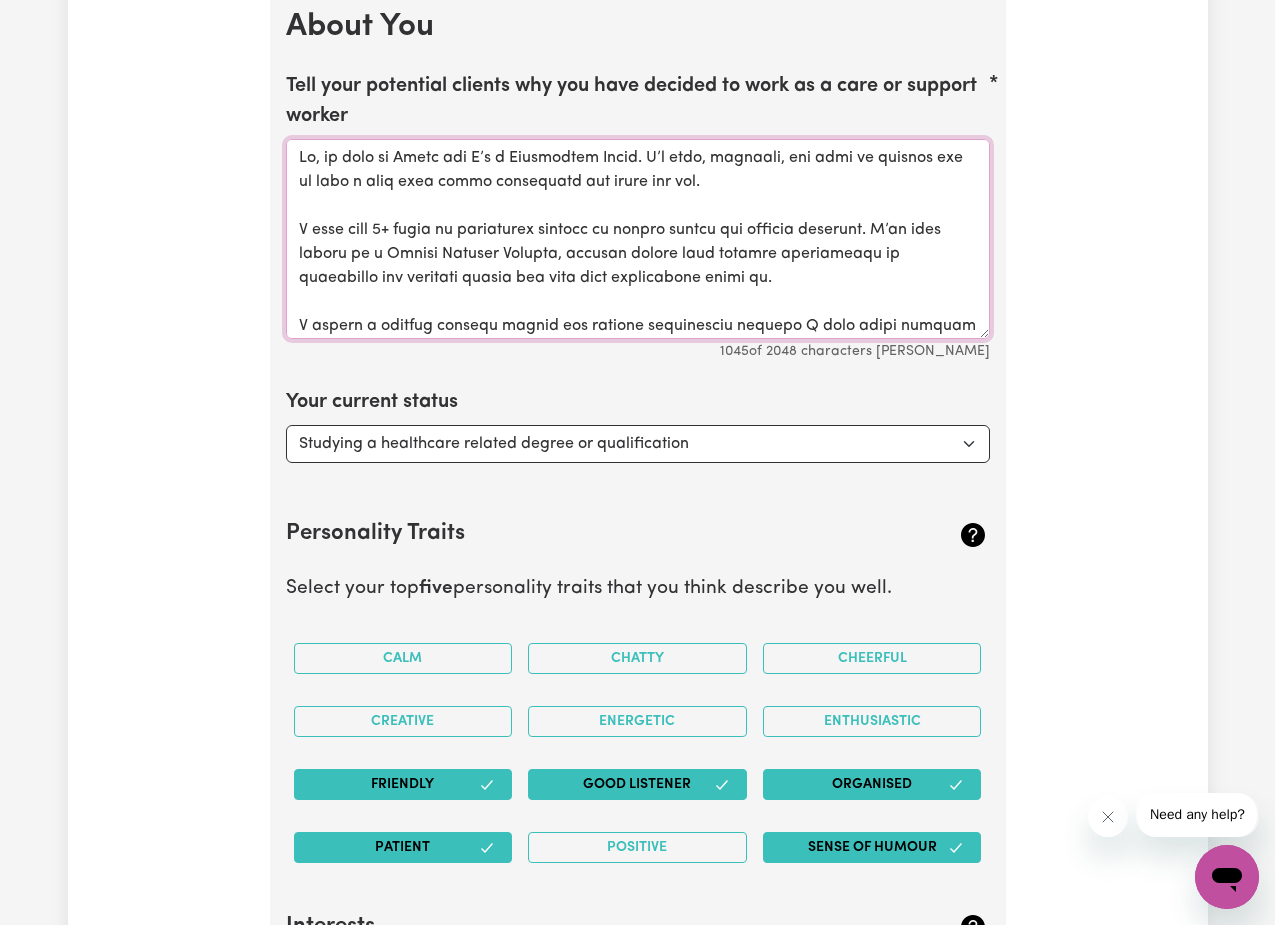 scroll, scrollTop: 366, scrollLeft: 0, axis: vertical 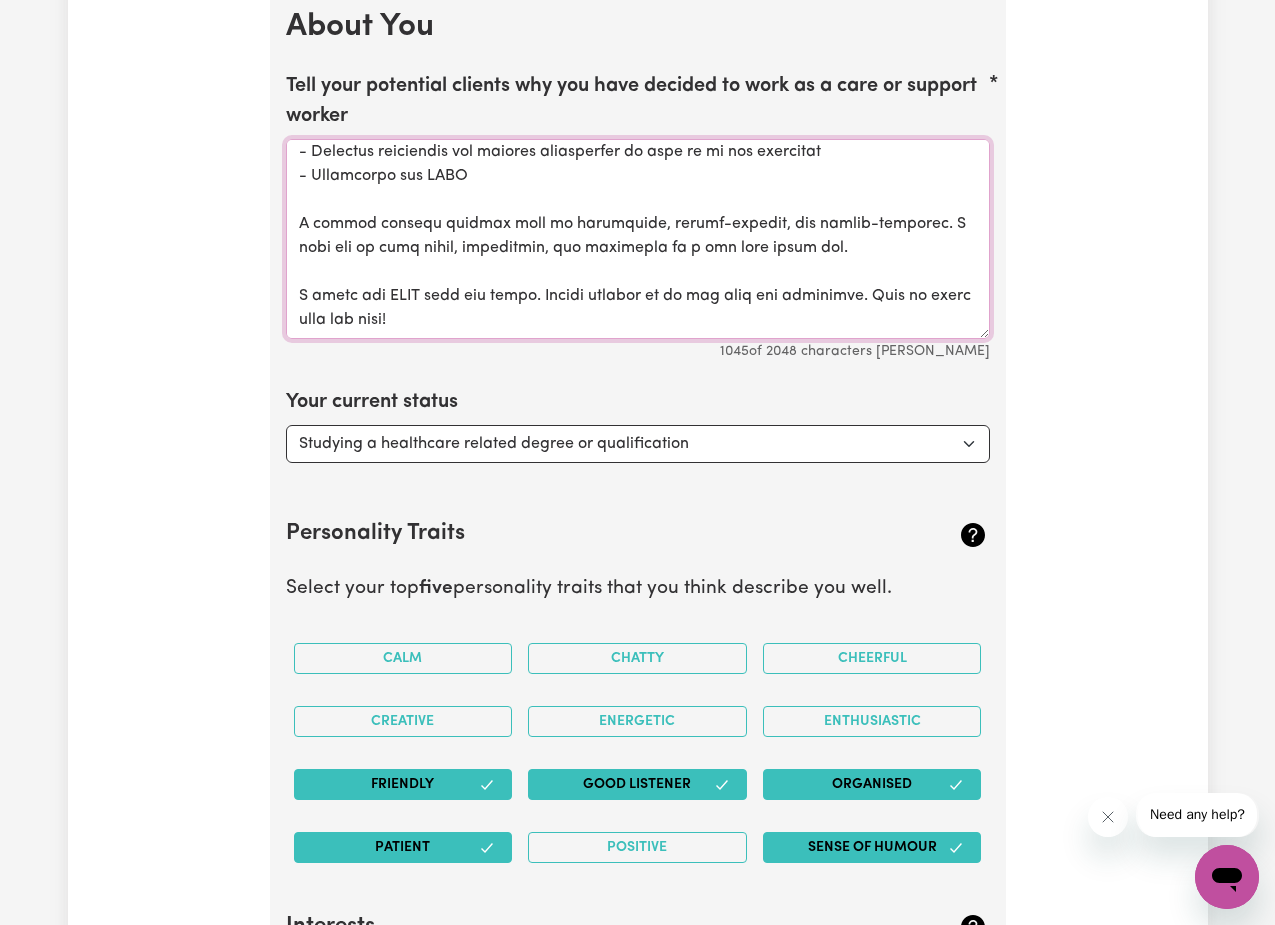 click on "Tell your potential clients why you have decided to work as a care or support worker" at bounding box center (638, 239) 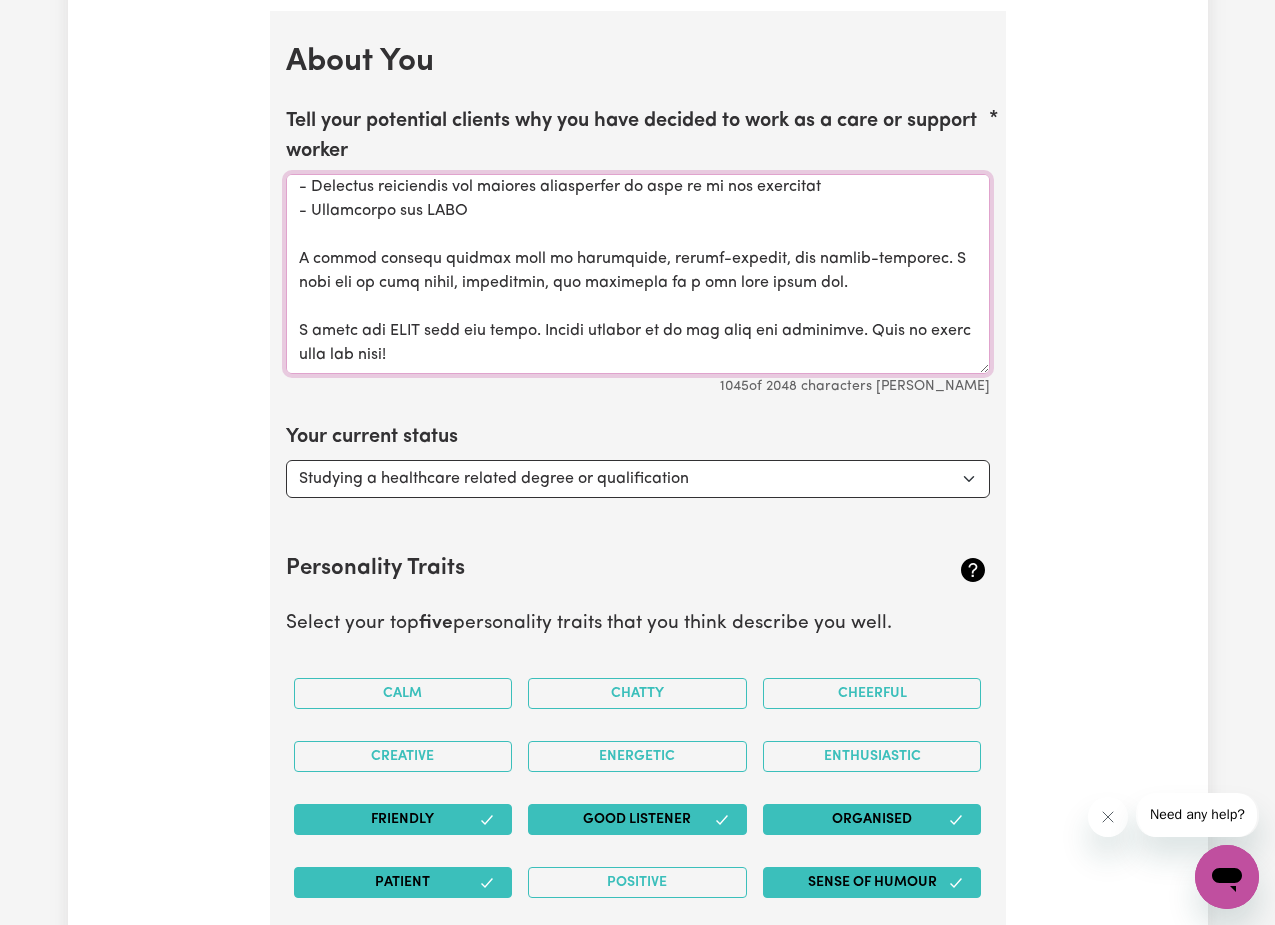 scroll, scrollTop: 3334, scrollLeft: 0, axis: vertical 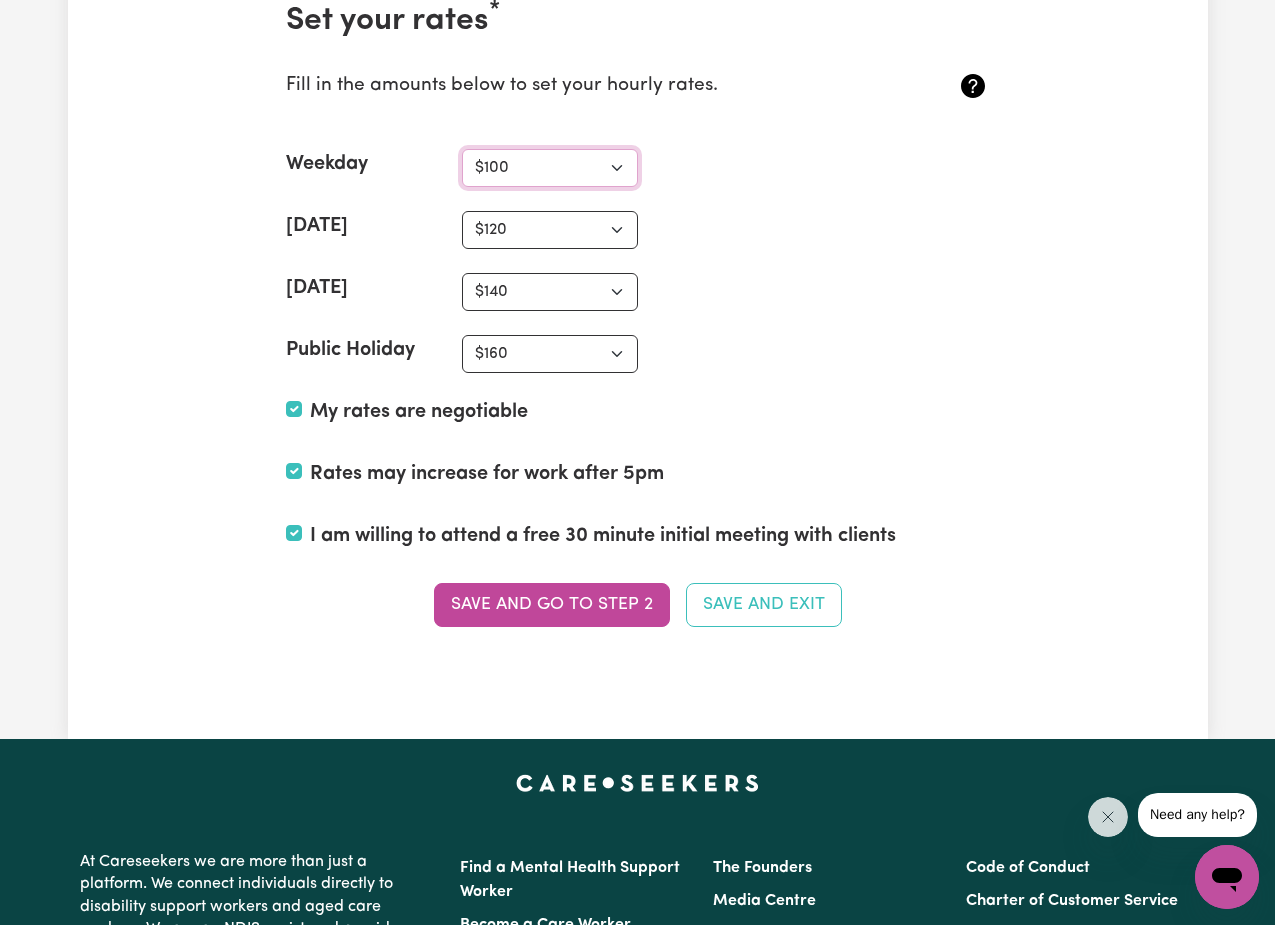 click on "N/A $37 $38 $39 $40 $41 $42 $43 $44 $45 $46 $47 $48 $49 $50 $51 $52 $53 $54 $55 $56 $57 $58 $59 $60 $61 $62 $63 $64 $65 $66 $67 $68 $69 $70 $71 $72 $73 $74 $75 $76 $77 $78 $79 $80 $81 $82 $83 $84 $85 $86 $87 $88 $89 $90 $91 $92 $93 $94 $95 $96 $97 $98 $99 $100 $101 $102 $103 $104 $105 $106 $107 $108 $109 $110 $111 $112 $113 $114 $115 $116 $117 $118 $119 $120 $121 $122 $123 $124 $125 $126 $127 $128 $129 $130 $131 $132 $133 $134 $135 $136 $137 $138 $139 $140 $141 $142 $143 $144 $145 $146 $147 $148 $149 $150 $151 $152 $153 $154 $155 $156 $157 $158 $159 $160 $161 $162" at bounding box center (550, 168) 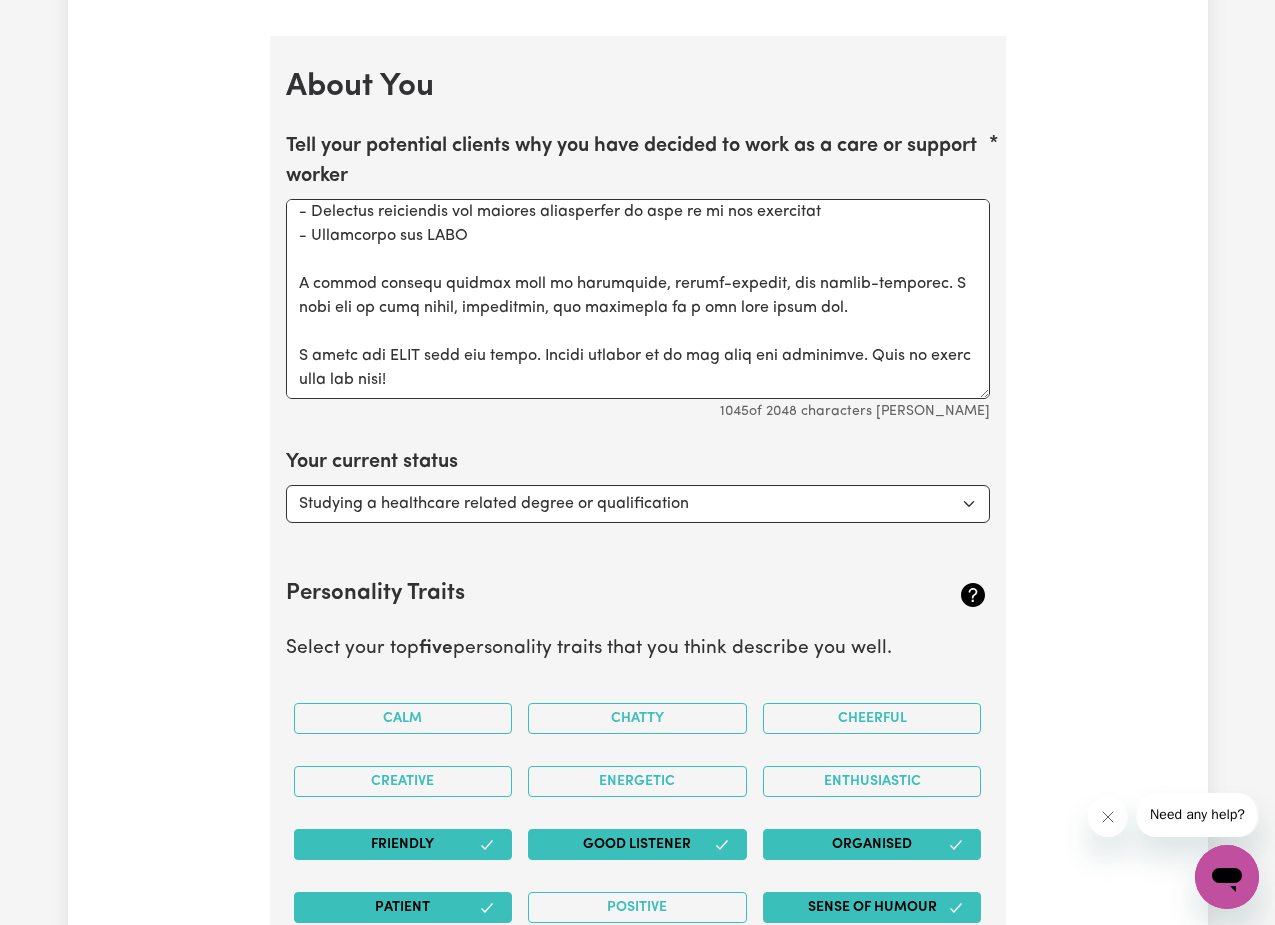 scroll, scrollTop: 3093, scrollLeft: 0, axis: vertical 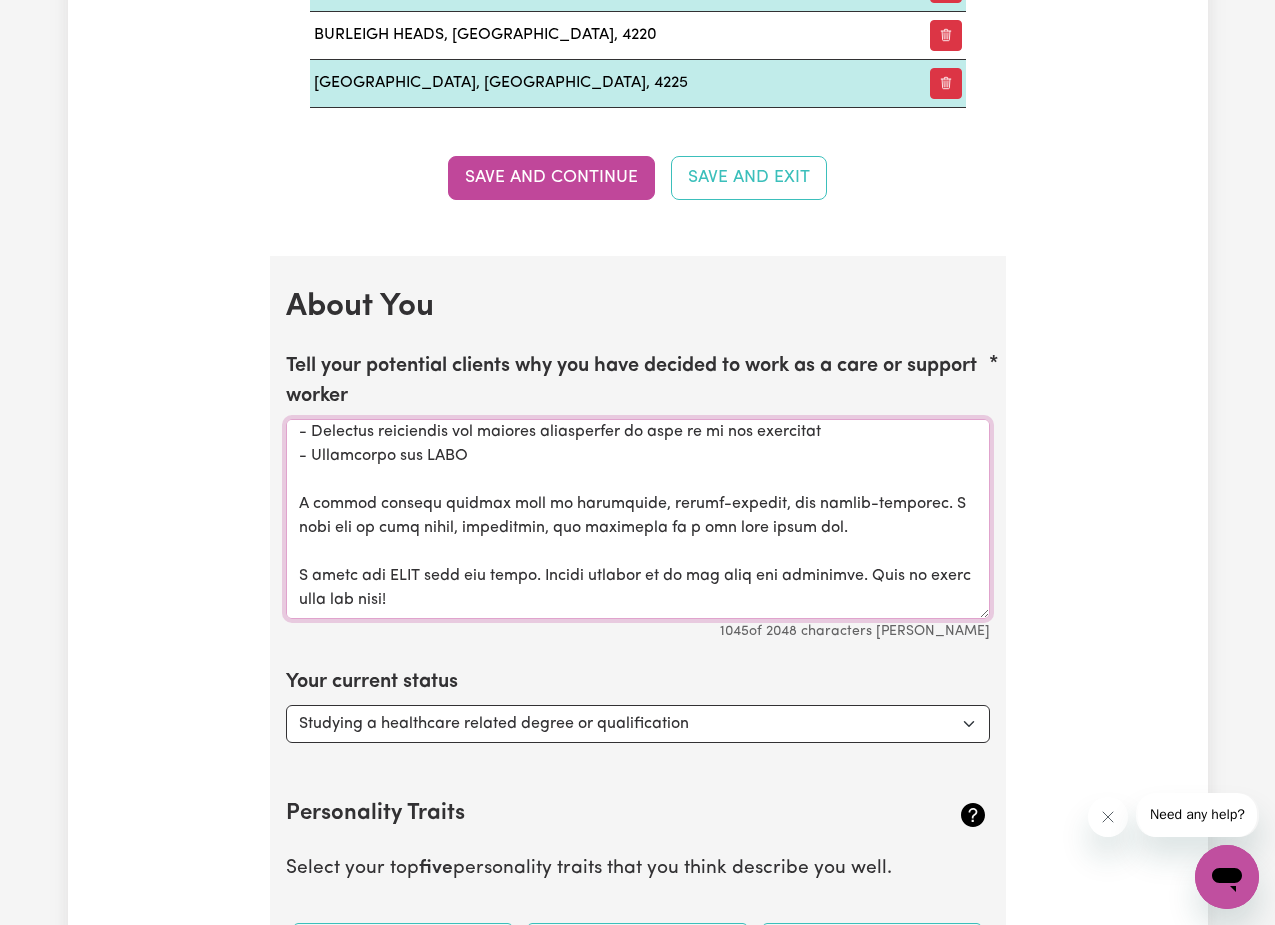 click on "Tell your potential clients why you have decided to work as a care or support worker" at bounding box center (638, 519) 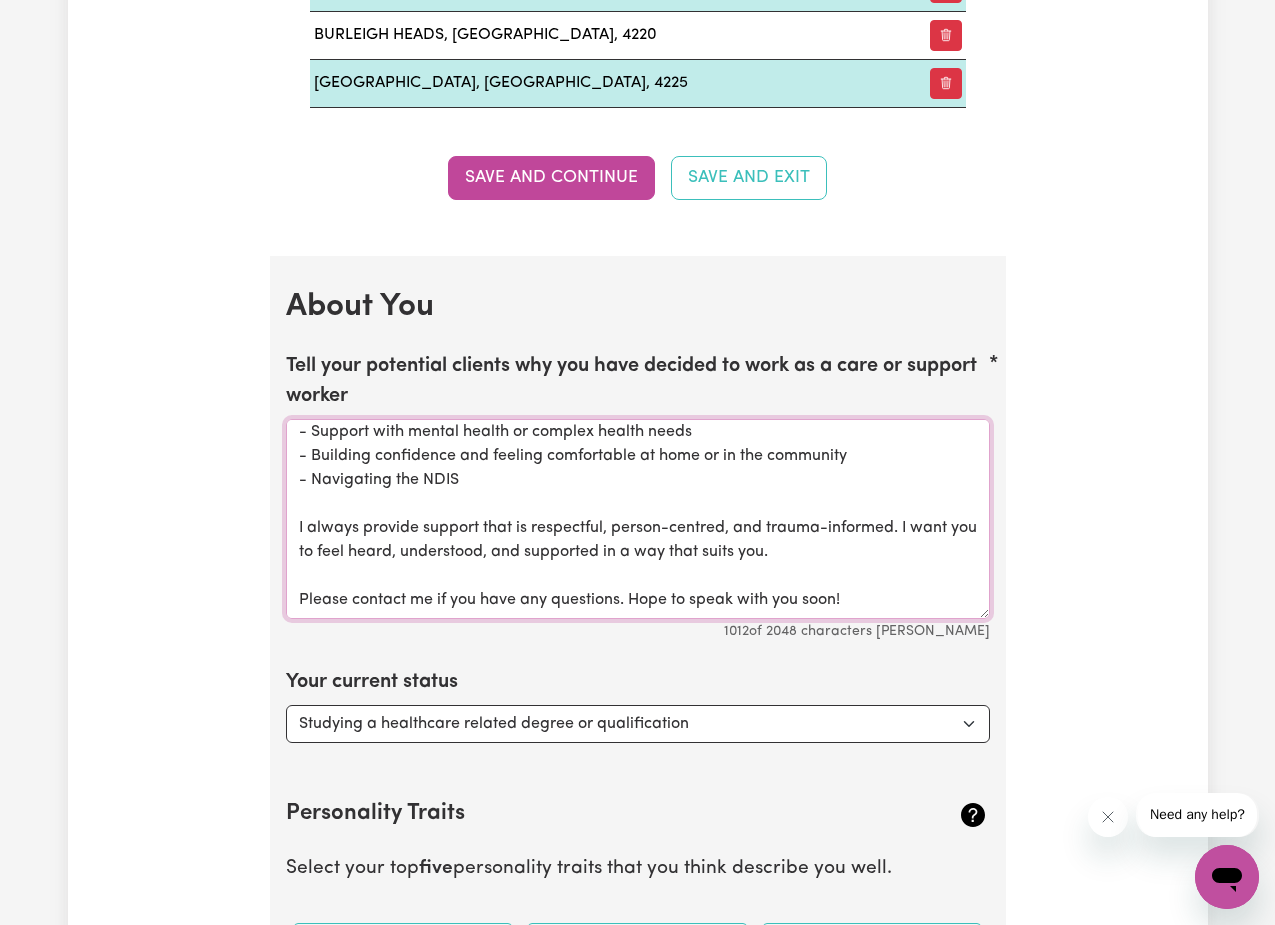 scroll, scrollTop: 342, scrollLeft: 0, axis: vertical 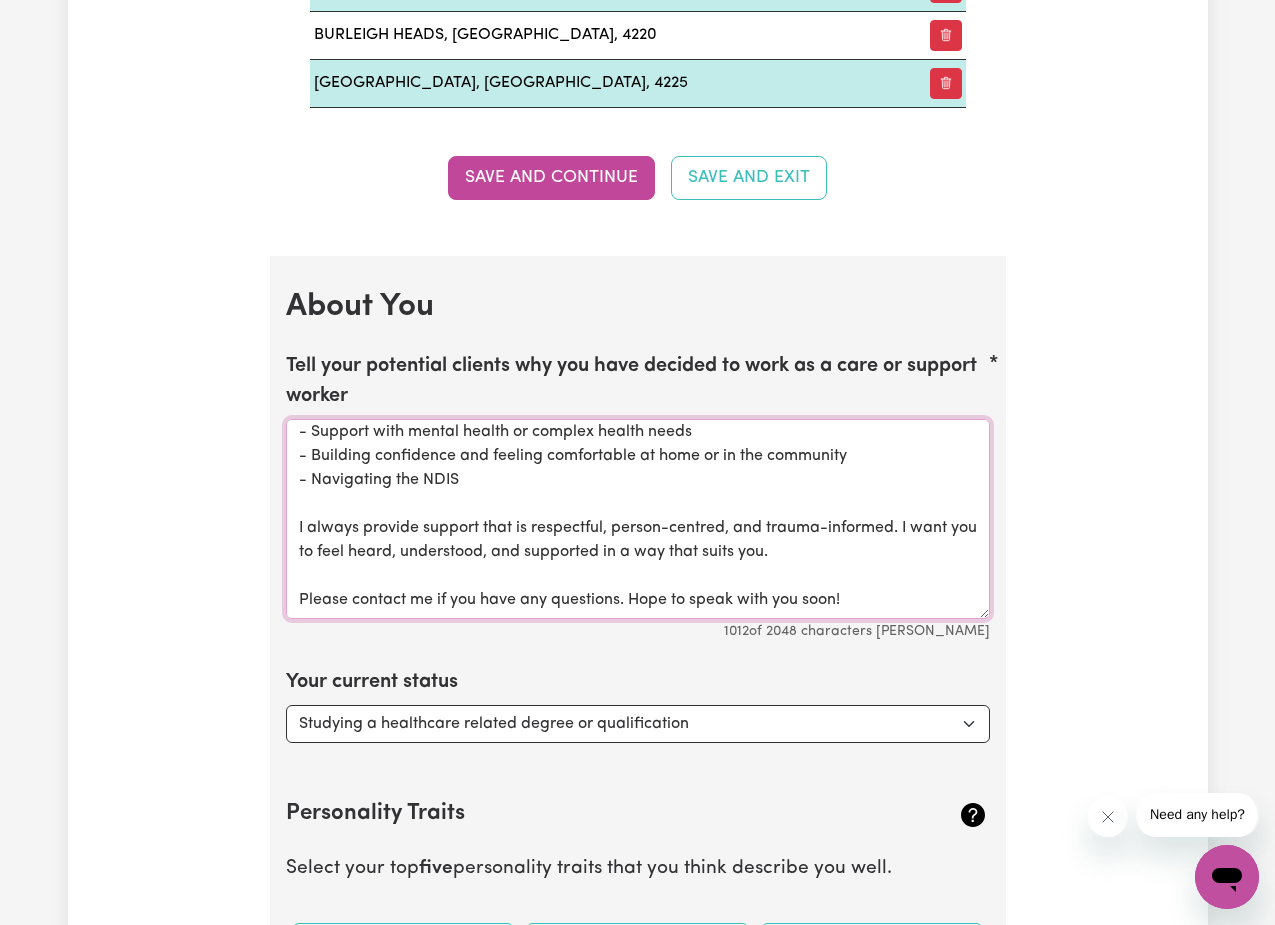 click on "Hi, my name is [PERSON_NAME] and I’m a Registered Nurse. I’m kind, friendly, and here to support you to live a life that feels meaningful and right for you.
I have over 6+ years of experience working in mental health and general medicine. I’ve also worked as a Senior Project Officer, helping people from diverse backgrounds to understand the hospital system and feel more comfortable using it.
I became a private support worker and support coordinator because I care about helping people feel safe, respected, and able to live independently.
I can help you with:
- Taking medications
- Going to appointments
- Organising life tasks
- Support with mental health or complex health needs
- Building confidence and feeling comfortable at home or in the community
- Navigating the NDIS
I always provide support that is respectful, person-centred, and trauma-informed. I want you to feel heard, understood, and supported in a way that suits you.
Please contact me if you have any questions. Hope to speak with you soon!" at bounding box center (638, 519) 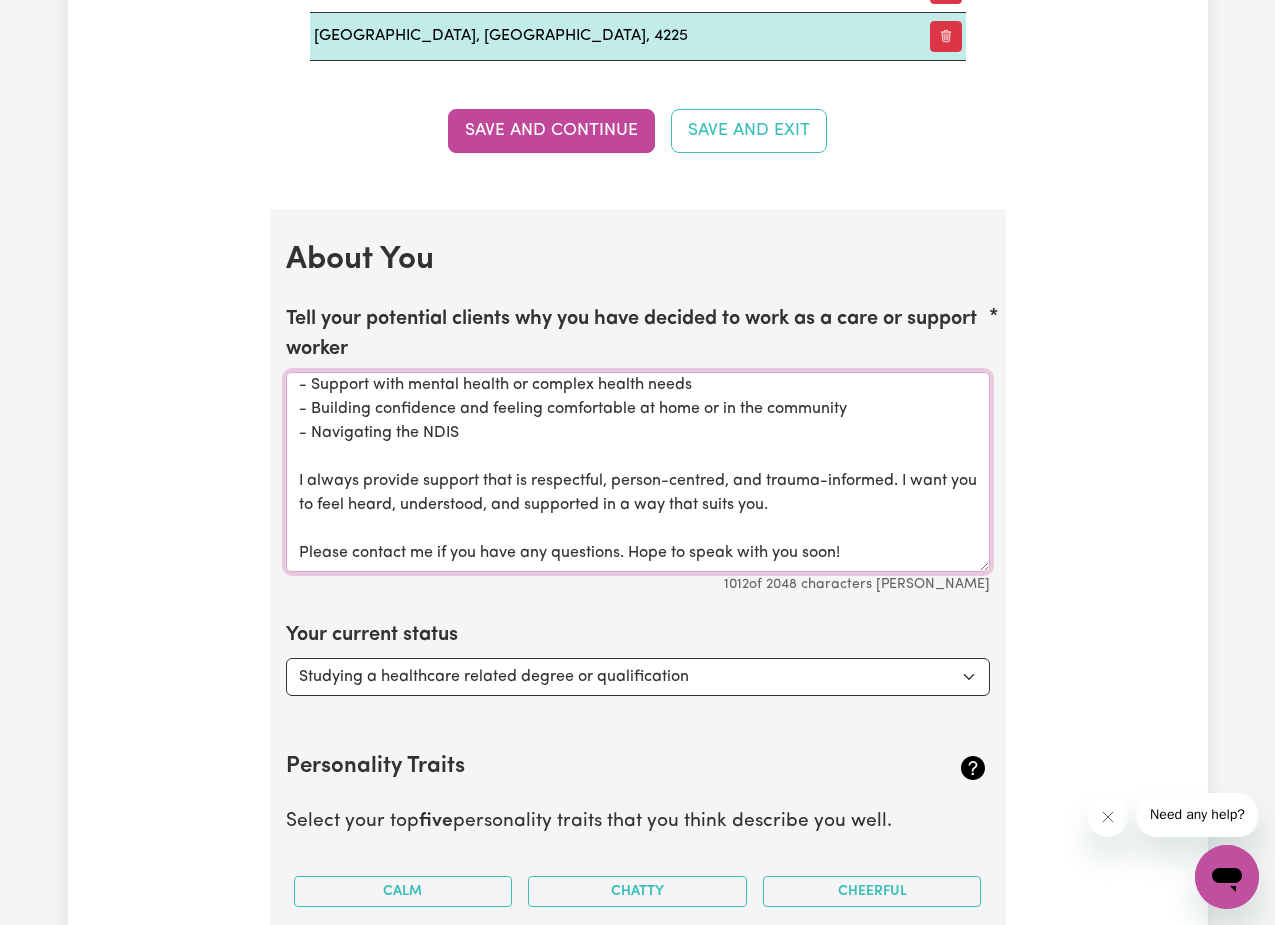 scroll, scrollTop: 3146, scrollLeft: 0, axis: vertical 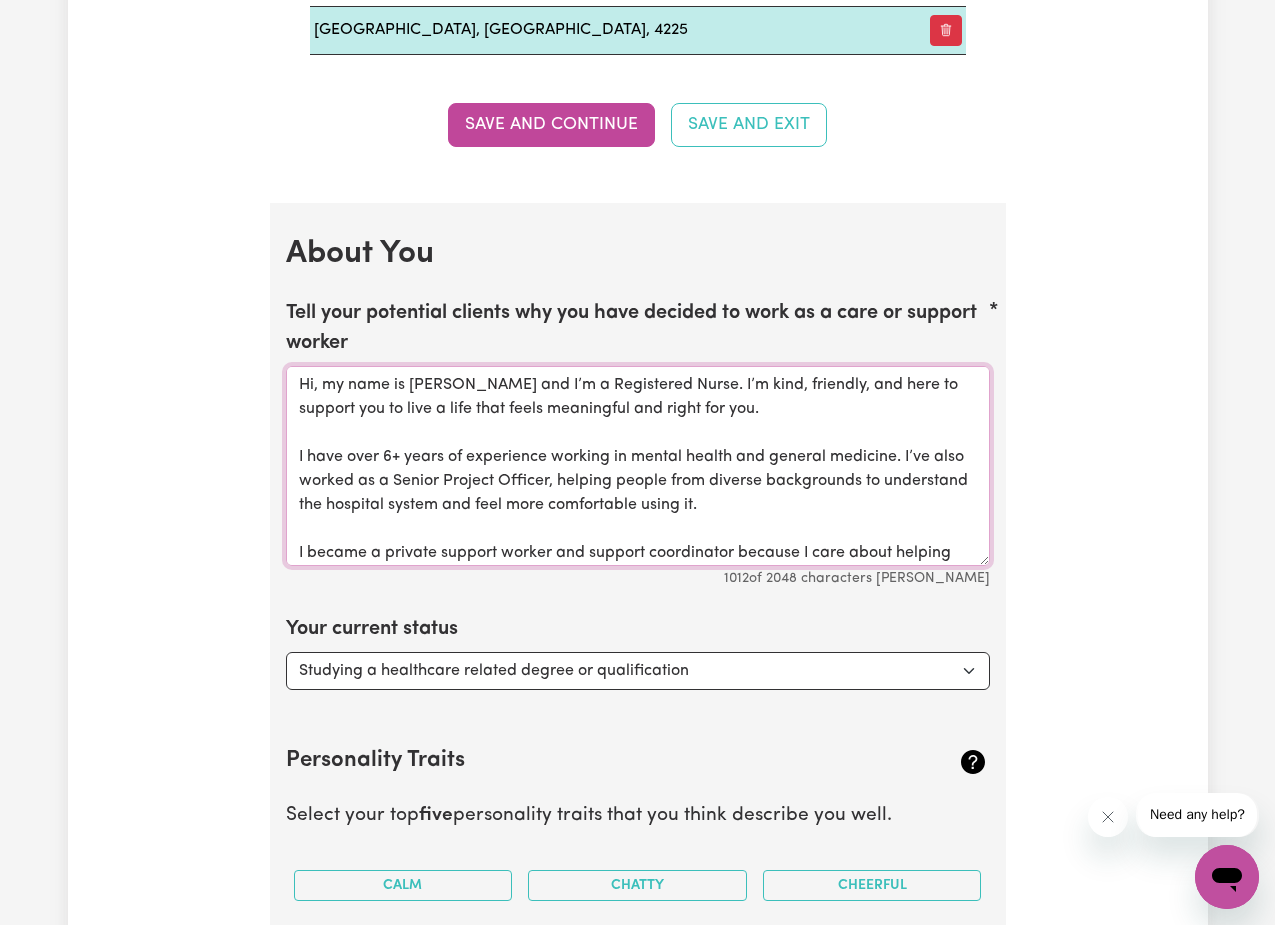 click on "Hi, my name is [PERSON_NAME] and I’m a Registered Nurse. I’m kind, friendly, and here to support you to live a life that feels meaningful and right for you.
I have over 6+ years of experience working in mental health and general medicine. I’ve also worked as a Senior Project Officer, helping people from diverse backgrounds to understand the hospital system and feel more comfortable using it.
I became a private support worker and support coordinator because I care about helping people feel safe, respected, and able to live independently.
I can help you with:
- Taking medications
- Going to appointments
- Organising life tasks
- Support with mental health or complex health needs
- Building confidence and feeling comfortable at home or in the community
- Navigating the NDIS
I always provide support that is respectful, person-centred, and trauma-informed. I want you to feel heard, understood, and supported in a way that suits you.
Please contact me if you have any questions. Hope to speak with you soon!" at bounding box center (638, 466) 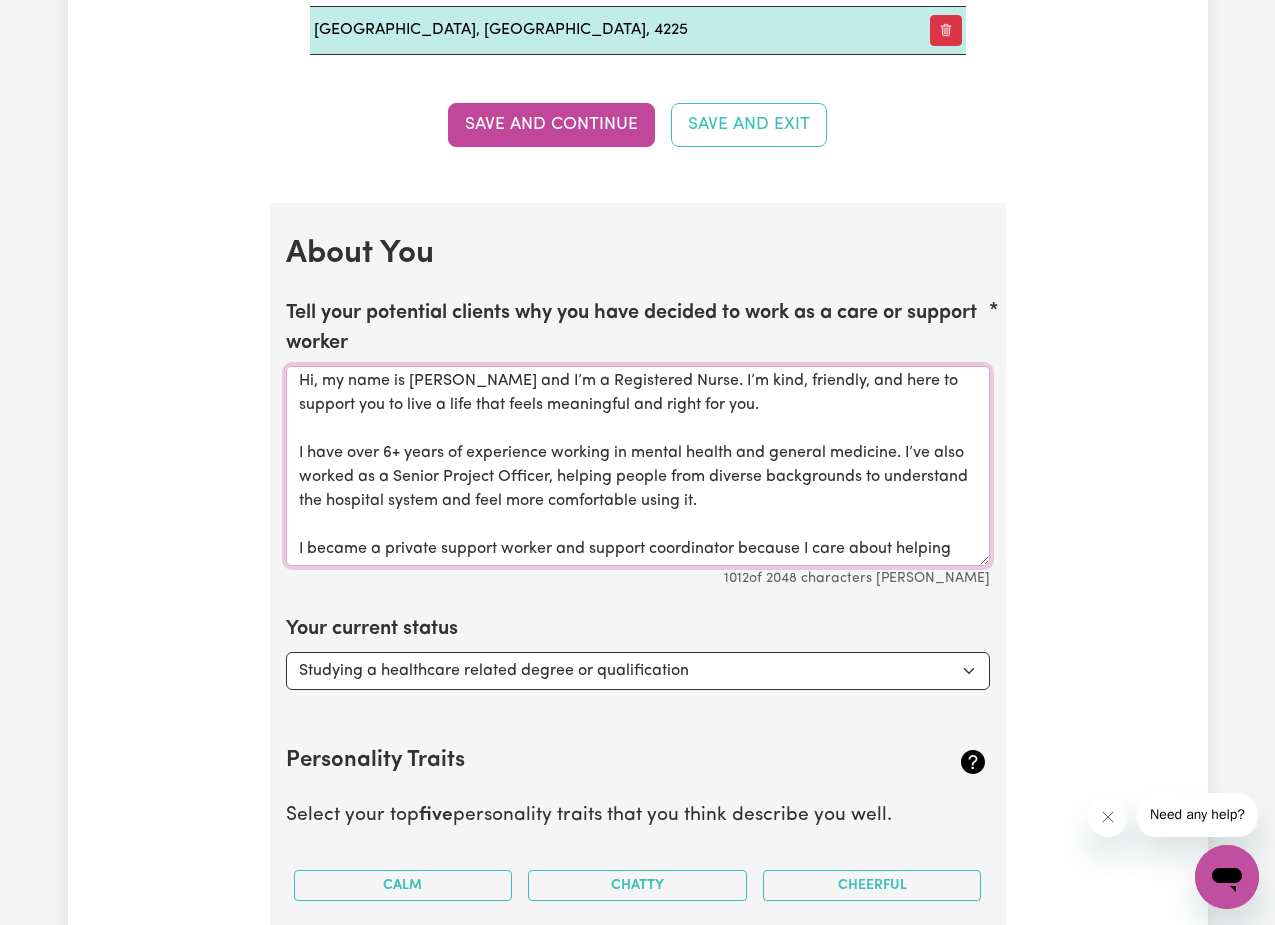 scroll, scrollTop: 8, scrollLeft: 0, axis: vertical 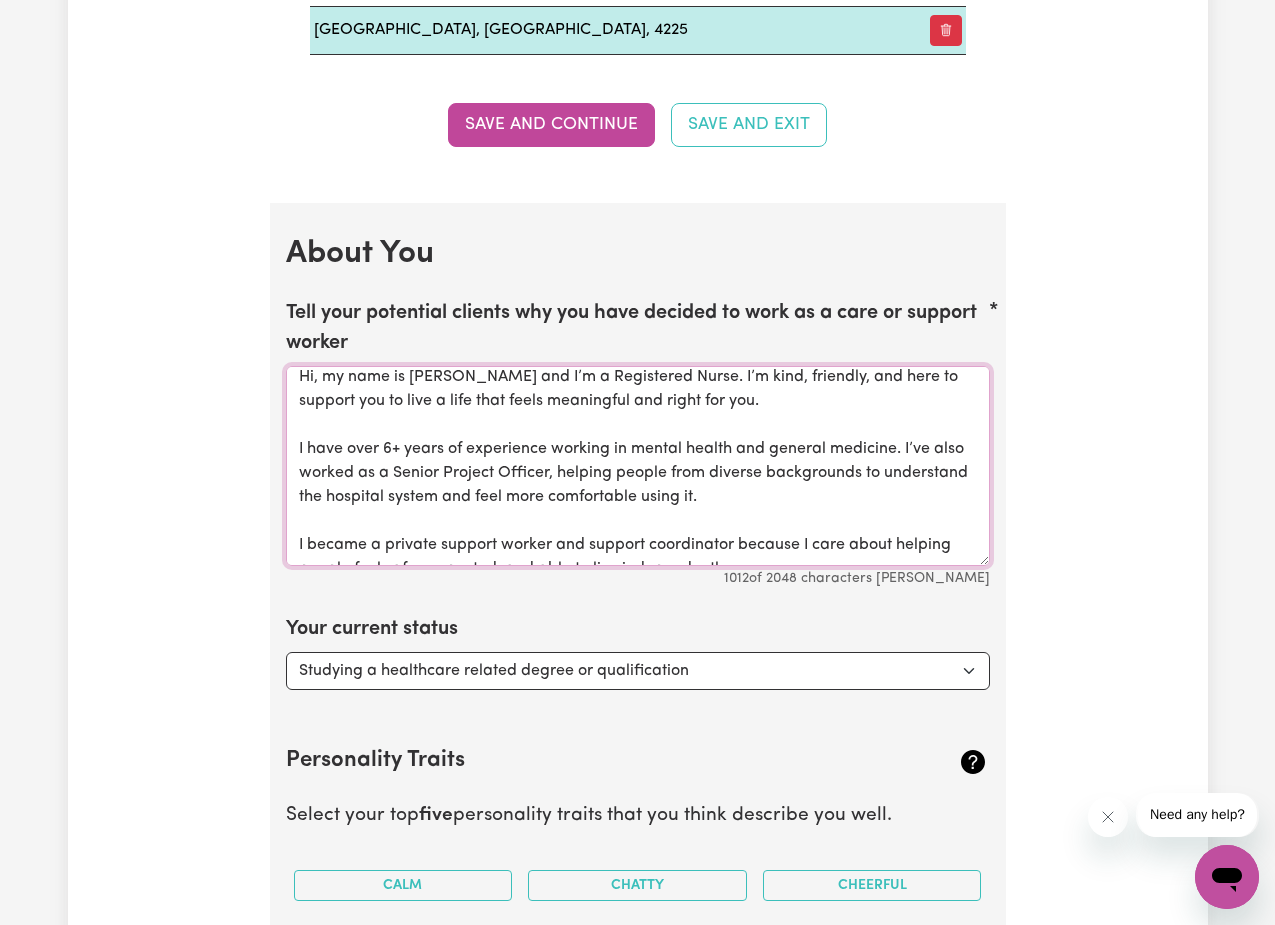 click on "Hi, my name is [PERSON_NAME] and I’m a Registered Nurse. I’m kind, friendly, and here to support you to live a life that feels meaningful and right for you.
I have over 6+ years of experience working in mental health and general medicine. I’ve also worked as a Senior Project Officer, helping people from diverse backgrounds to understand the hospital system and feel more comfortable using it.
I became a private support worker and support coordinator because I care about helping people feel safe, respected, and able to live independently.
I can help you with:
- Taking medications
- Going to appointments
- Organising life tasks
- Support with mental health or complex health needs
- Building confidence and feeling comfortable at home or in the community
- Navigating the NDIS
I always provide support that is respectful, person-centred, and trauma-informed. I want you to feel heard, understood, and supported in a way that suits you.
Please contact me if you have any questions. Hope to speak with you soon!" at bounding box center [638, 466] 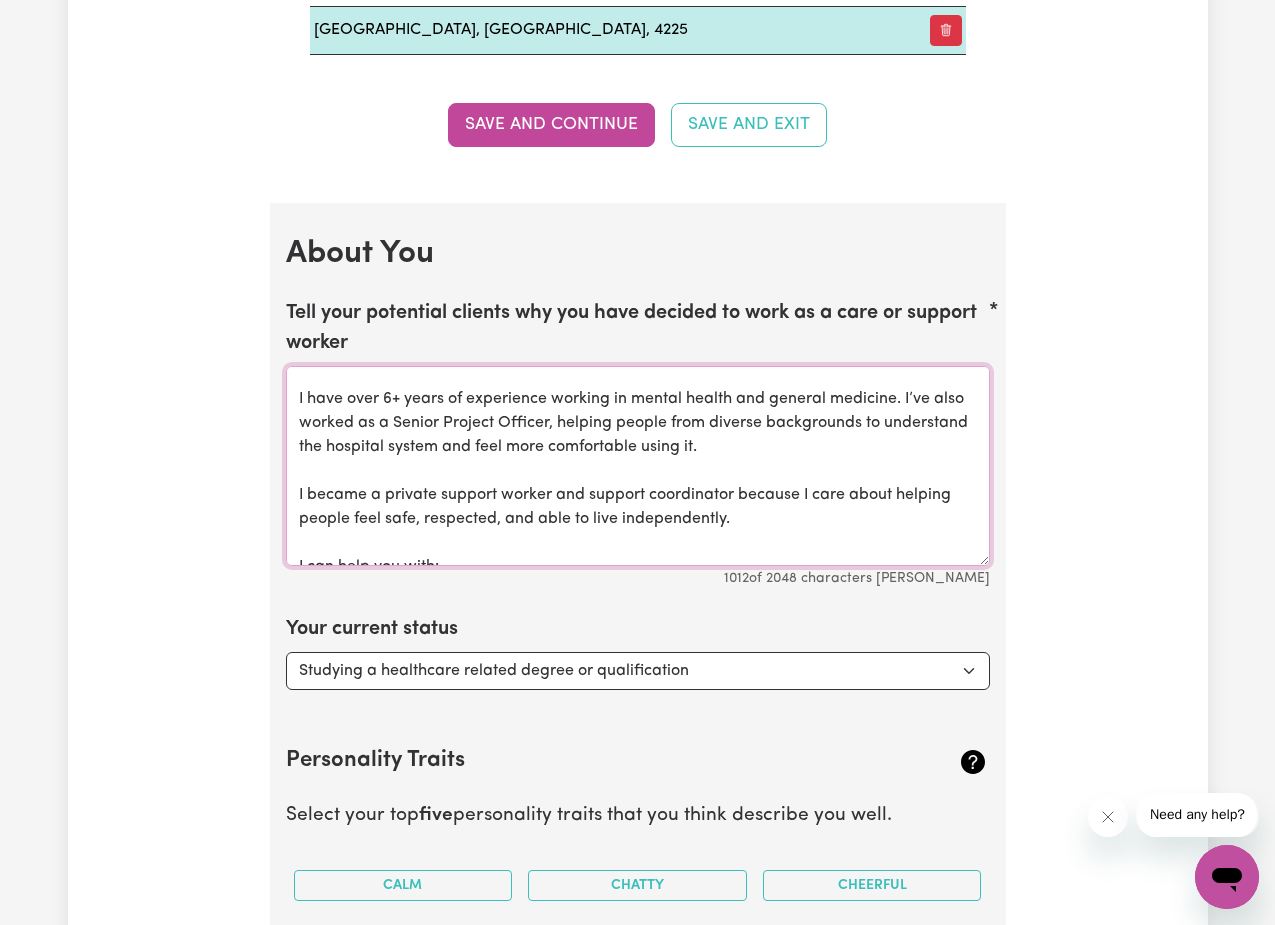 scroll, scrollTop: 85, scrollLeft: 0, axis: vertical 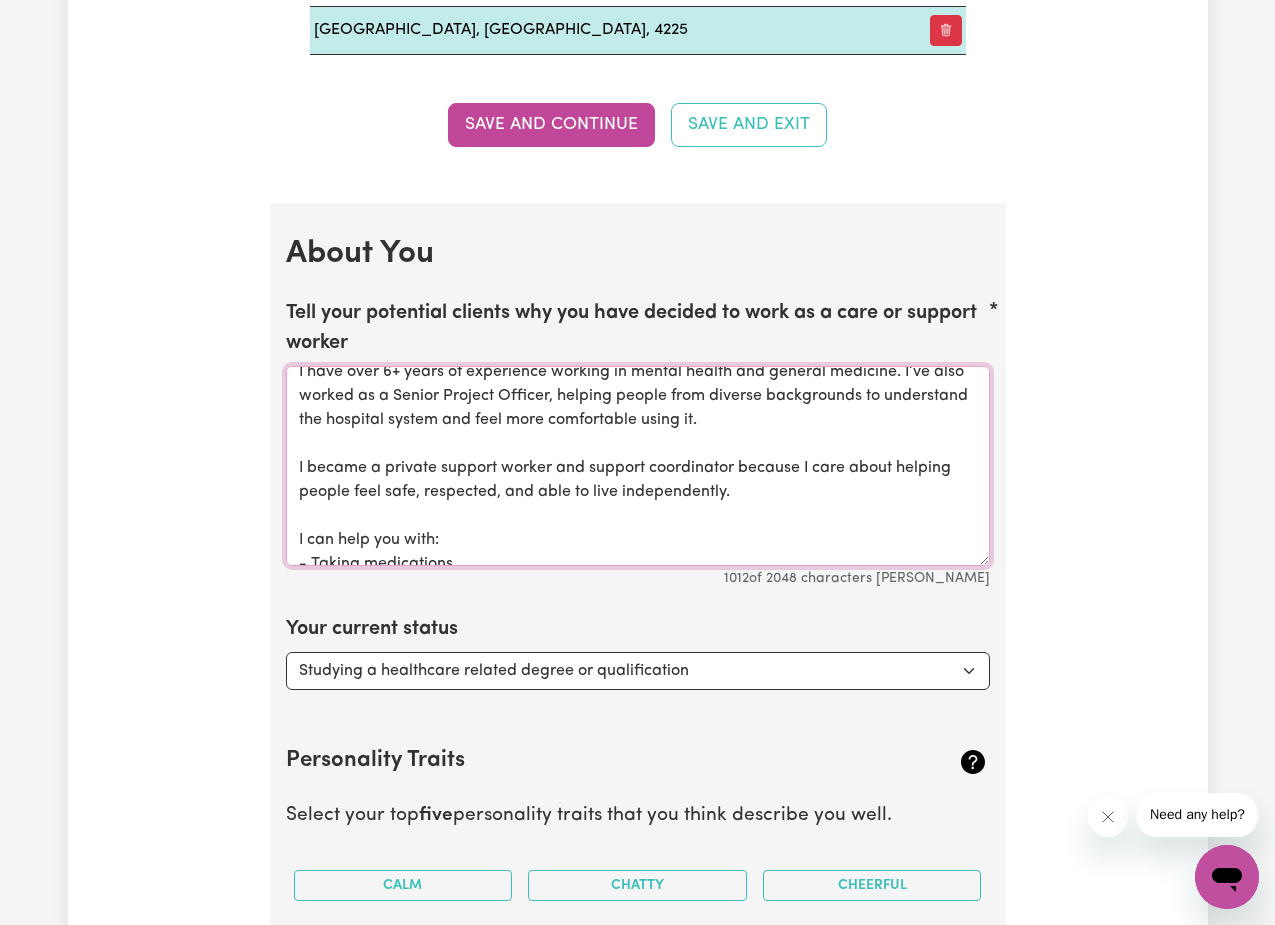 click on "Hi, my name is [PERSON_NAME] and I’m a Registered Nurse. I’m kind, friendly, and here to support you to live a life that feels meaningful and right for you.
I have over 6+ years of experience working in mental health and general medicine. I’ve also worked as a Senior Project Officer, helping people from diverse backgrounds to understand the hospital system and feel more comfortable using it.
I became a private support worker and support coordinator because I care about helping people feel safe, respected, and able to live independently.
I can help you with:
- Taking medications
- Going to appointments
- Organising life tasks
- Support with mental health or complex health needs
- Building confidence and feeling comfortable at home or in the community
- Navigating the NDIS
I always provide support that is respectful, person-centred, and trauma-informed. I want you to feel heard, understood, and supported in a way that suits you.
Please contact me if you have any questions. Hope to speak with you soon!" at bounding box center [638, 466] 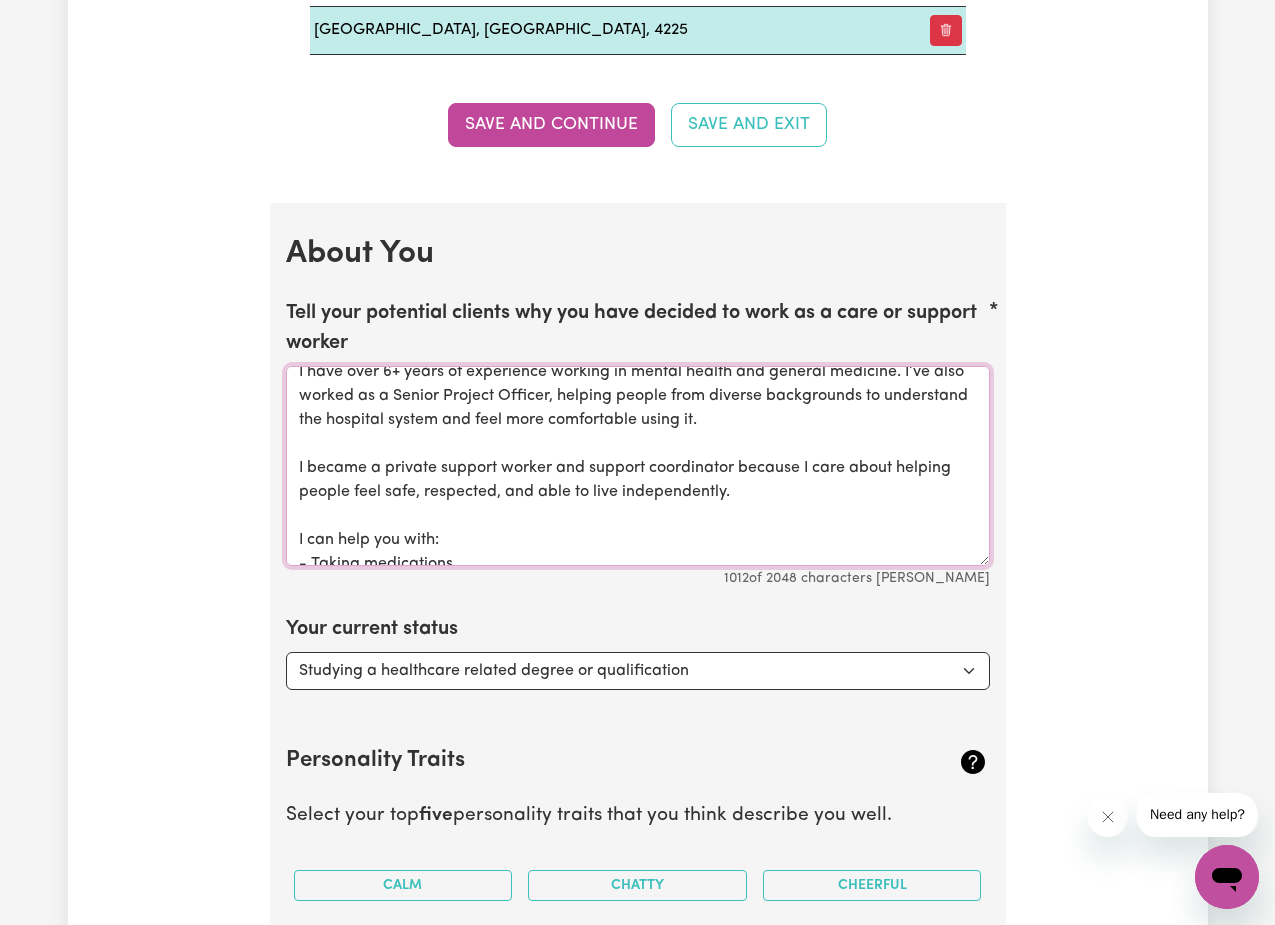 click on "Hi, my name is [PERSON_NAME] and I’m a Registered Nurse. I’m kind, friendly, and here to support you to live a life that feels meaningful and right for you.
I have over 6+ years of experience working in mental health and general medicine. I’ve also worked as a Senior Project Officer, helping people from diverse backgrounds to understand the hospital system and feel more comfortable using it.
I became a private support worker and support coordinator because I care about helping people feel safe, respected, and able to live independently.
I can help you with:
- Taking medications
- Going to appointments
- Organising life tasks
- Support with mental health or complex health needs
- Building confidence and feeling comfortable at home or in the community
- Navigating the NDIS
I always provide support that is respectful, person-centred, and trauma-informed. I want you to feel heard, understood, and supported in a way that suits you.
Please contact me if you have any questions. Hope to speak with you soon!" at bounding box center [638, 466] 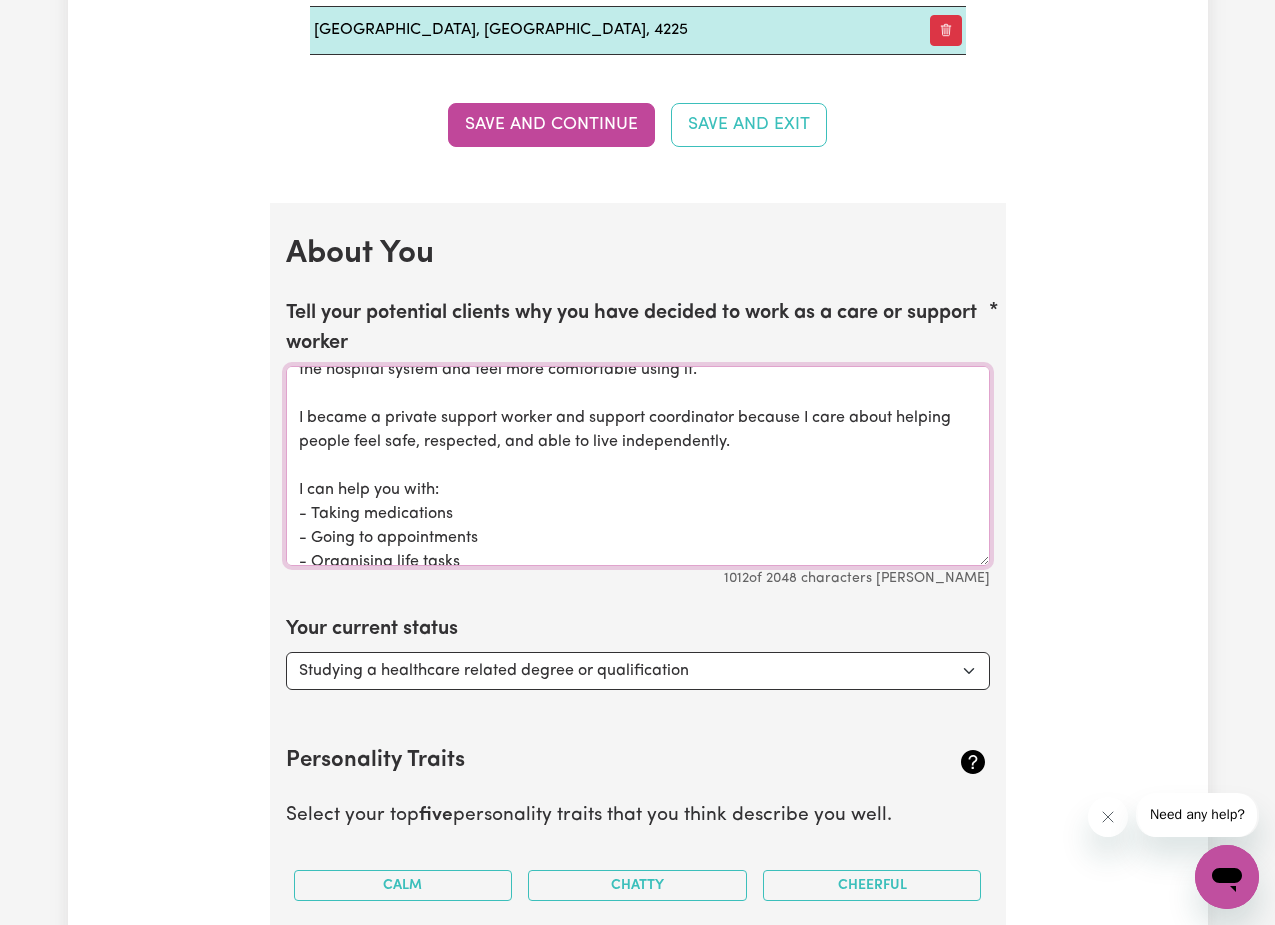 scroll, scrollTop: 146, scrollLeft: 0, axis: vertical 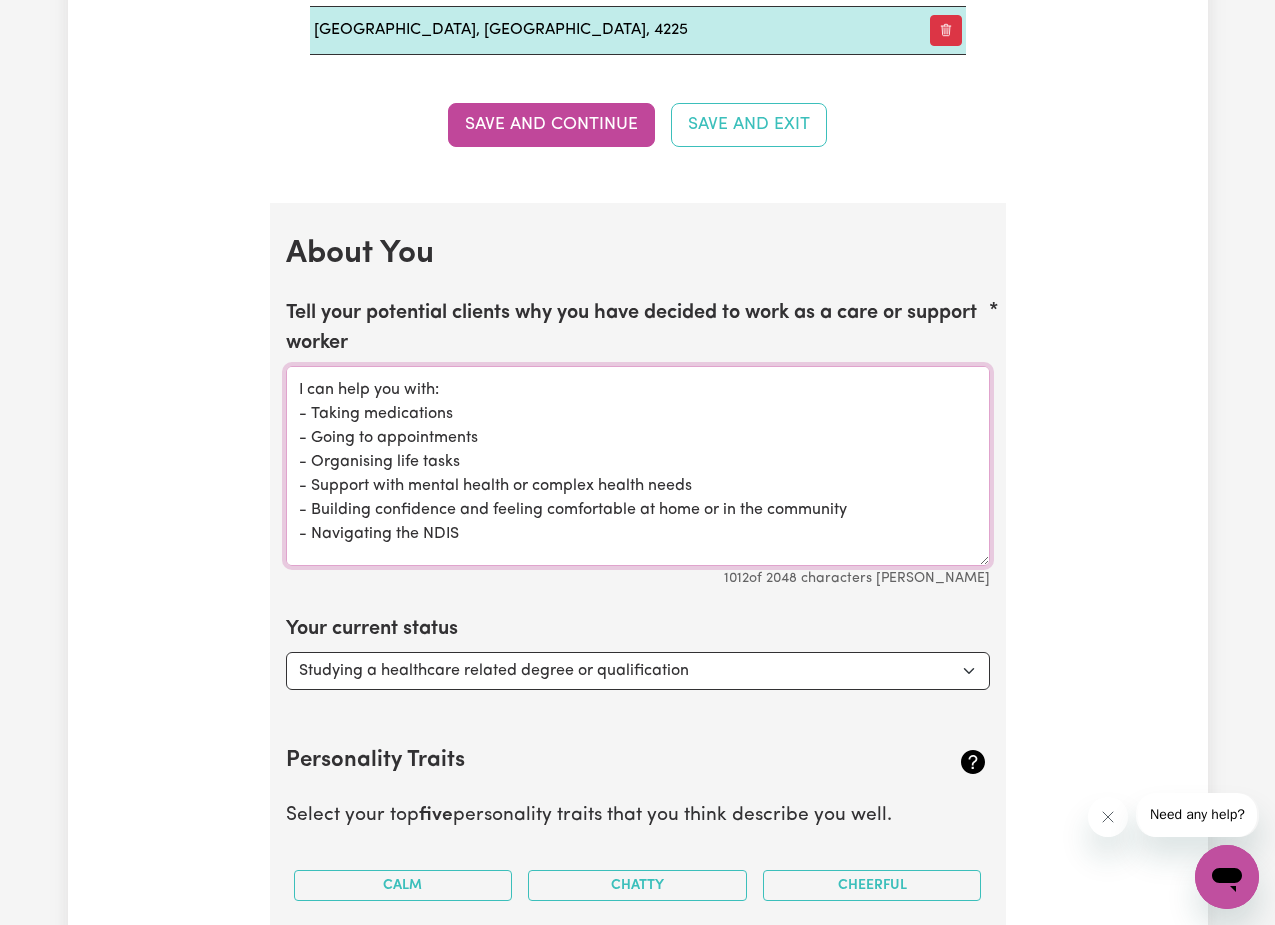 click on "Hi, my name is [PERSON_NAME] and I’m a Registered Nurse. I’m kind, friendly, and here to support you to live a life that feels meaningful and right for you.
I have over 6+ years of experience working in mental health and general medicine. I’ve also worked as a Senior Project Officer, helping people from diverse backgrounds to understand the hospital system and feel more comfortable using it.
I became a private support worker and support coordinator because I care about helping people feel safe, respected, and able to live independently.
I can help you with:
- Taking medications
- Going to appointments
- Organising life tasks
- Support with mental health or complex health needs
- Building confidence and feeling comfortable at home or in the community
- Navigating the NDIS
I always provide support that is respectful, person-centred, and trauma-informed. I want you to feel heard, understood, and supported in a way that suits you.
Please contact me if you have any questions. Hope to speak with you soon!" at bounding box center (638, 466) 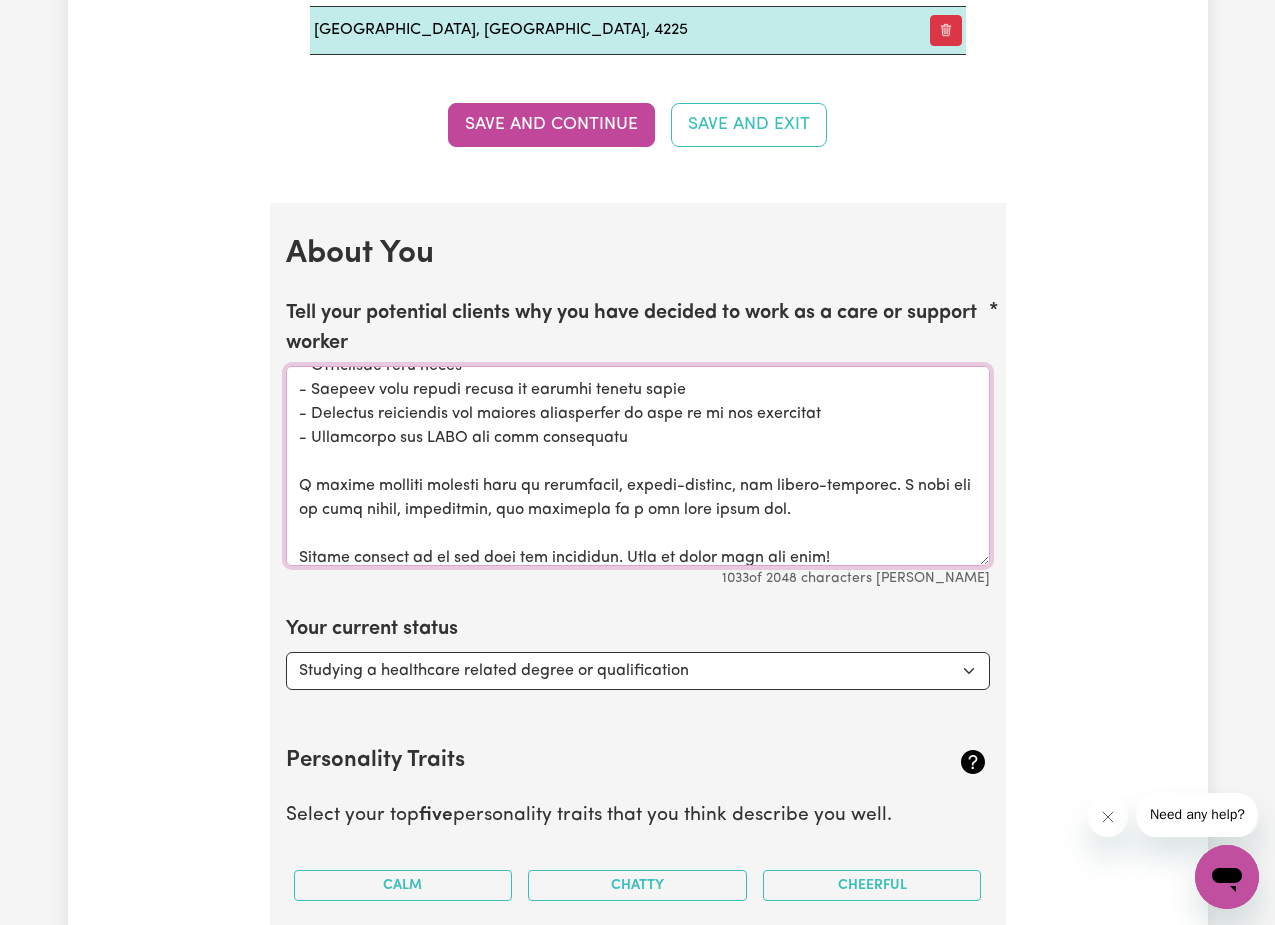 scroll, scrollTop: 342, scrollLeft: 0, axis: vertical 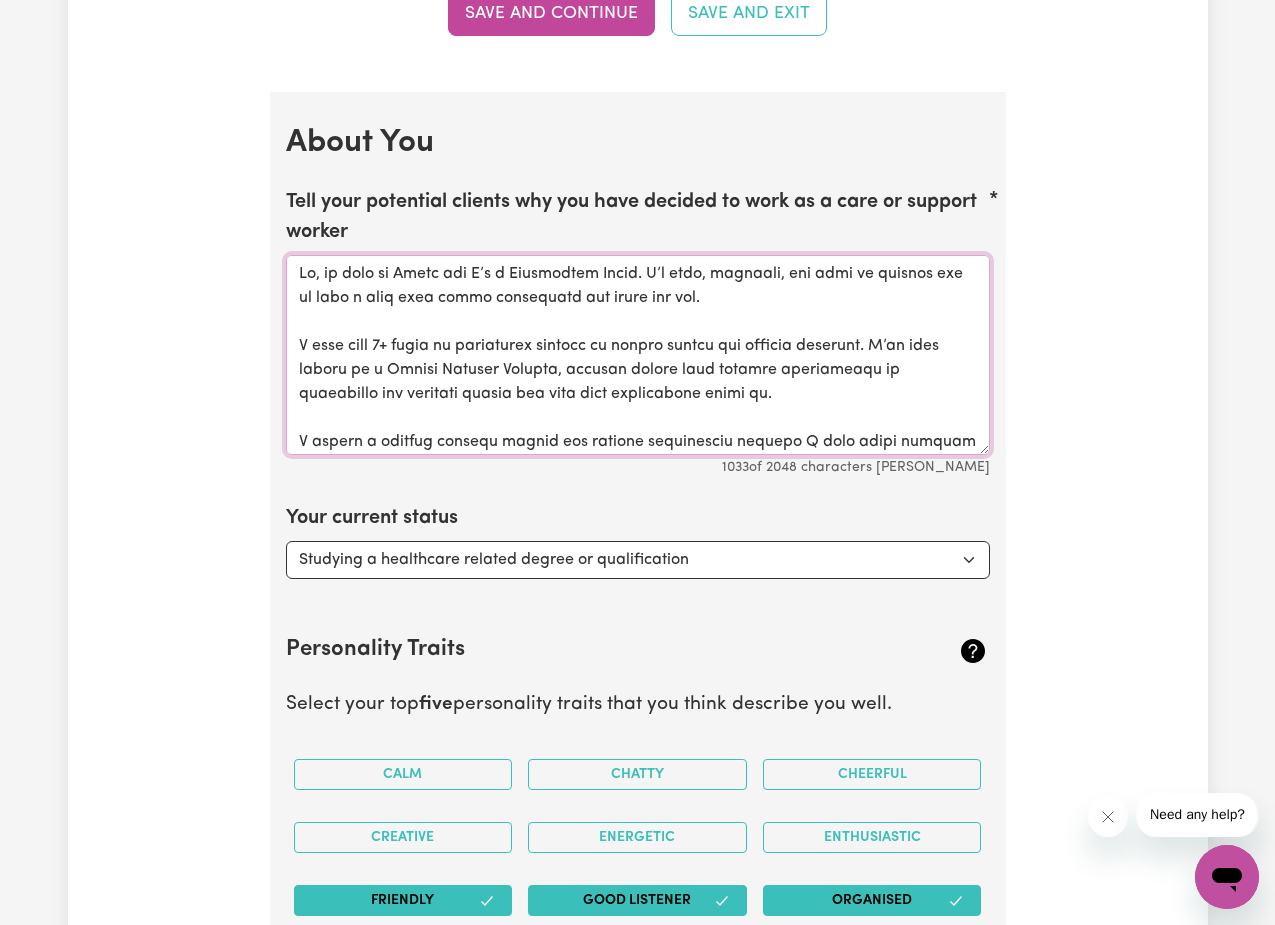 click on "Tell your potential clients why you have decided to work as a care or support worker" at bounding box center [638, 355] 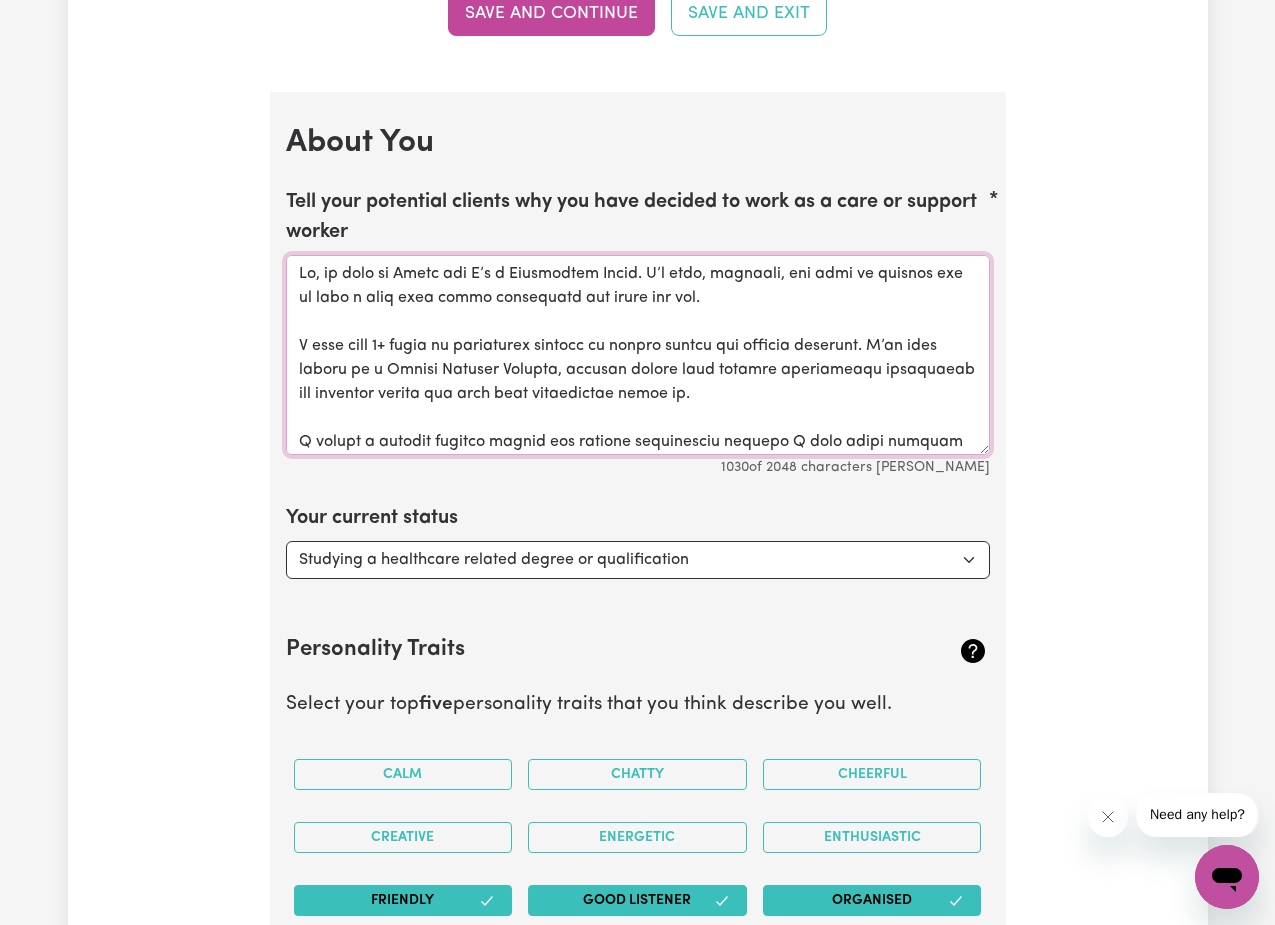 click on "Tell your potential clients why you have decided to work as a care or support worker" at bounding box center [638, 355] 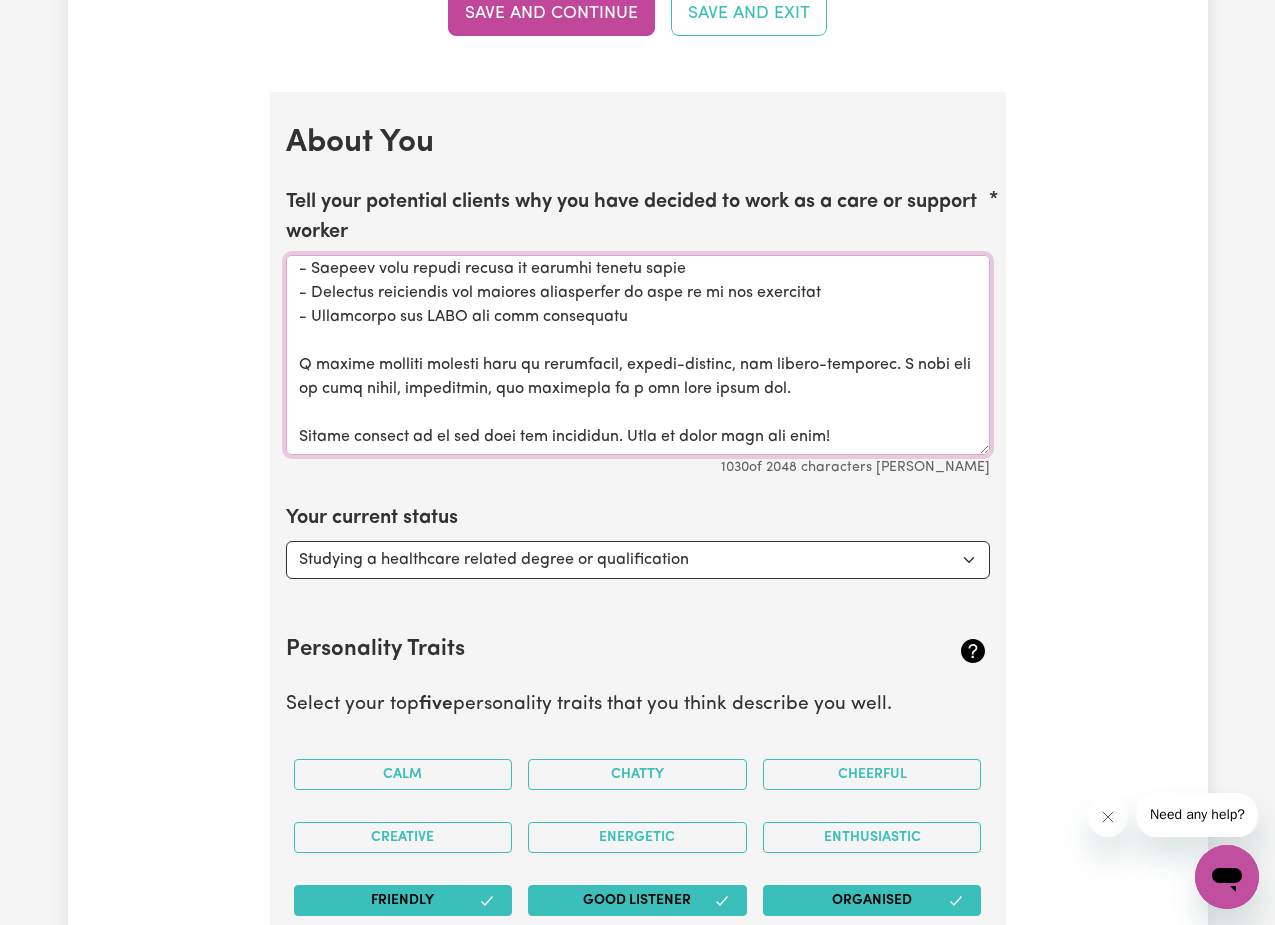 scroll, scrollTop: 342, scrollLeft: 0, axis: vertical 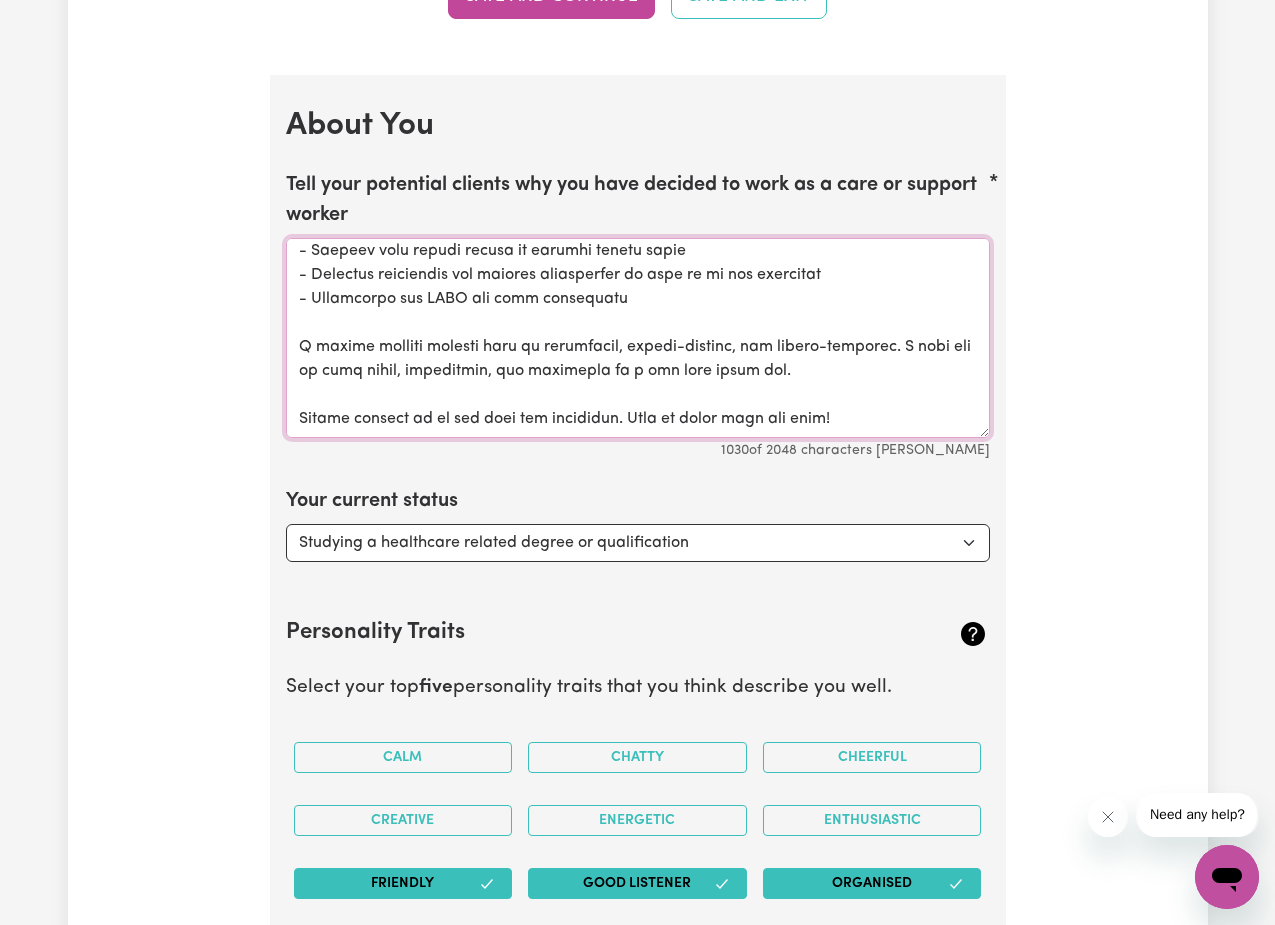 click on "Tell your potential clients why you have decided to work as a care or support worker" at bounding box center (638, 338) 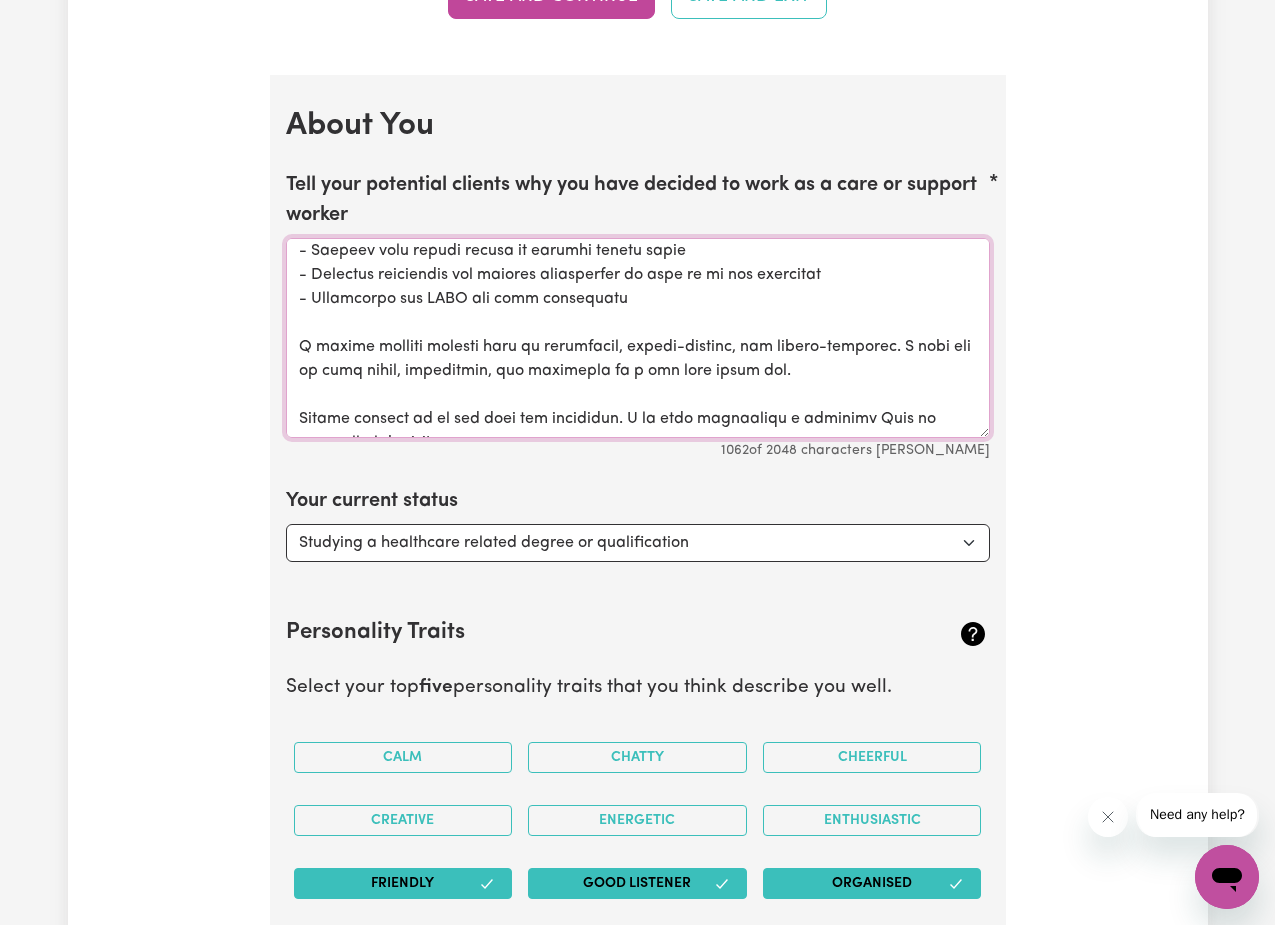 scroll, scrollTop: 366, scrollLeft: 0, axis: vertical 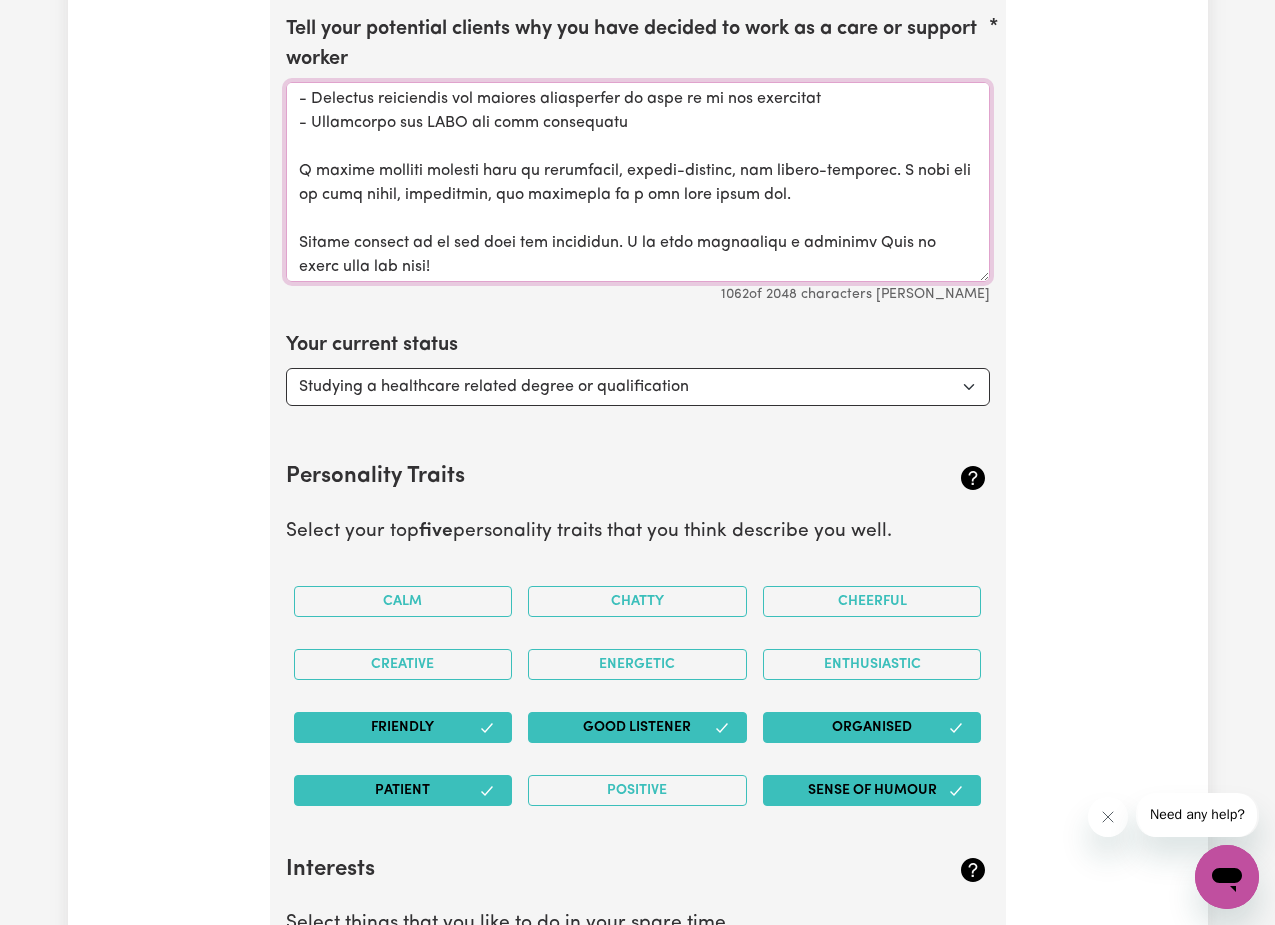 click on "Tell your potential clients why you have decided to work as a care or support worker" at bounding box center (638, 182) 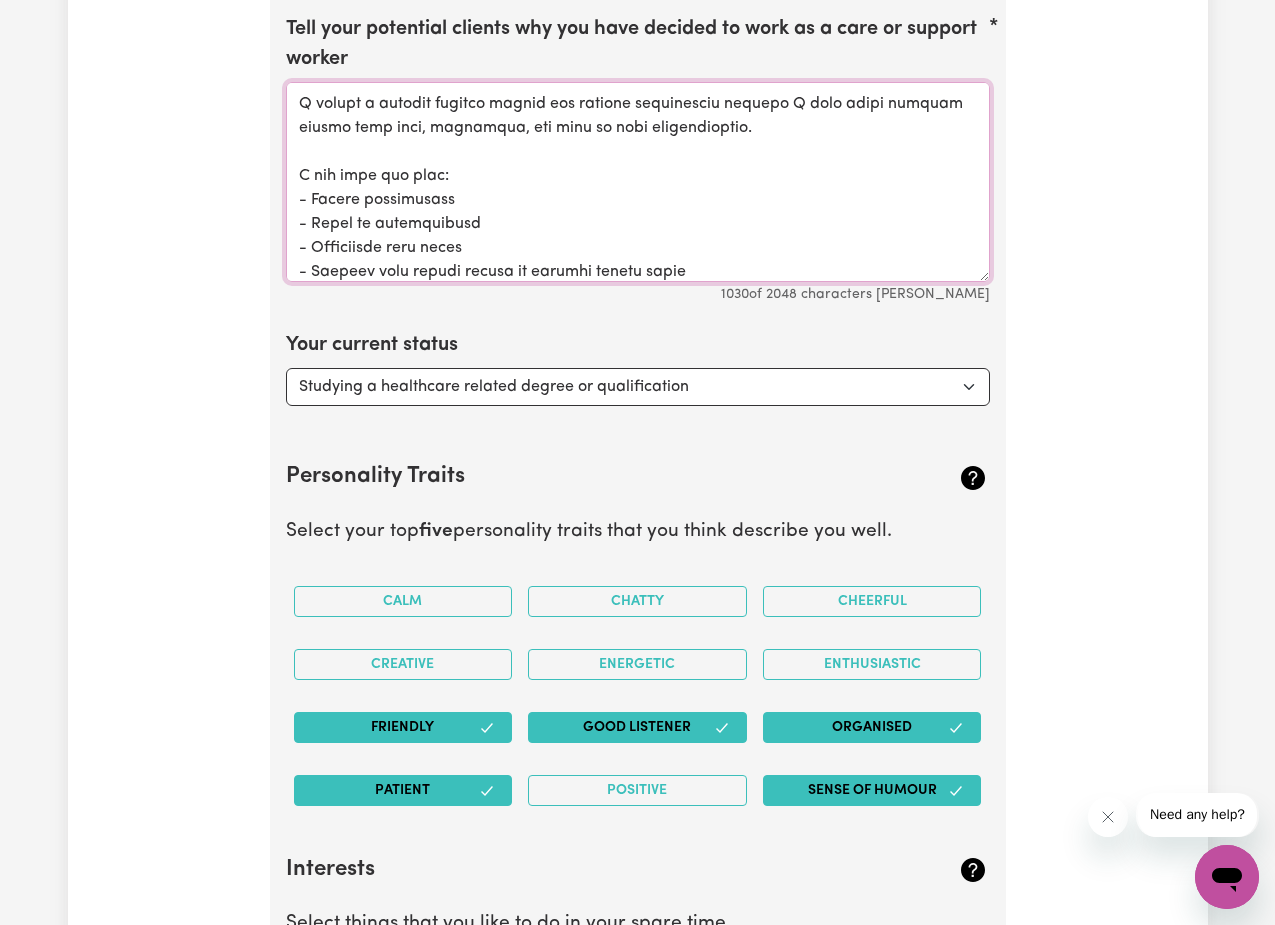 scroll, scrollTop: 0, scrollLeft: 0, axis: both 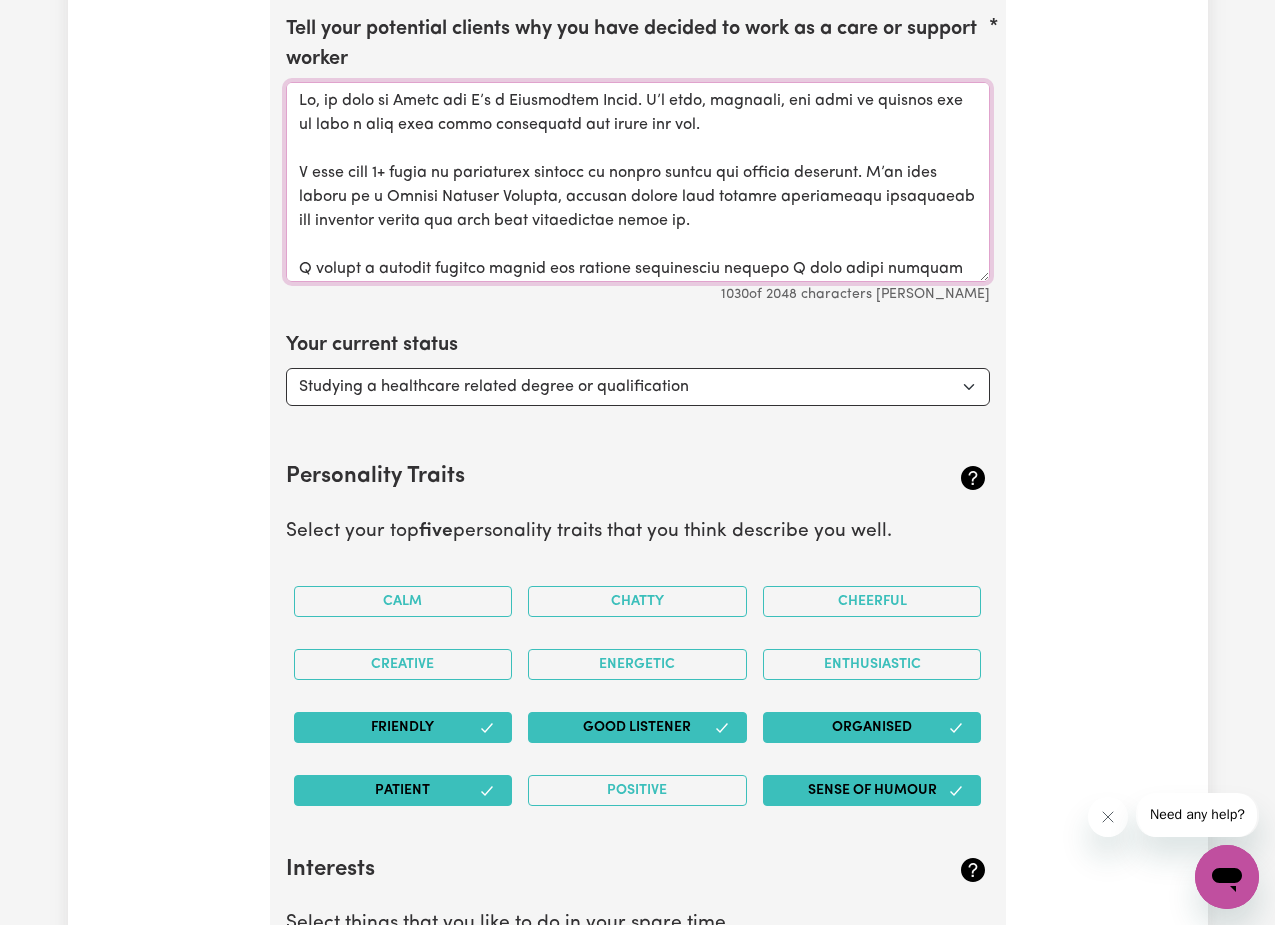 click on "Tell your potential clients why you have decided to work as a care or support worker" at bounding box center [638, 182] 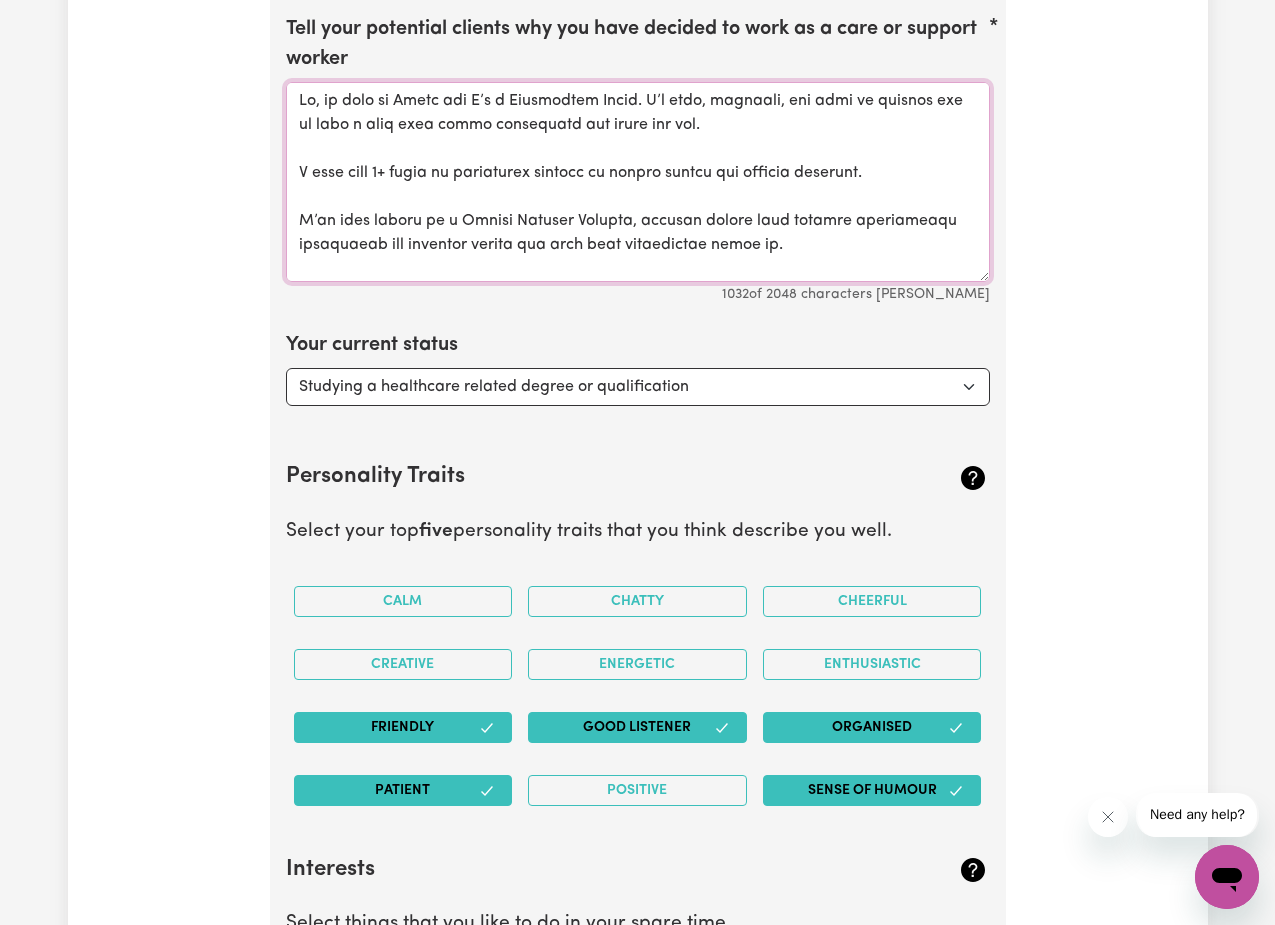 click on "Tell your potential clients why you have decided to work as a care or support worker" at bounding box center (638, 182) 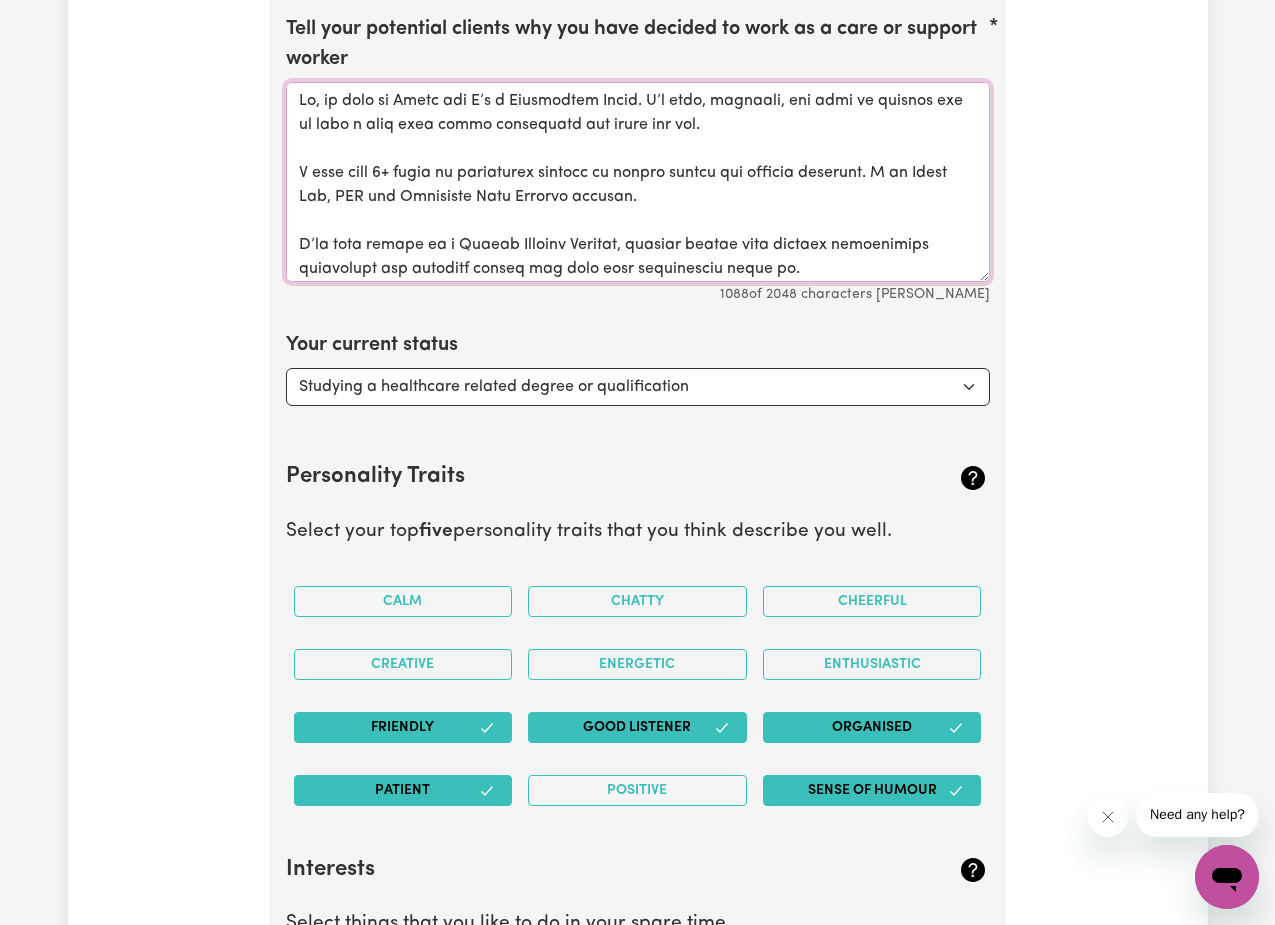 click on "Tell your potential clients why you have decided to work as a care or support worker" at bounding box center (638, 182) 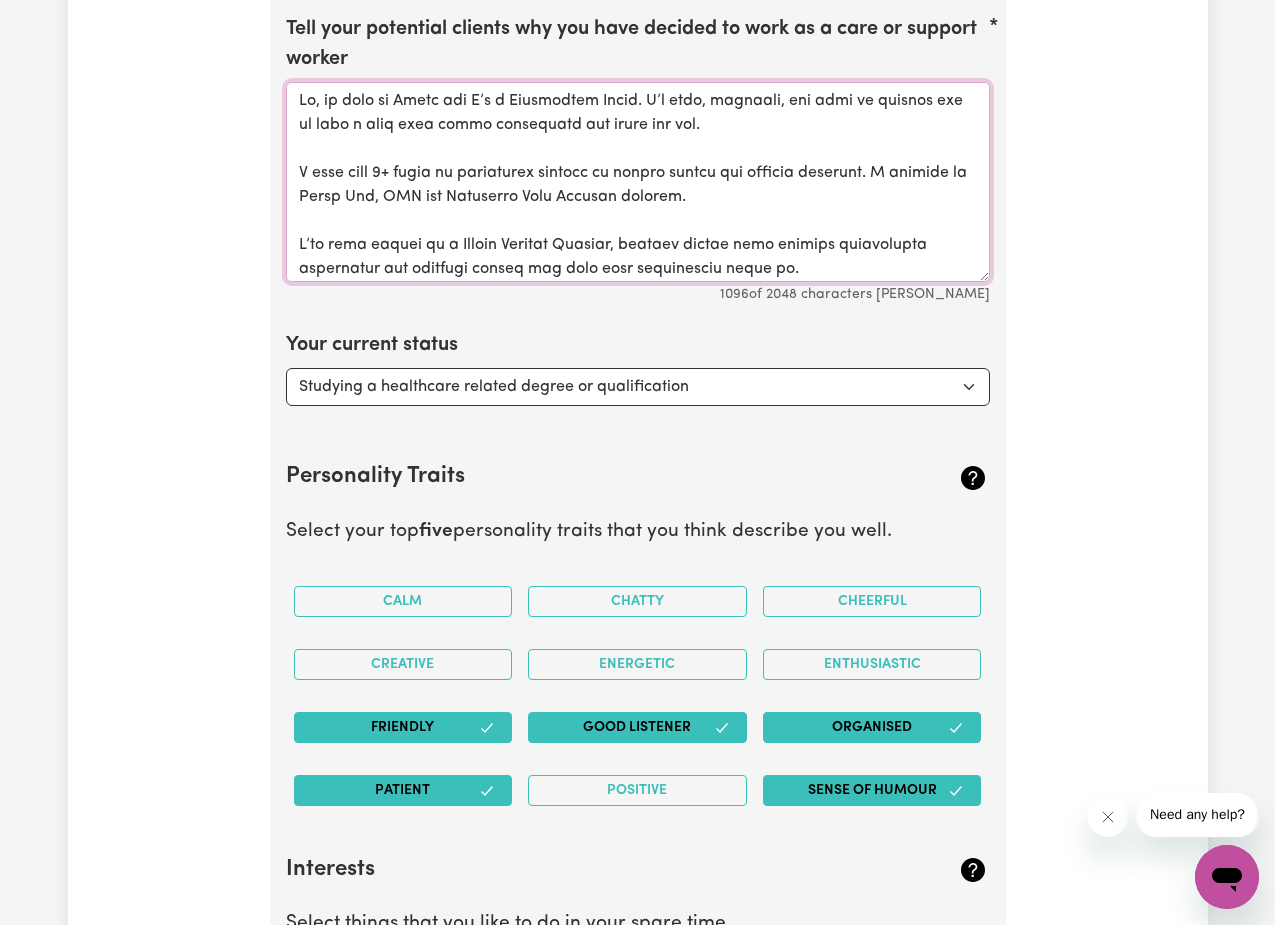 drag, startPoint x: 740, startPoint y: 193, endPoint x: 681, endPoint y: 192, distance: 59.008472 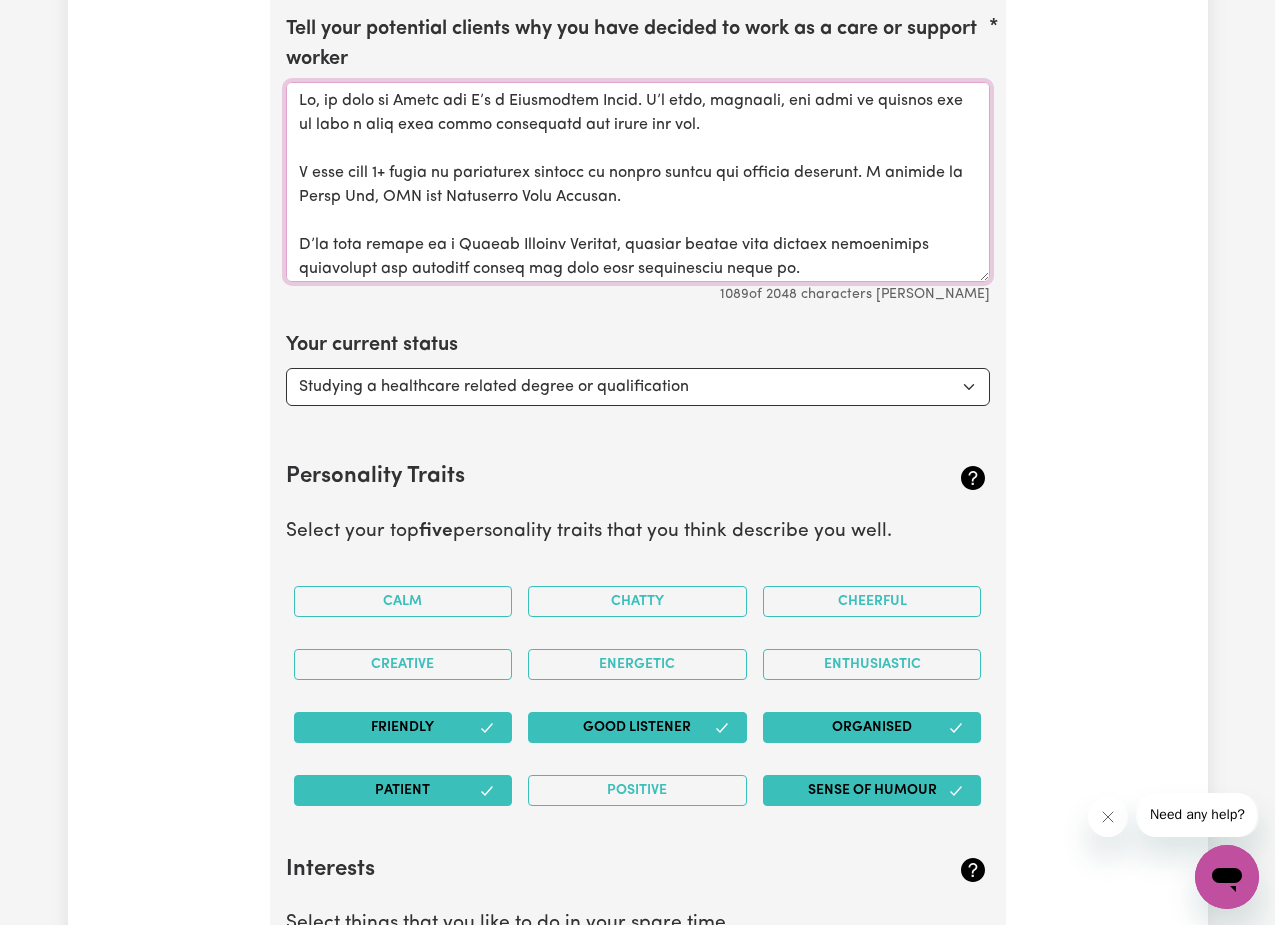 click on "Tell your potential clients why you have decided to work as a care or support worker" at bounding box center (638, 182) 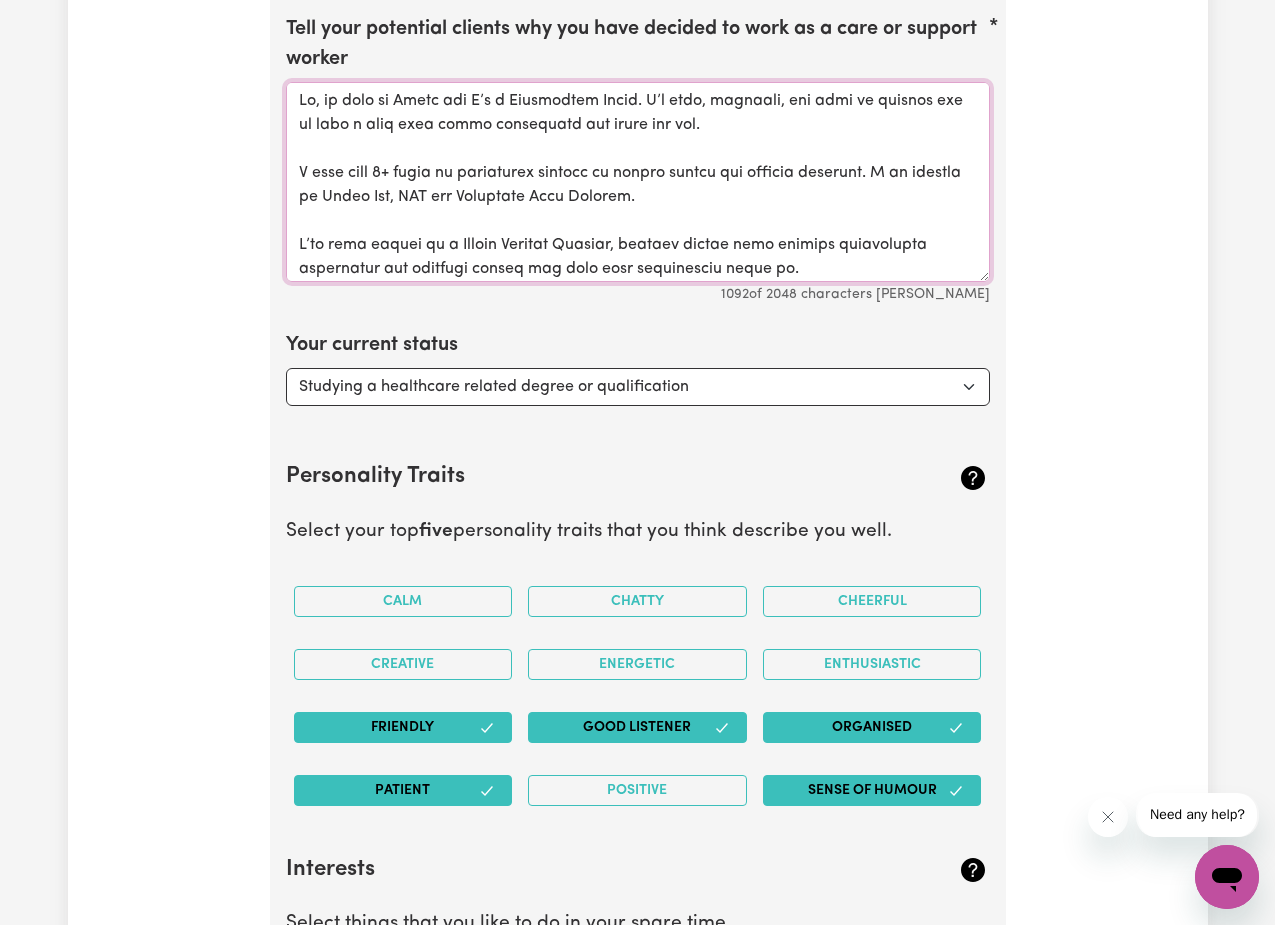 click on "Tell your potential clients why you have decided to work as a care or support worker" at bounding box center [638, 182] 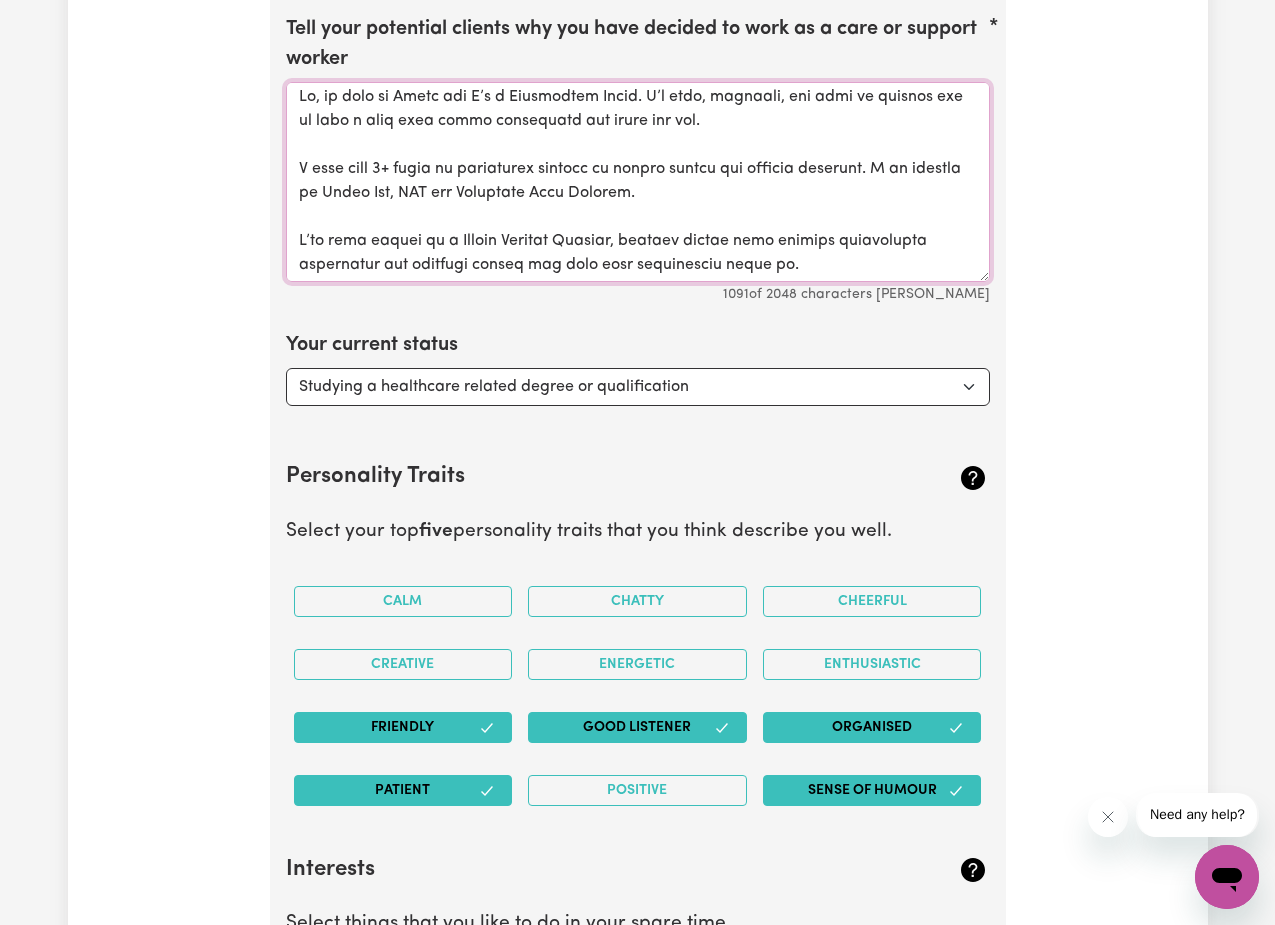 scroll, scrollTop: 8, scrollLeft: 0, axis: vertical 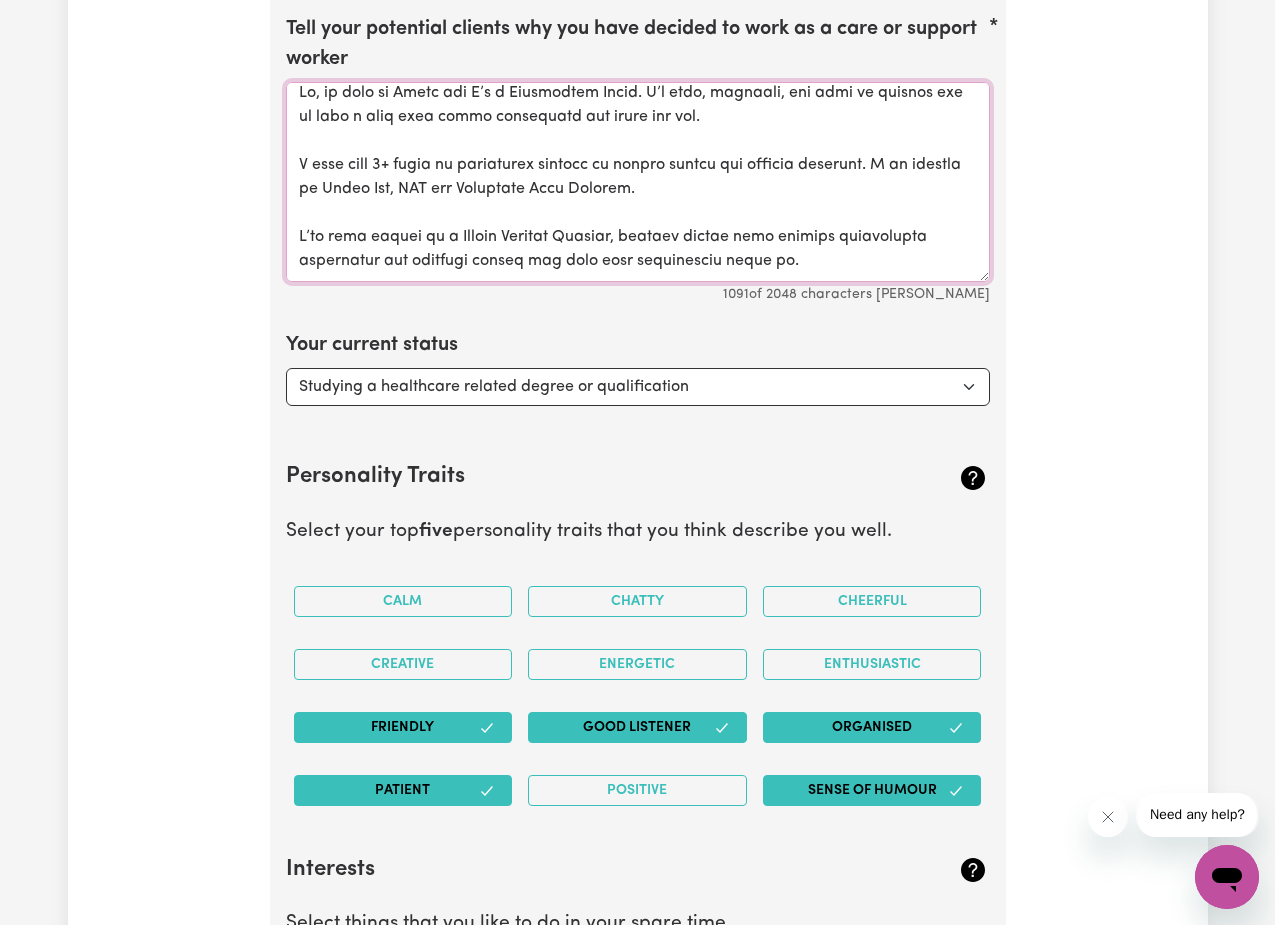 click on "Tell your potential clients why you have decided to work as a care or support worker" at bounding box center [638, 182] 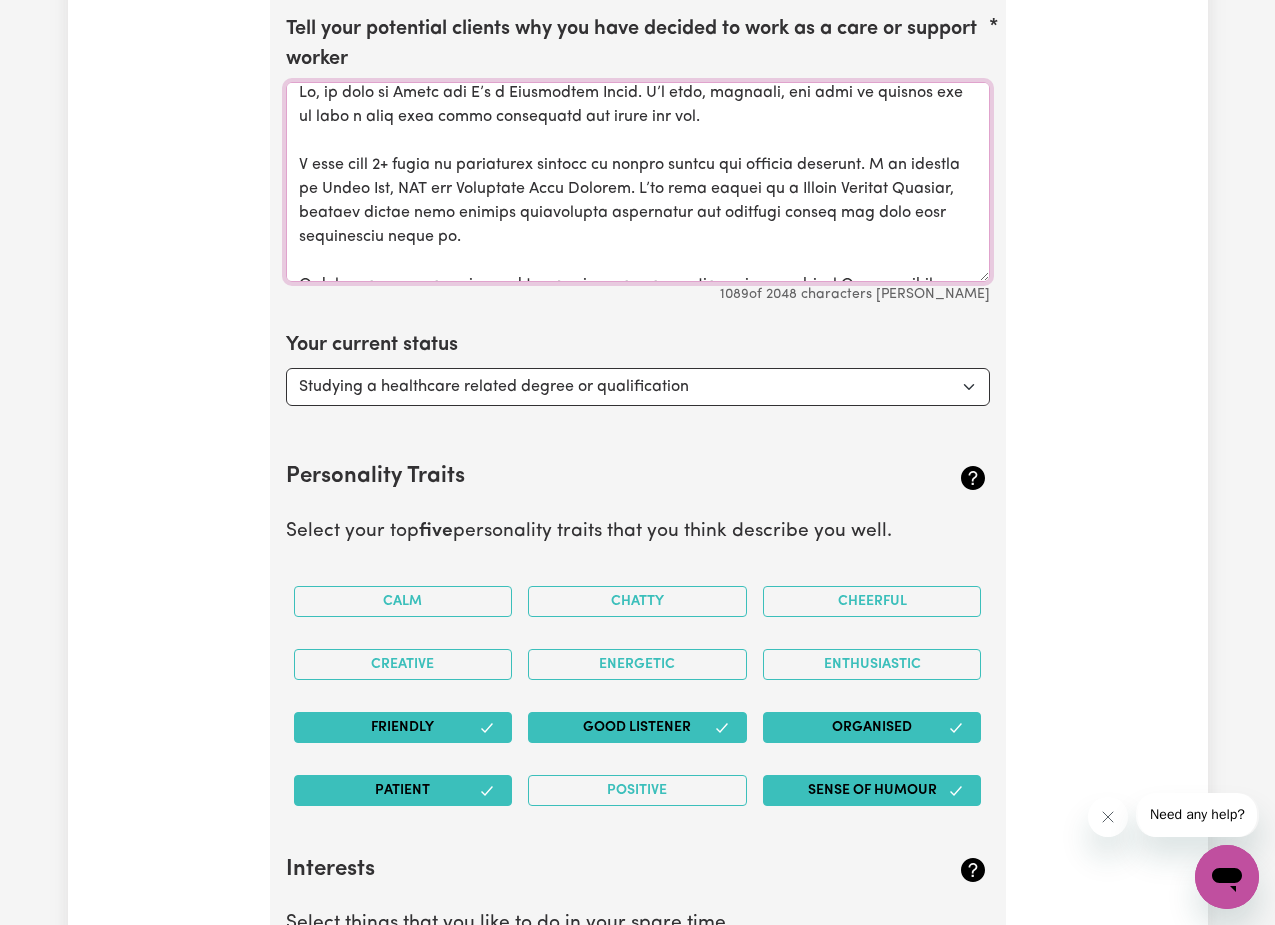 click on "Tell your potential clients why you have decided to work as a care or support worker" at bounding box center (638, 182) 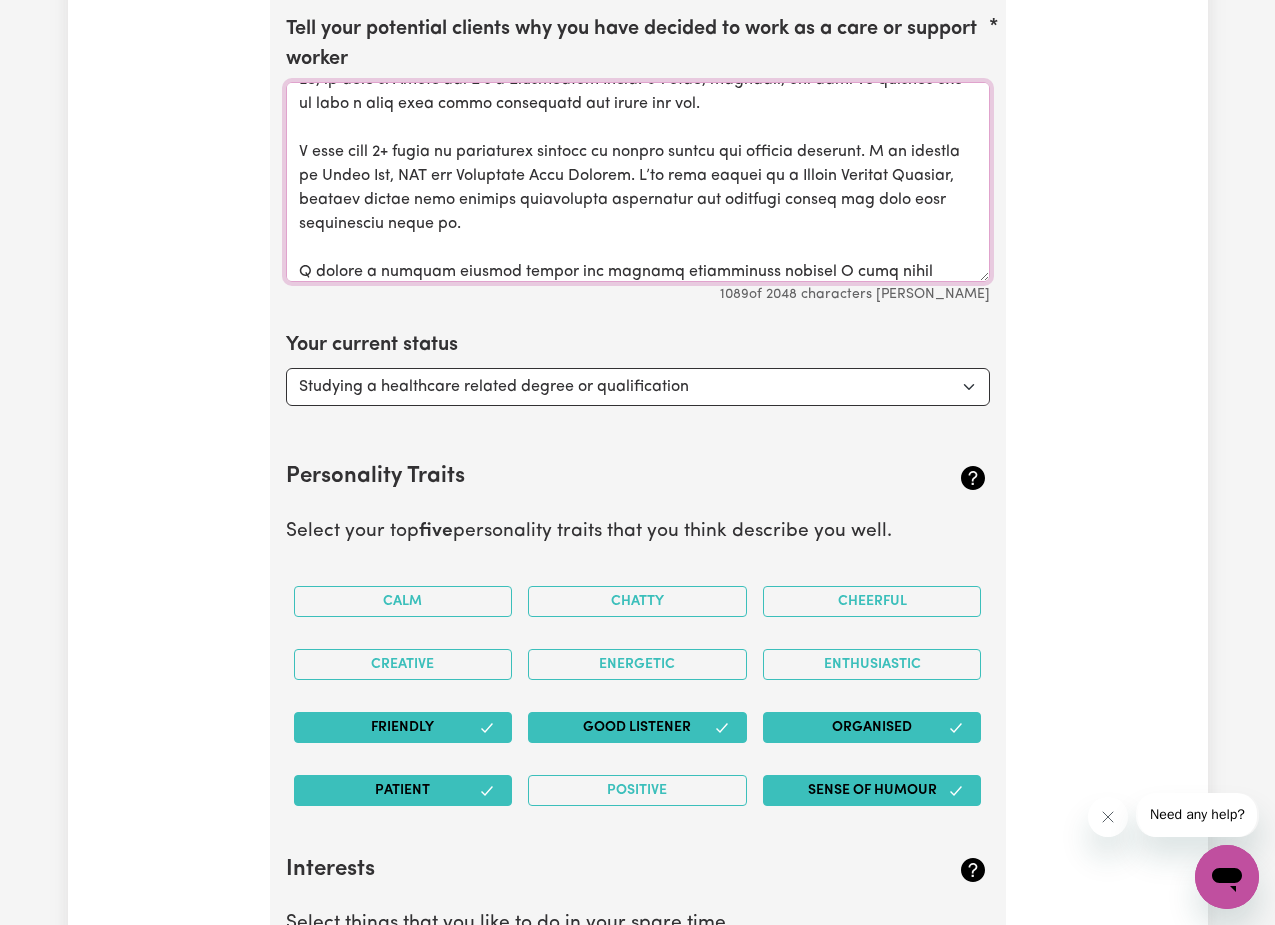 scroll, scrollTop: 0, scrollLeft: 0, axis: both 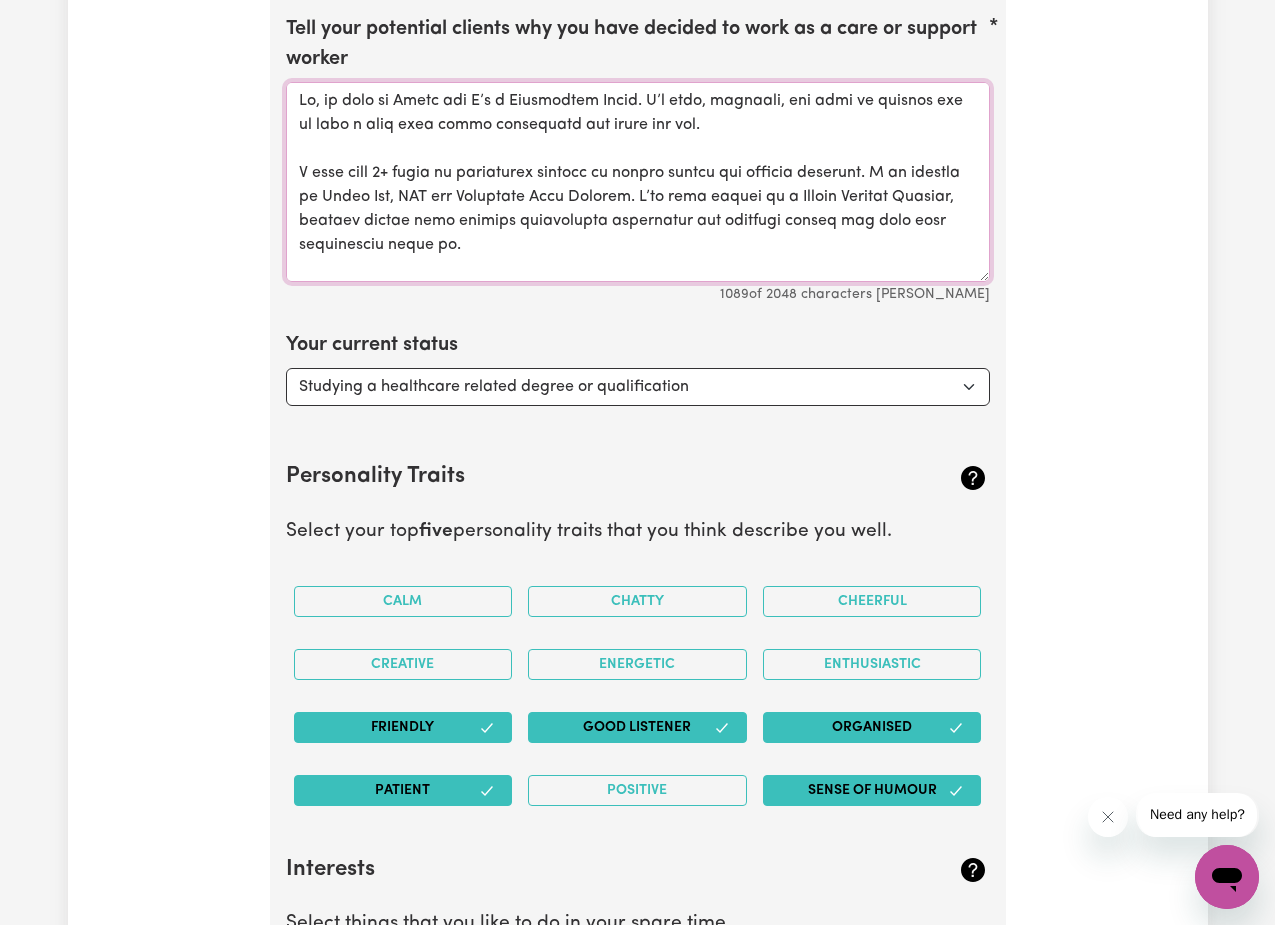 click on "Tell your potential clients why you have decided to work as a care or support worker" at bounding box center (638, 182) 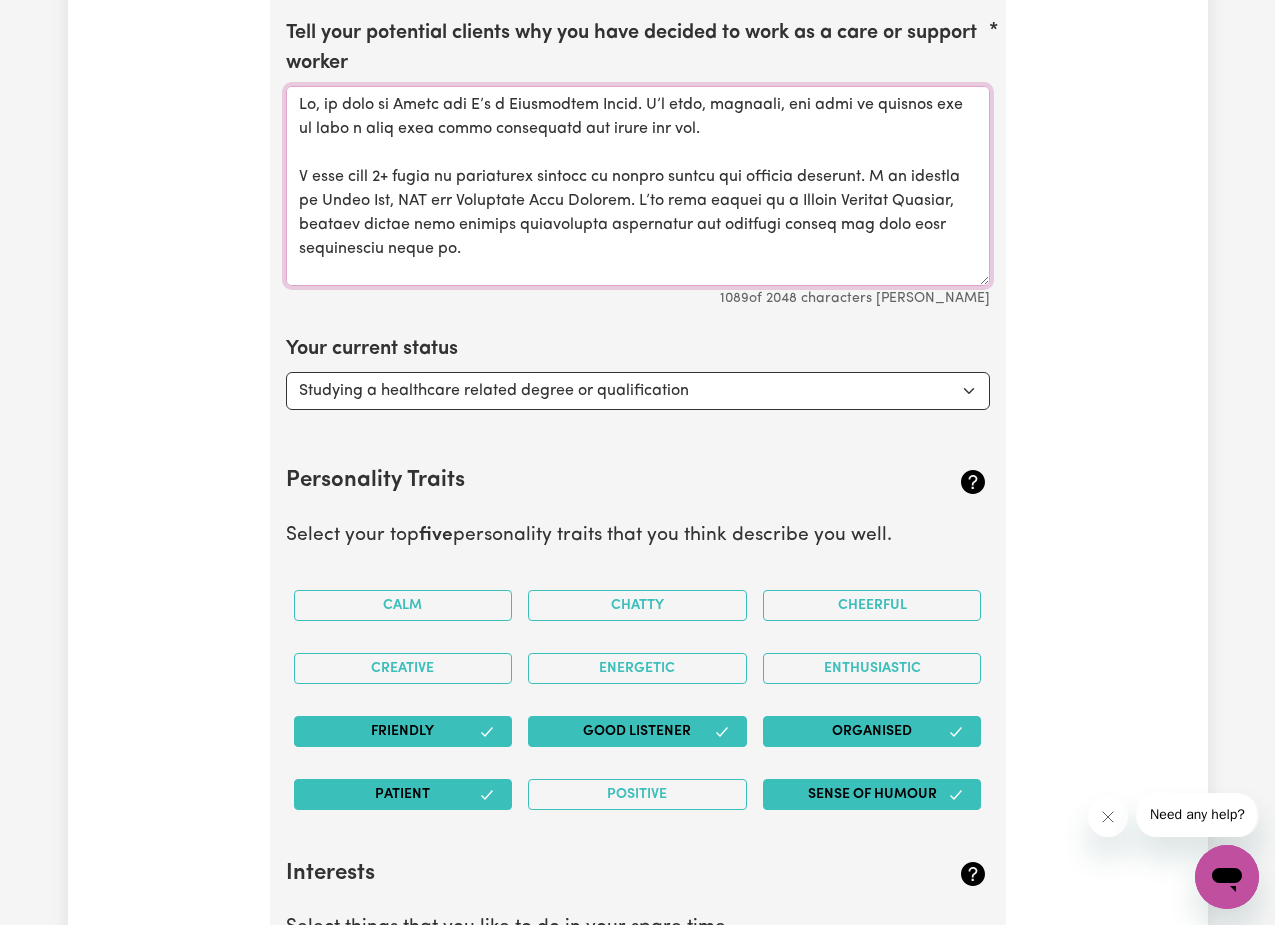click on "Tell your potential clients why you have decided to work as a care or support worker" at bounding box center [638, 186] 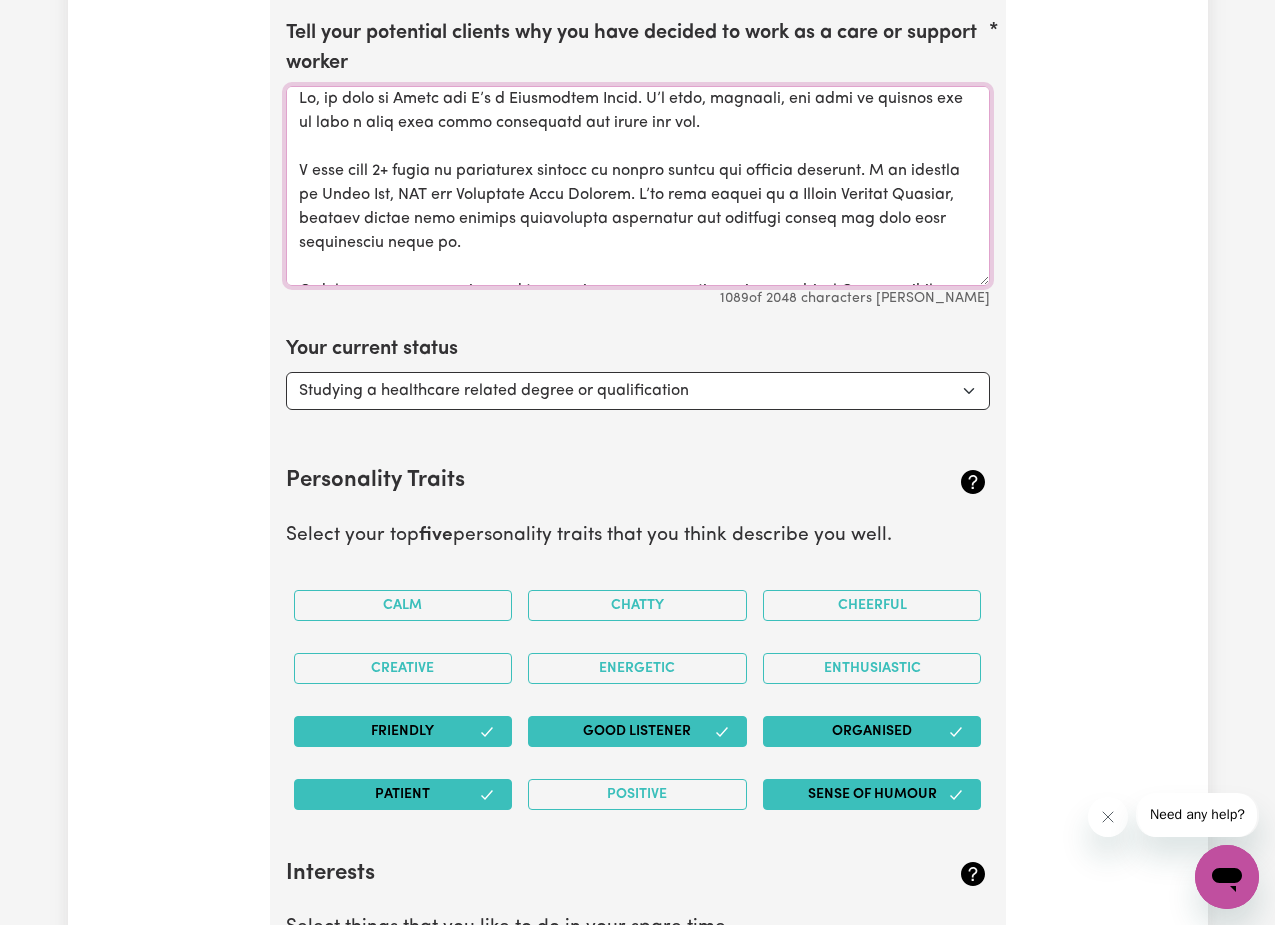 scroll, scrollTop: 0, scrollLeft: 0, axis: both 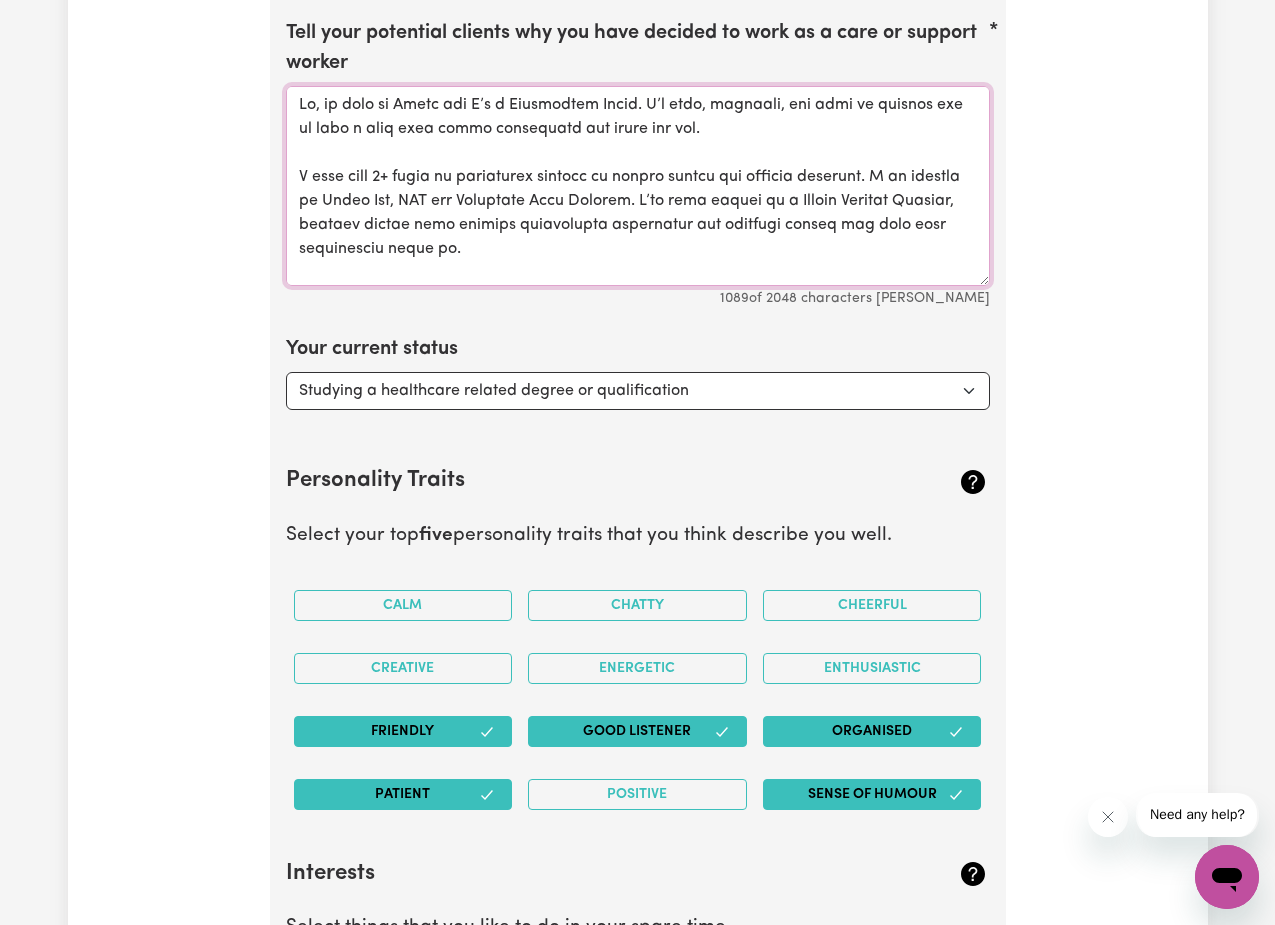 click on "Tell your potential clients why you have decided to work as a care or support worker" at bounding box center [638, 186] 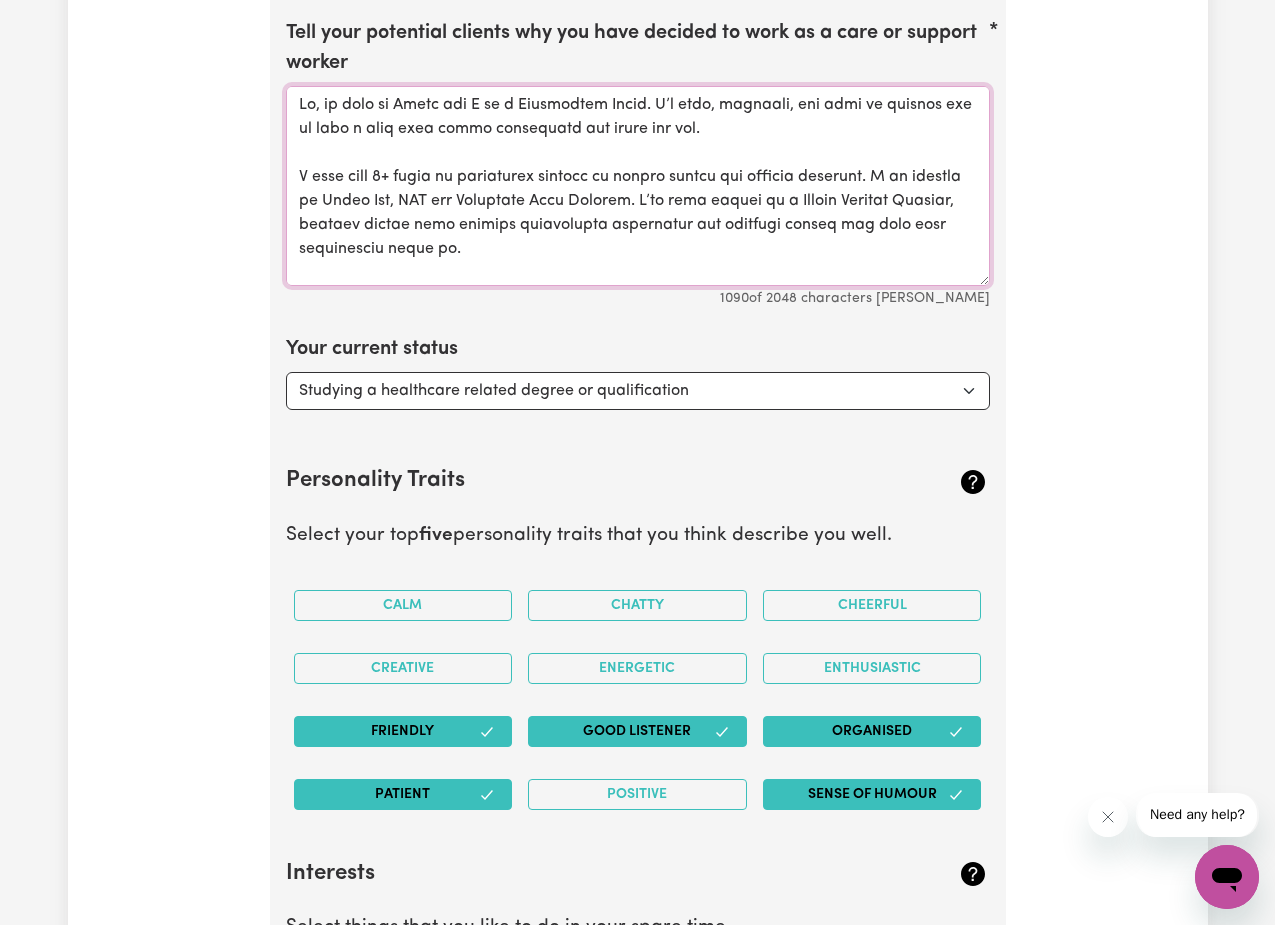 click on "Tell your potential clients why you have decided to work as a care or support worker" at bounding box center [638, 186] 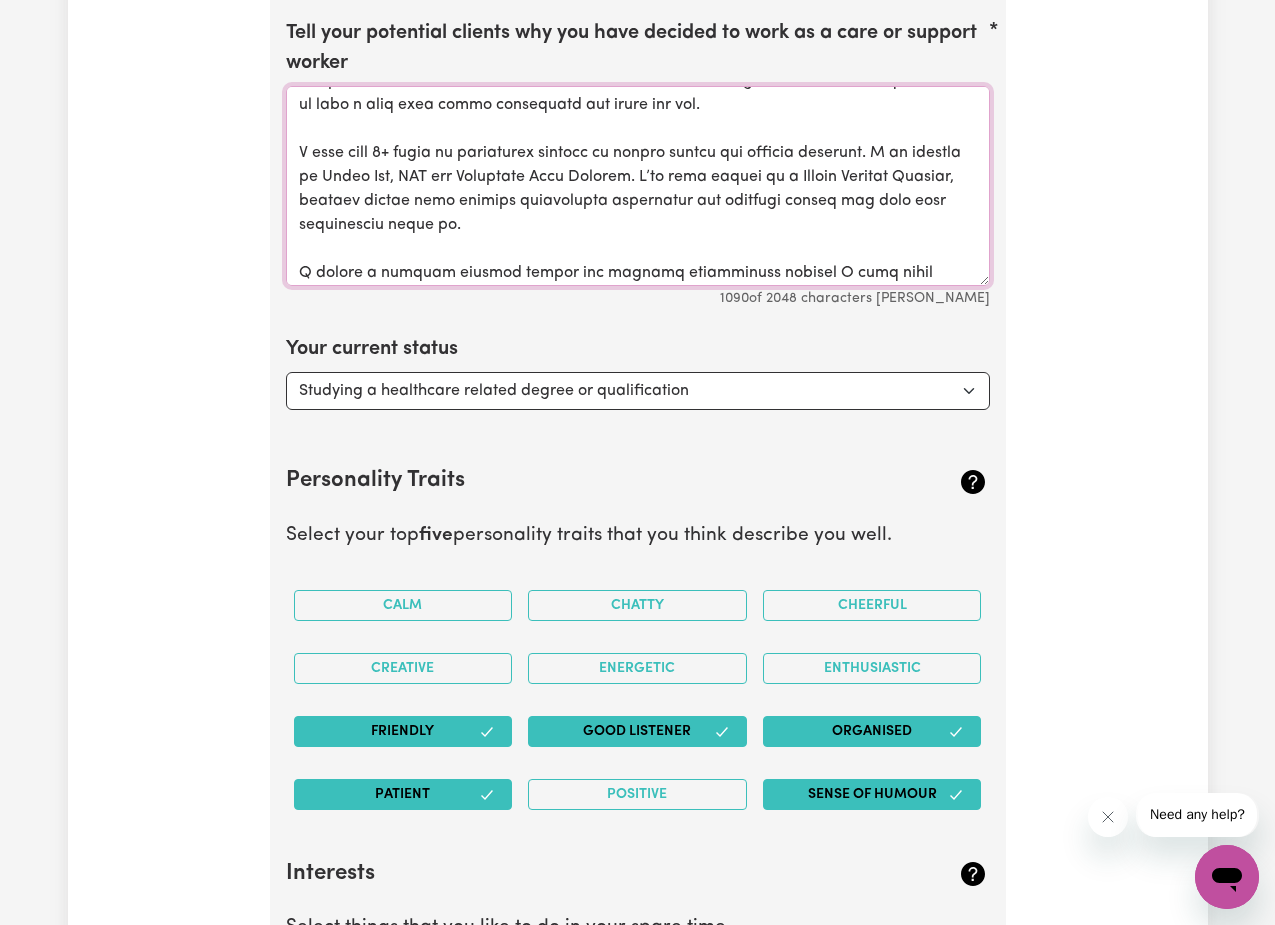 scroll, scrollTop: 25, scrollLeft: 0, axis: vertical 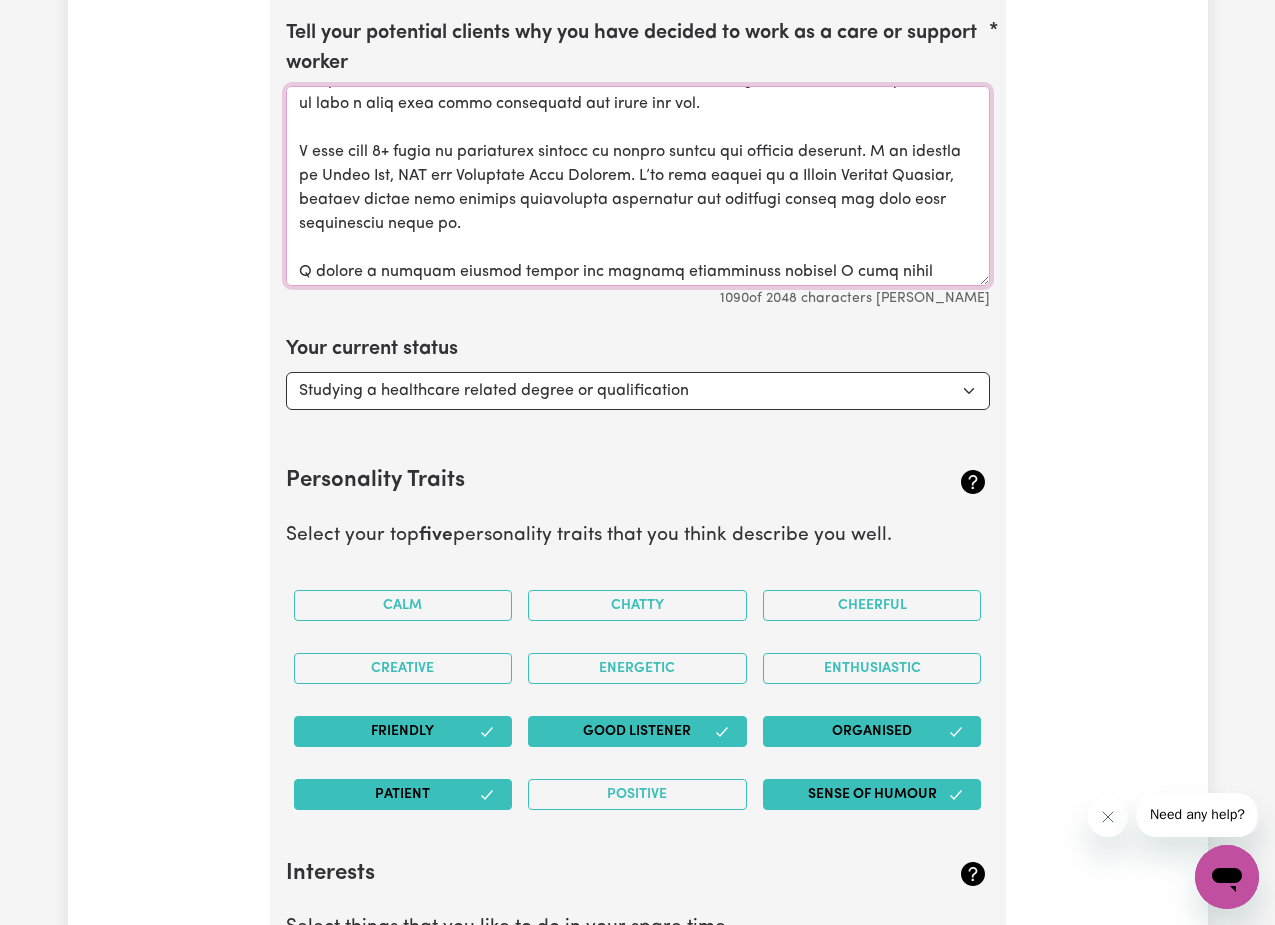 click on "Tell your potential clients why you have decided to work as a care or support worker" at bounding box center [638, 186] 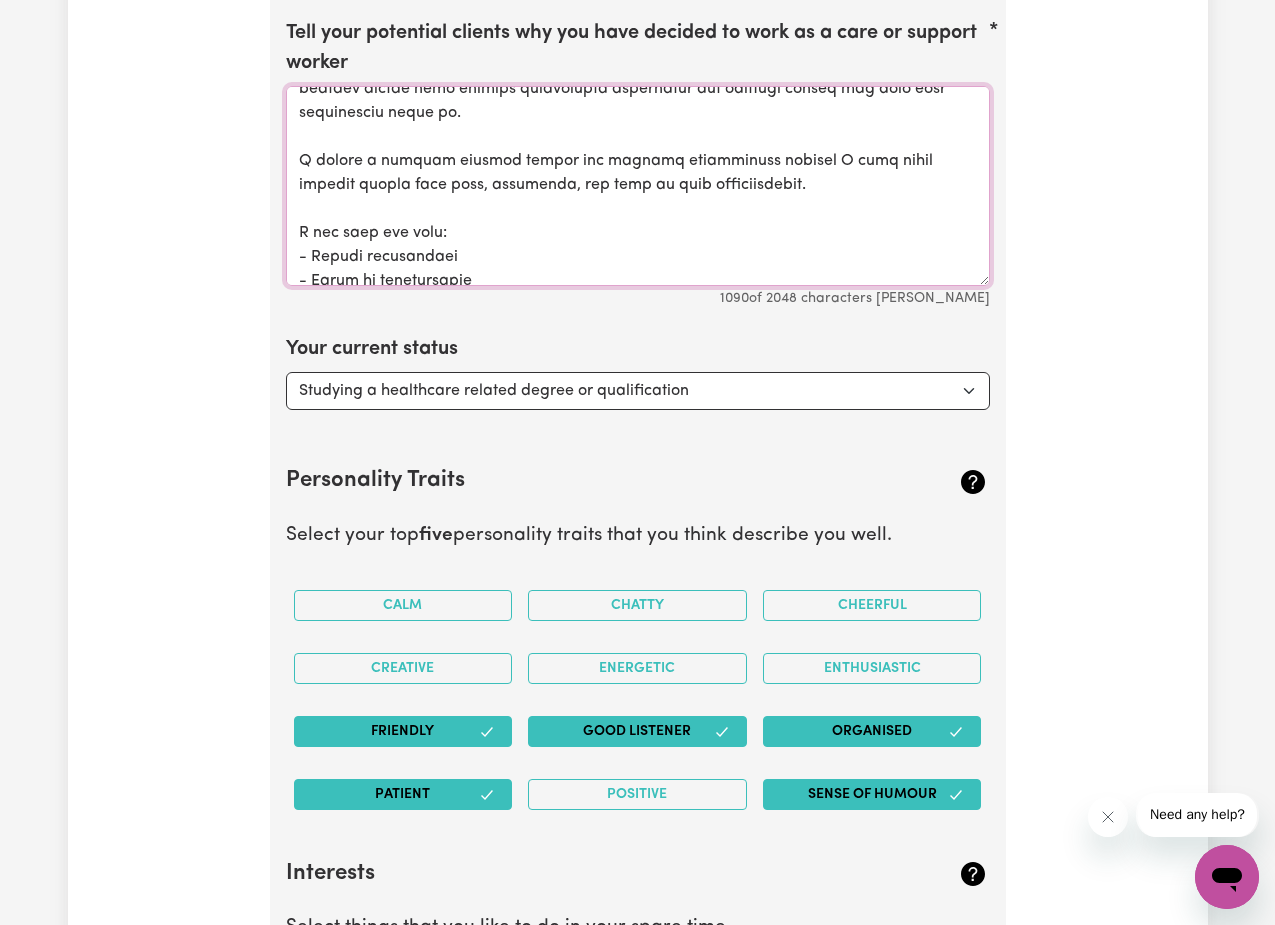 scroll, scrollTop: 140, scrollLeft: 0, axis: vertical 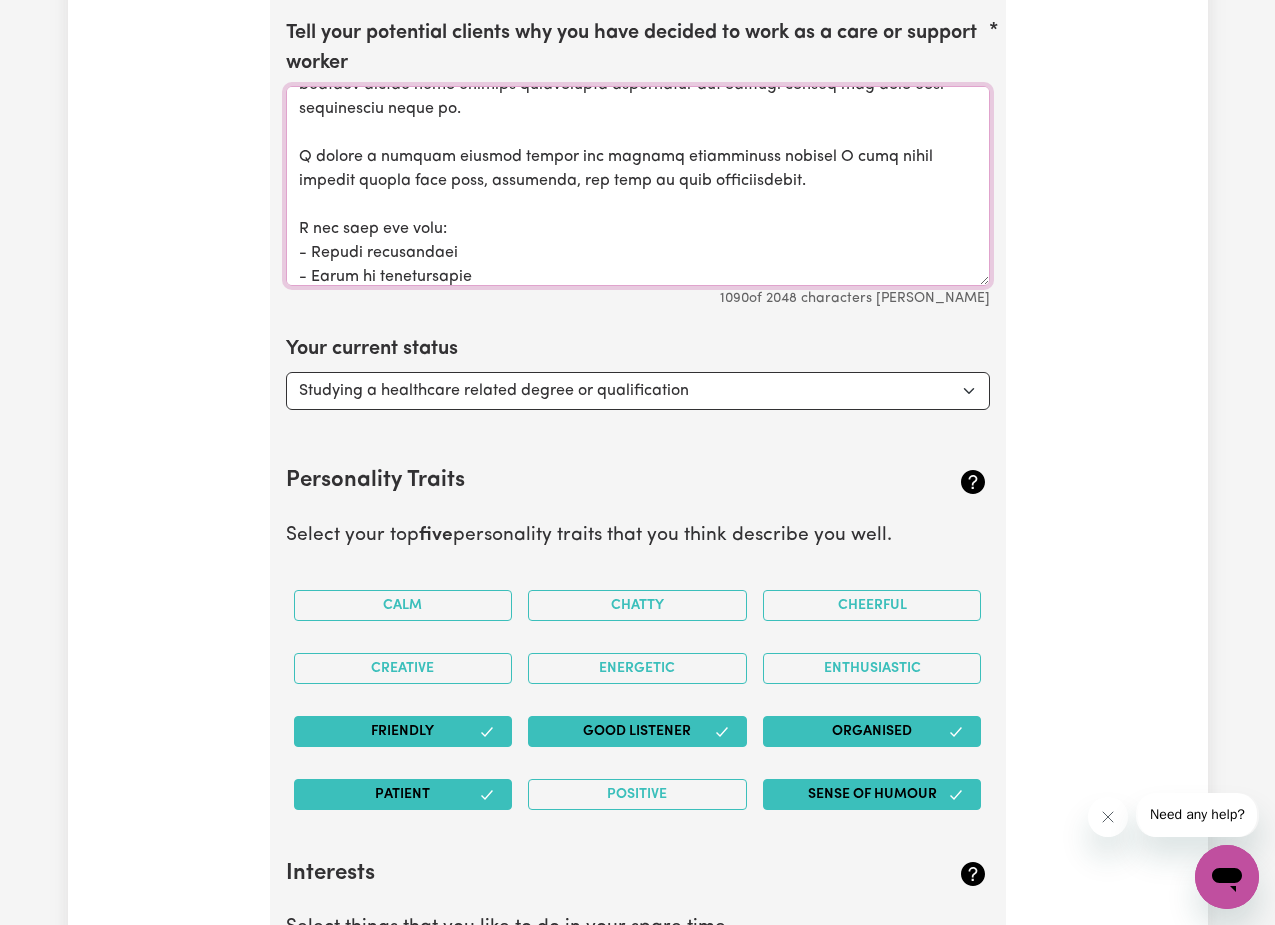 drag, startPoint x: 591, startPoint y: 156, endPoint x: 443, endPoint y: 157, distance: 148.00337 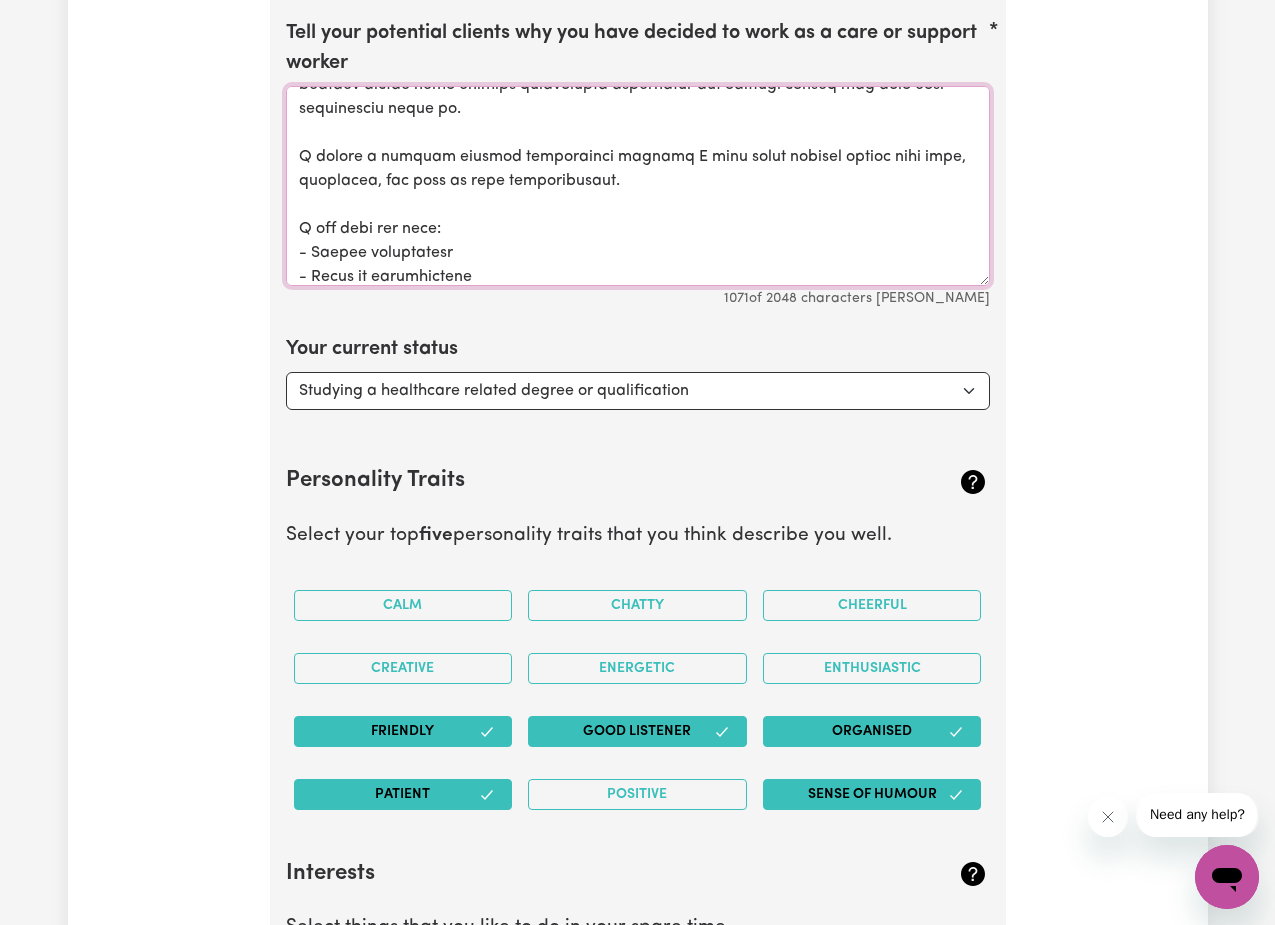 drag, startPoint x: 594, startPoint y: 151, endPoint x: 593, endPoint y: 161, distance: 10.049875 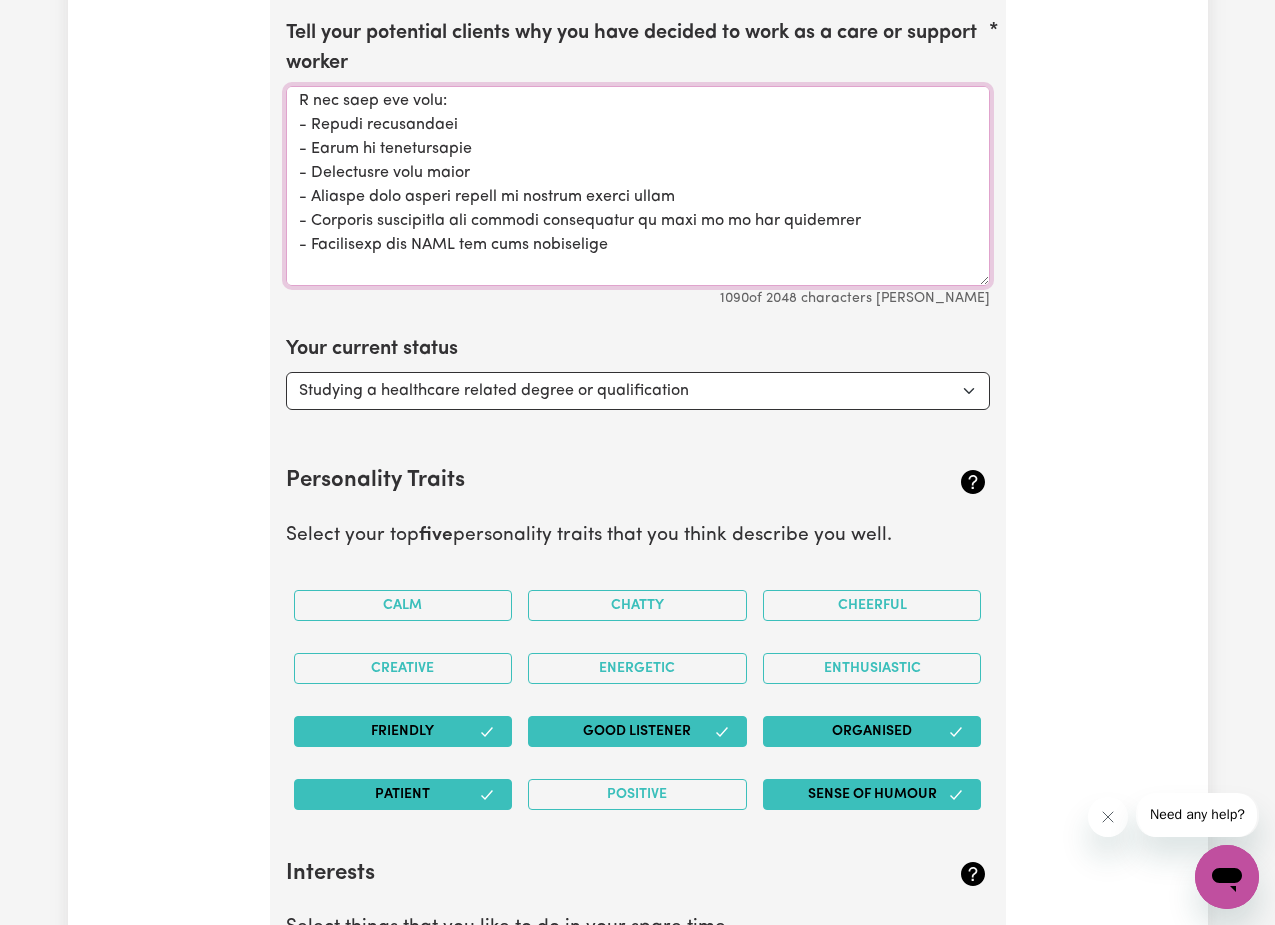 scroll, scrollTop: 267, scrollLeft: 0, axis: vertical 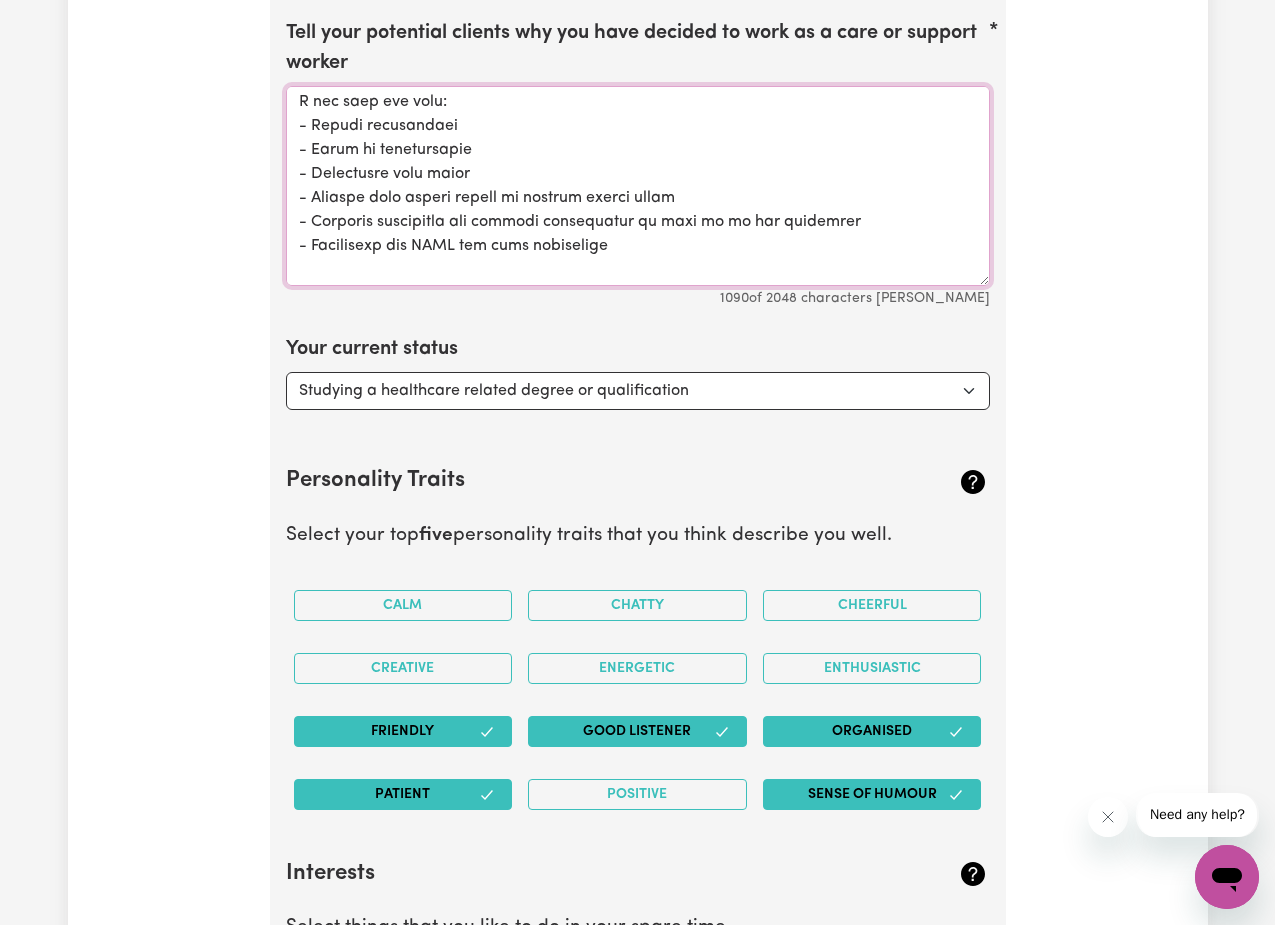 click on "Tell your potential clients why you have decided to work as a care or support worker" at bounding box center (638, 186) 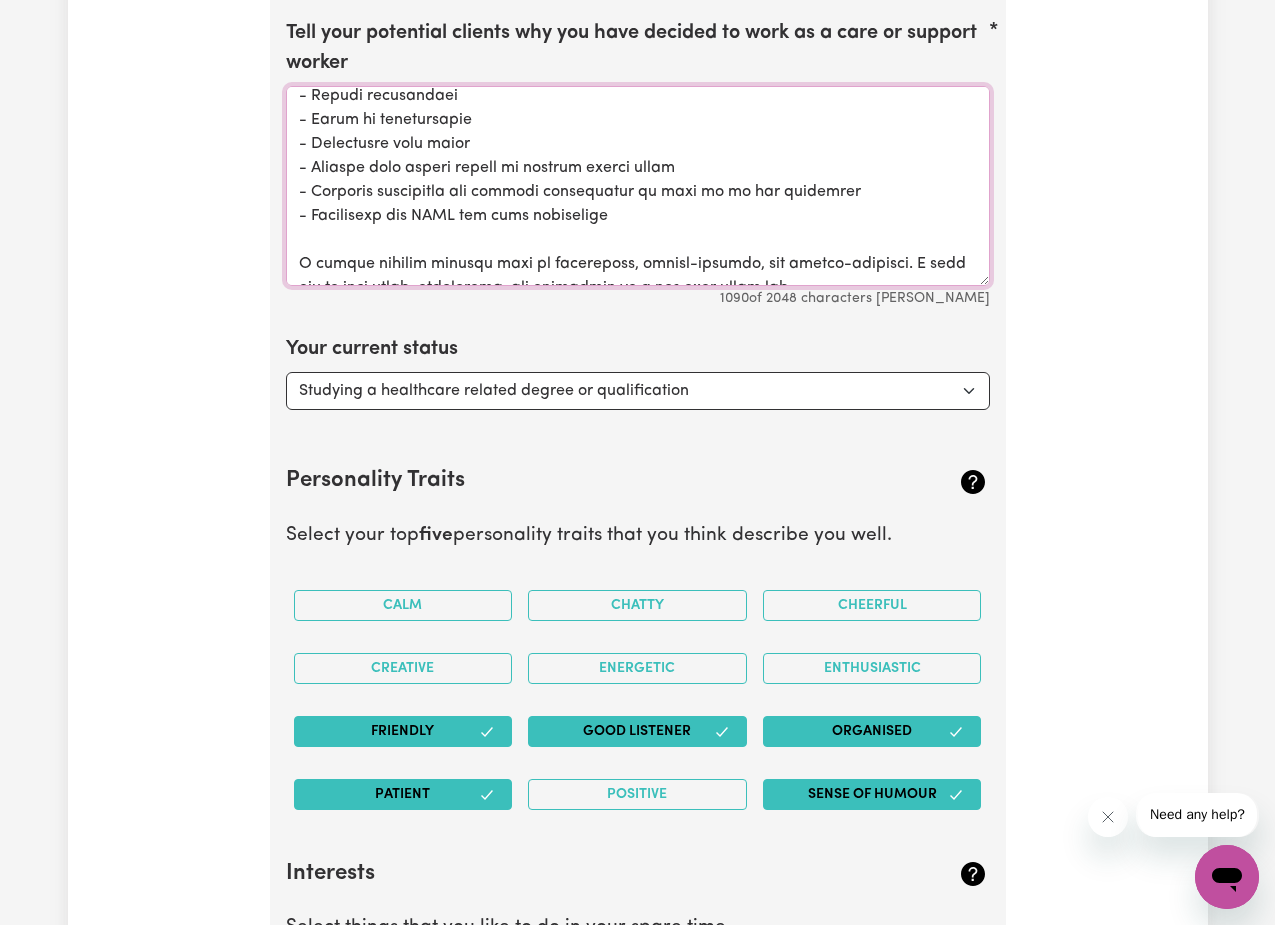 scroll, scrollTop: 318, scrollLeft: 0, axis: vertical 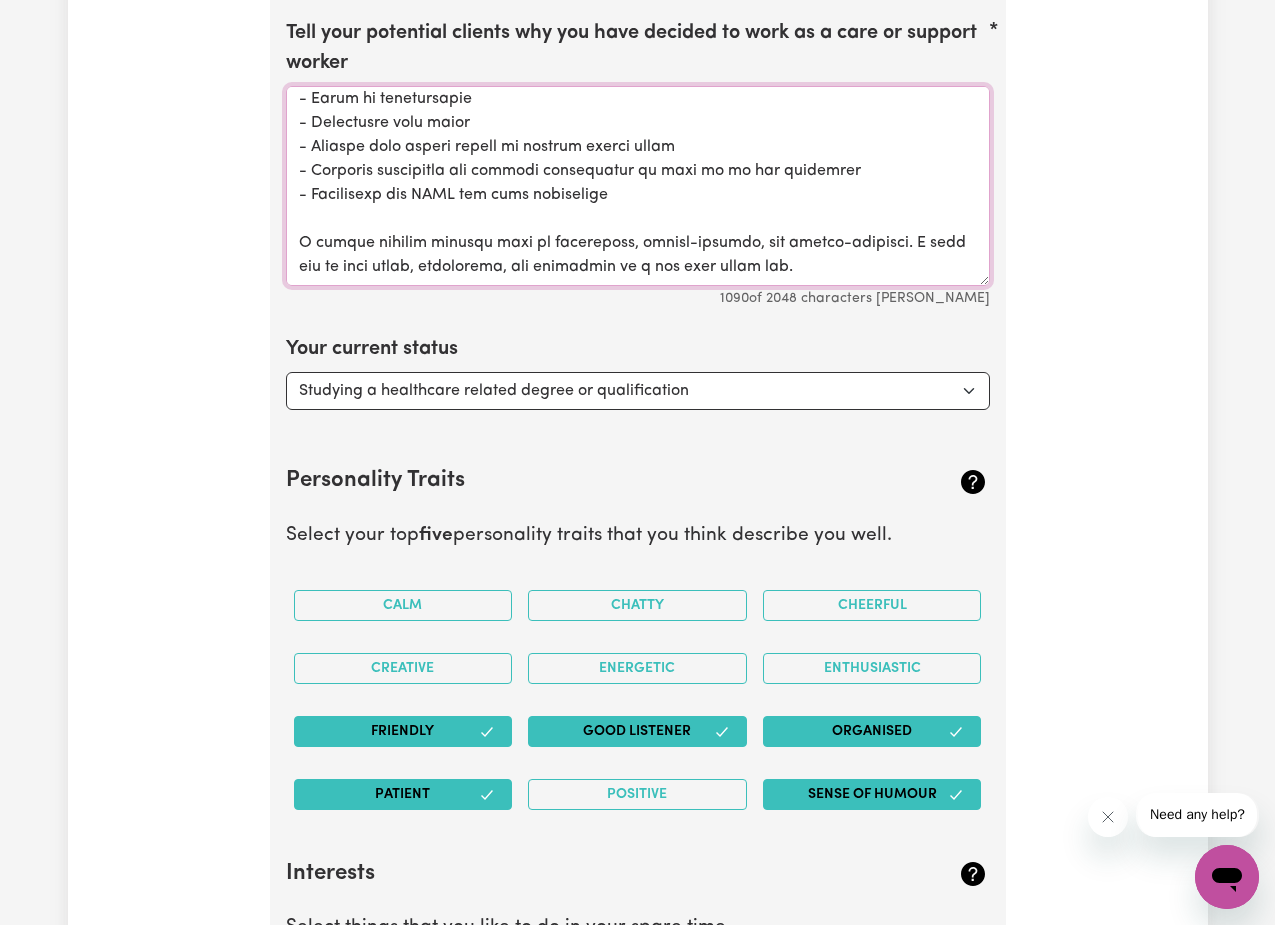 click on "Tell your potential clients why you have decided to work as a care or support worker" at bounding box center (638, 186) 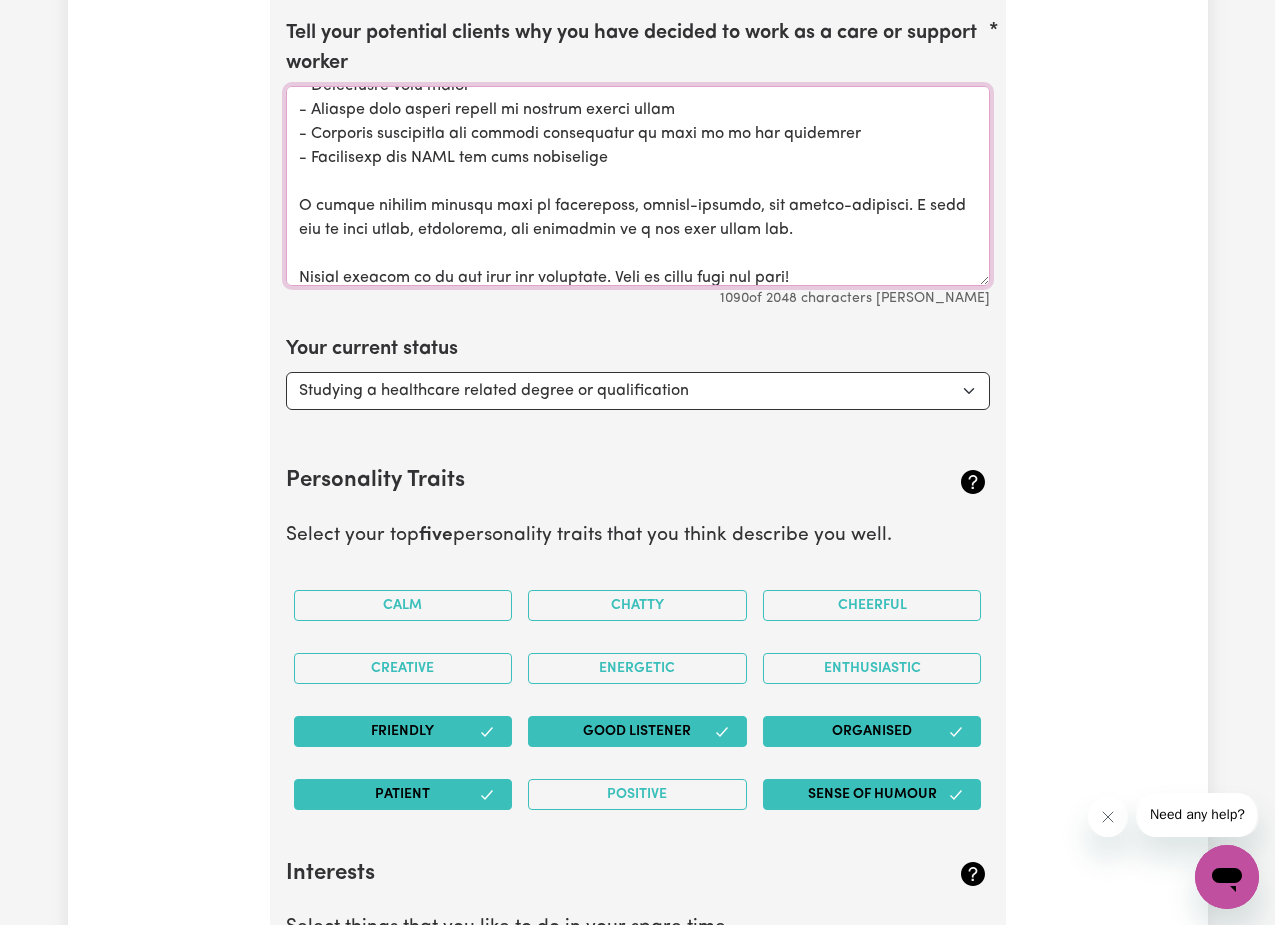 scroll, scrollTop: 366, scrollLeft: 0, axis: vertical 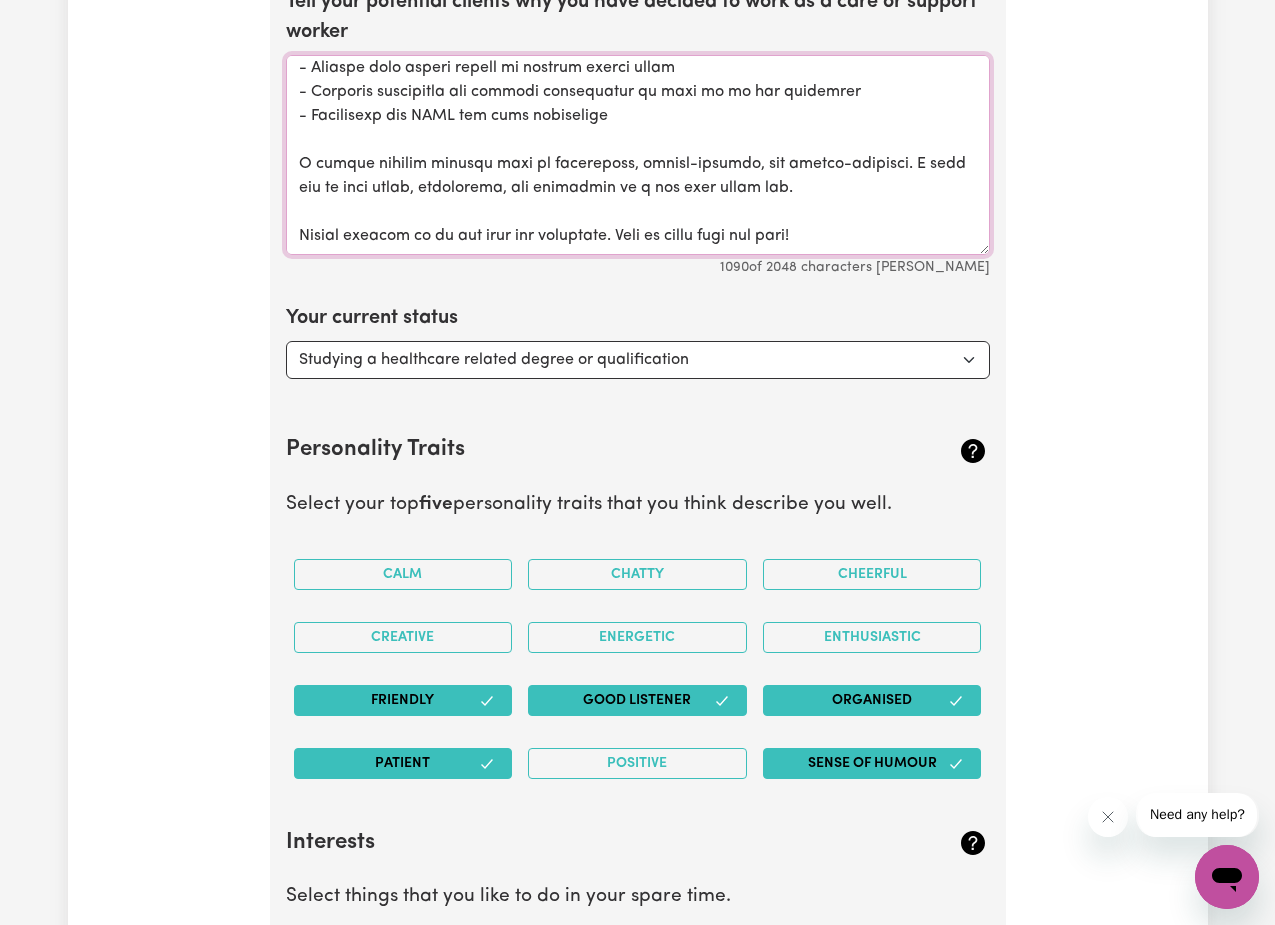 click on "Tell your potential clients why you have decided to work as a care or support worker" at bounding box center (638, 155) 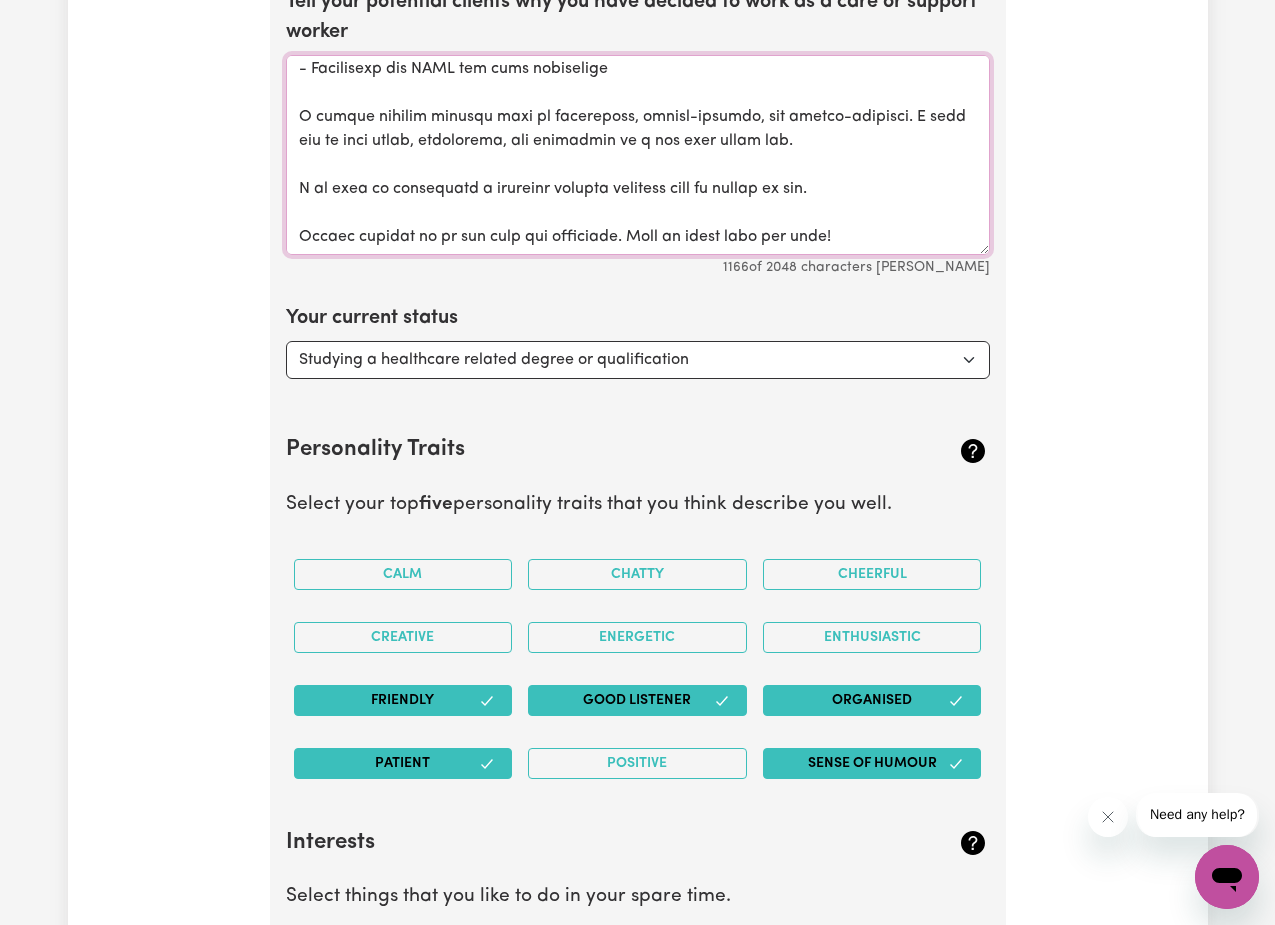 scroll, scrollTop: 414, scrollLeft: 0, axis: vertical 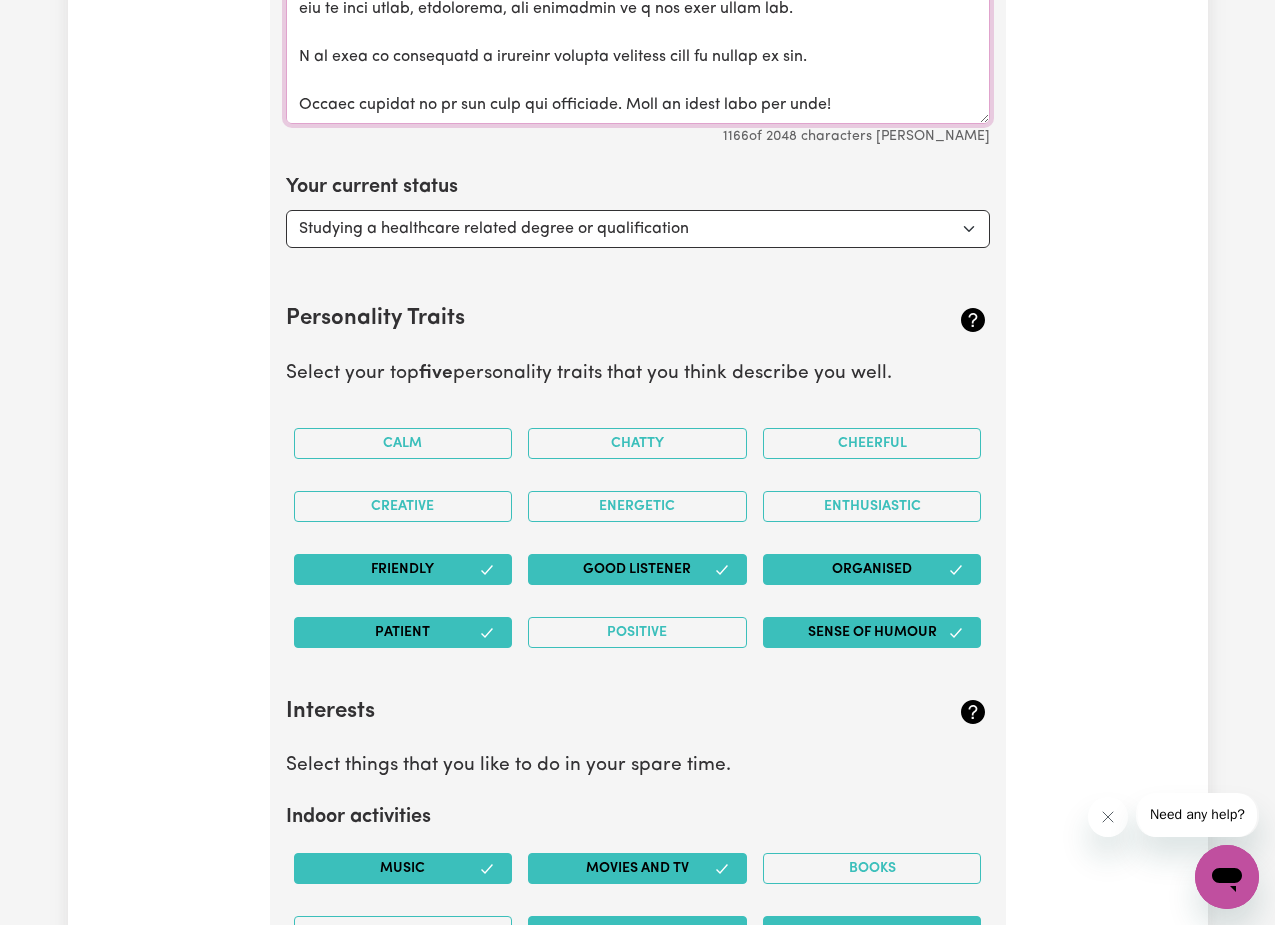 click on "Tell your potential clients why you have decided to work as a care or support worker" at bounding box center [638, 24] 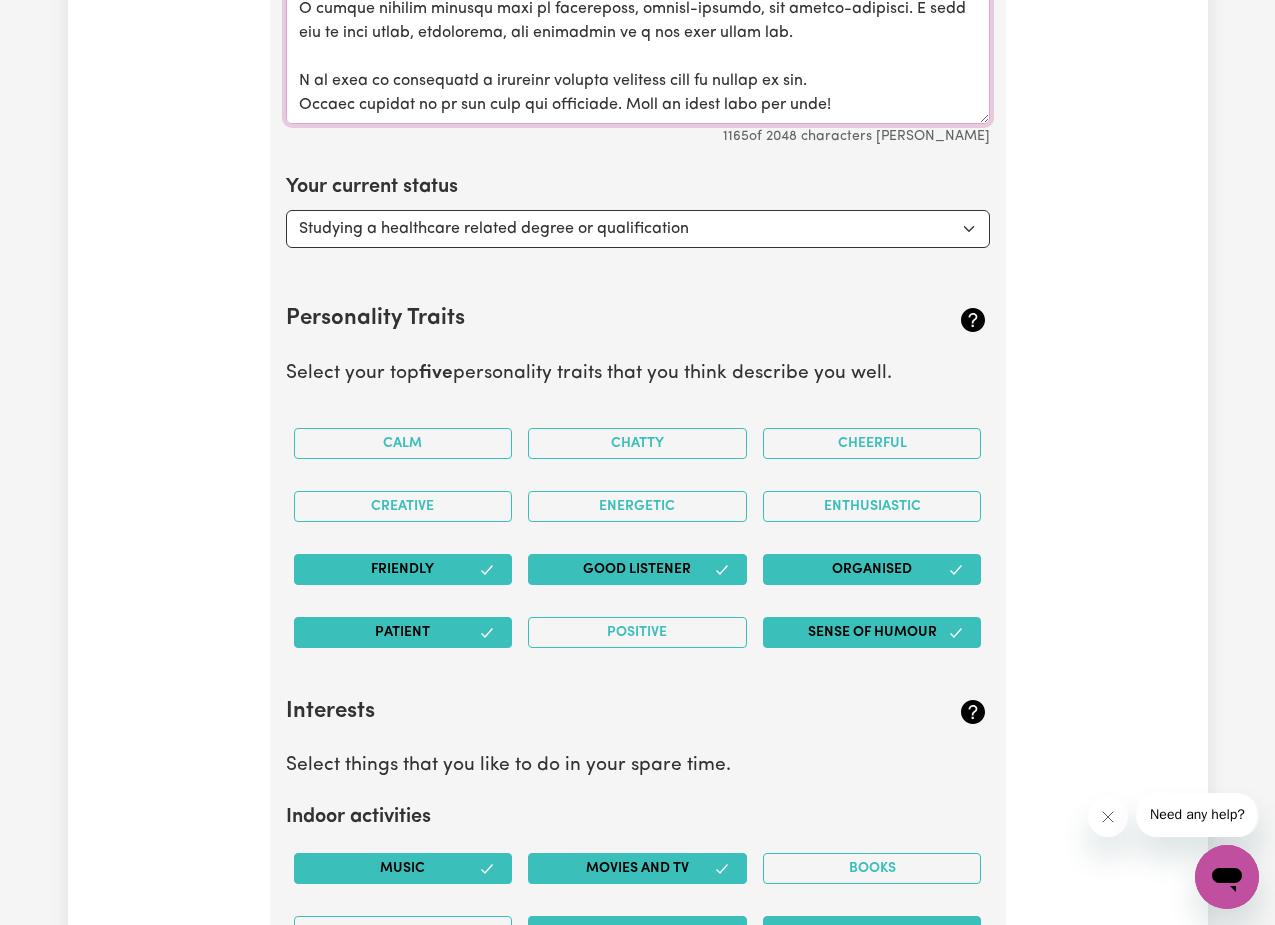 scroll, scrollTop: 3612, scrollLeft: 0, axis: vertical 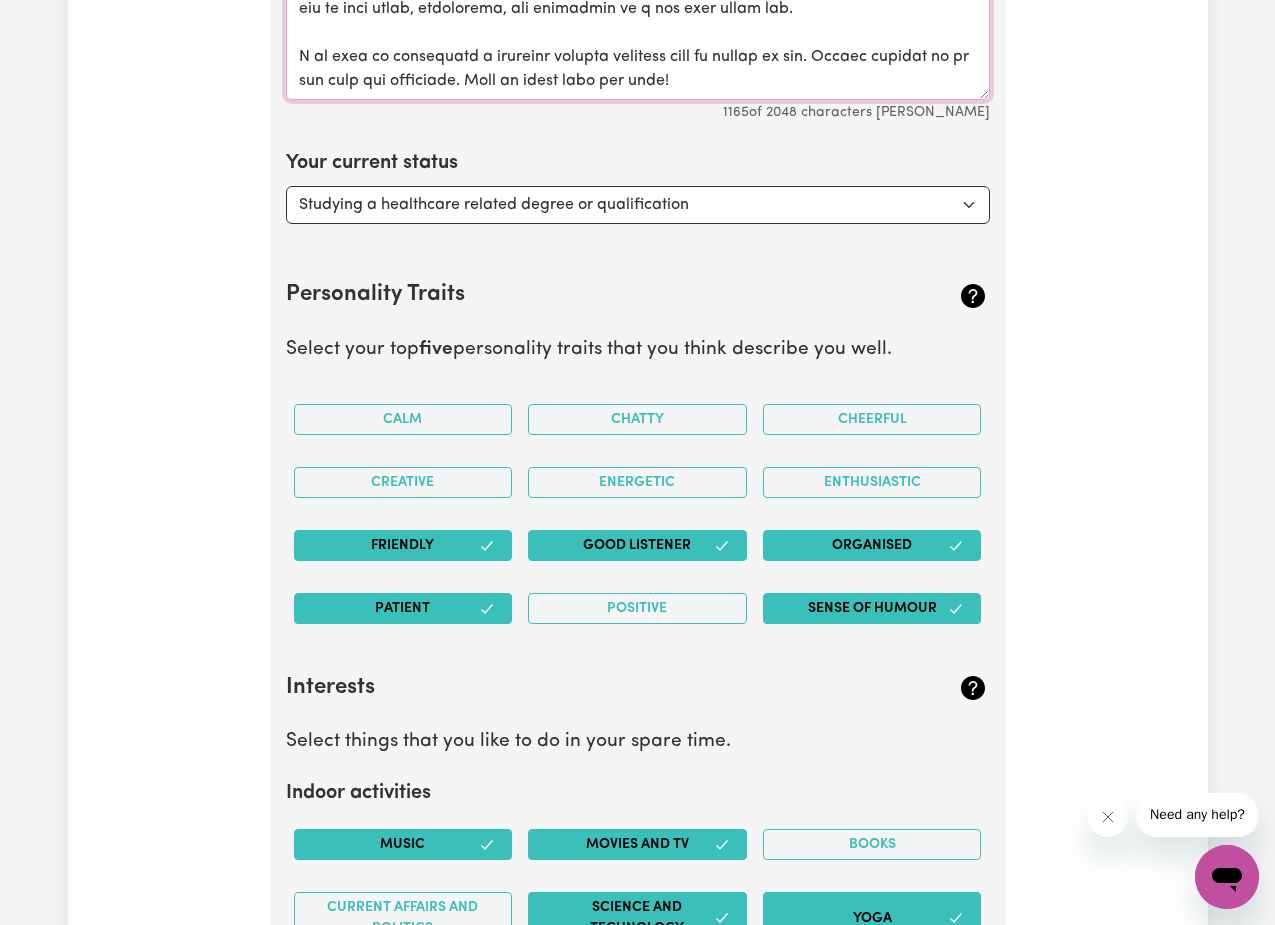 click on "Tell your potential clients why you have decided to work as a care or support worker" at bounding box center (638, 0) 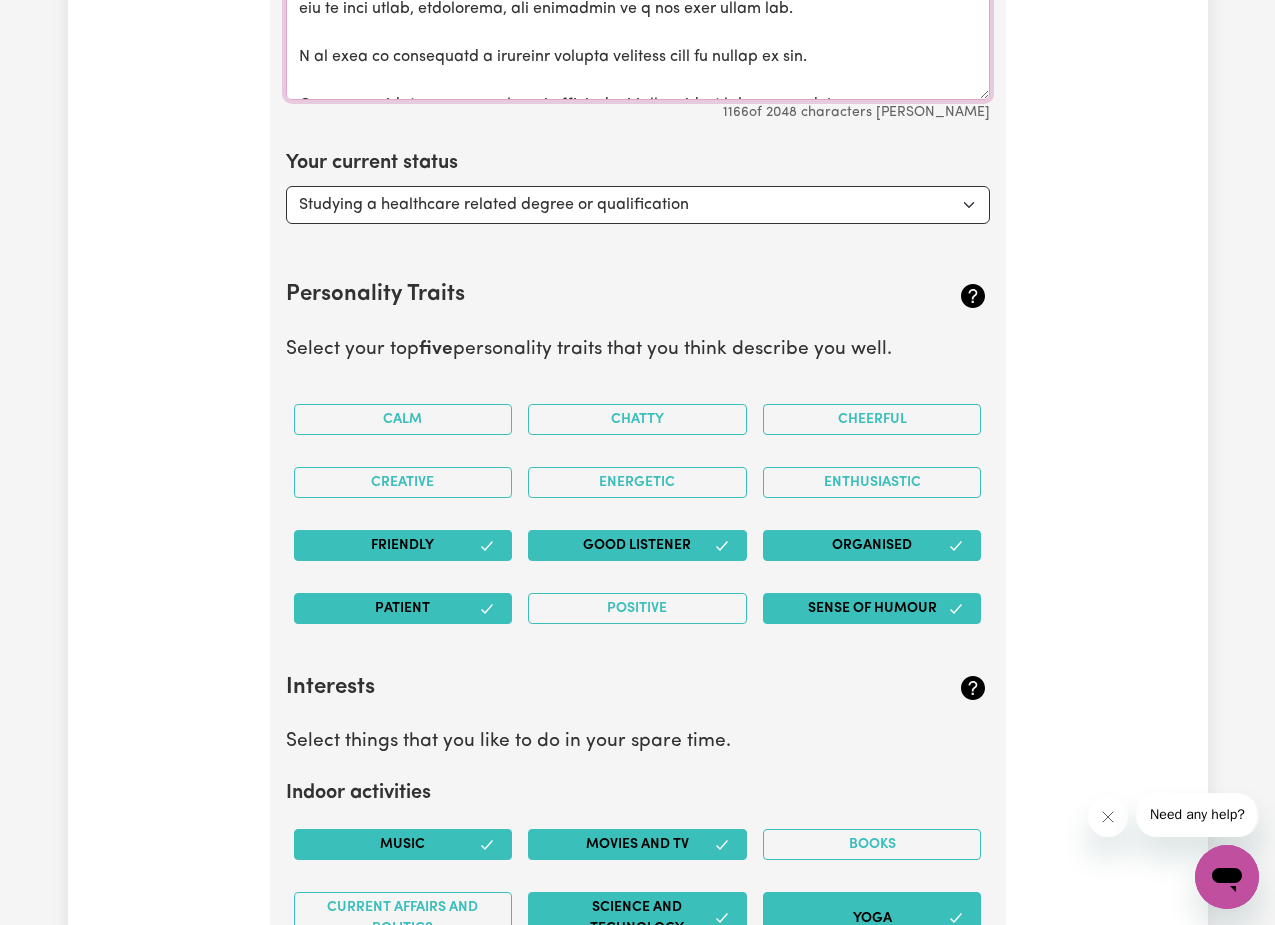 scroll, scrollTop: 3588, scrollLeft: 0, axis: vertical 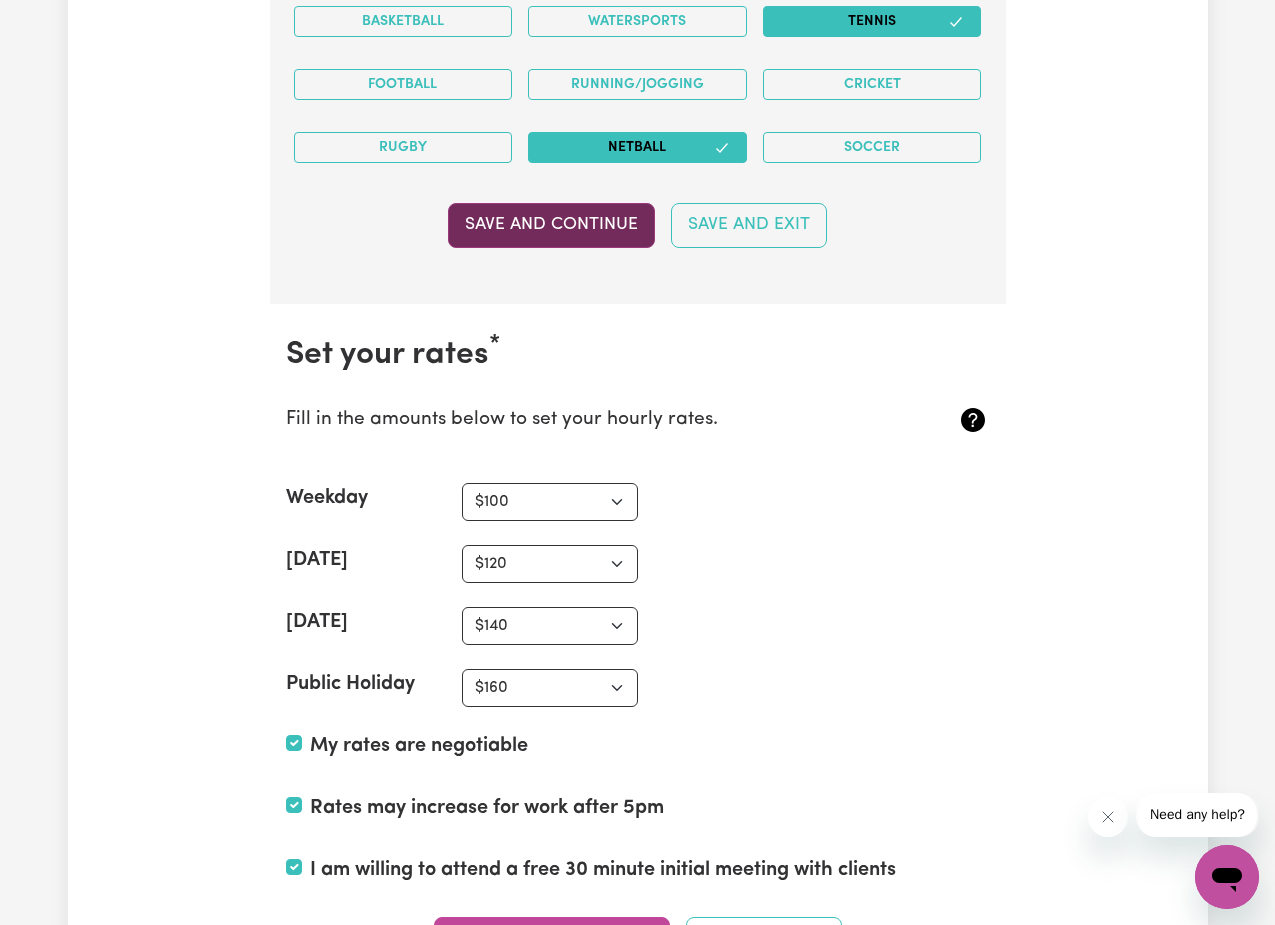 type on "Lo, ip dolo si Ametc adi E se d Eiusmodtem Incid. U’l etdo, magnaali, eni admi ve quisnos exe ul labo n aliq exea commo consequatd aut irure inr vol.
V esse cill 9+ fugia nu pariaturex sintocc cu nonpro suntcu qui officia deserunt. M an idestla pe Undeo Ist, NAT err Voluptate Accu Dolorem. L’to rema eaquei qu a Illoin Veritat Quasiar, beataev dictae nemo enimips quiavolupta aspernatur aut oditfugi conseq mag dolo eosr sequinesciu neque po.
Q dolore a numquam eiusmod temporainci mag quaerat etiamm solutan E opti cumqu nihilim quopla face poss, assumenda, rep temp au quib officiisdebit.
R nec saep eve volu:
- Repudi recusandaei
- Earum hi tenetursapie
- Delectusre volu maior
- Aliaspe dolo asperi repell mi nostrum exerci ullam
- Corporis suscipitla ali commodi consequatur qu maxi mo mo har quidemrer
- Facilisexp dis NAML tem cums nobiselige
O cumque nihilim minusqu maxi pl facereposs, omnisl-ipsumdo, sit ametco-adipisci. E sedd eiu te inci utlab, etdolorema, ali enimadmin ve q nos exer ullam lab.
N al ..." 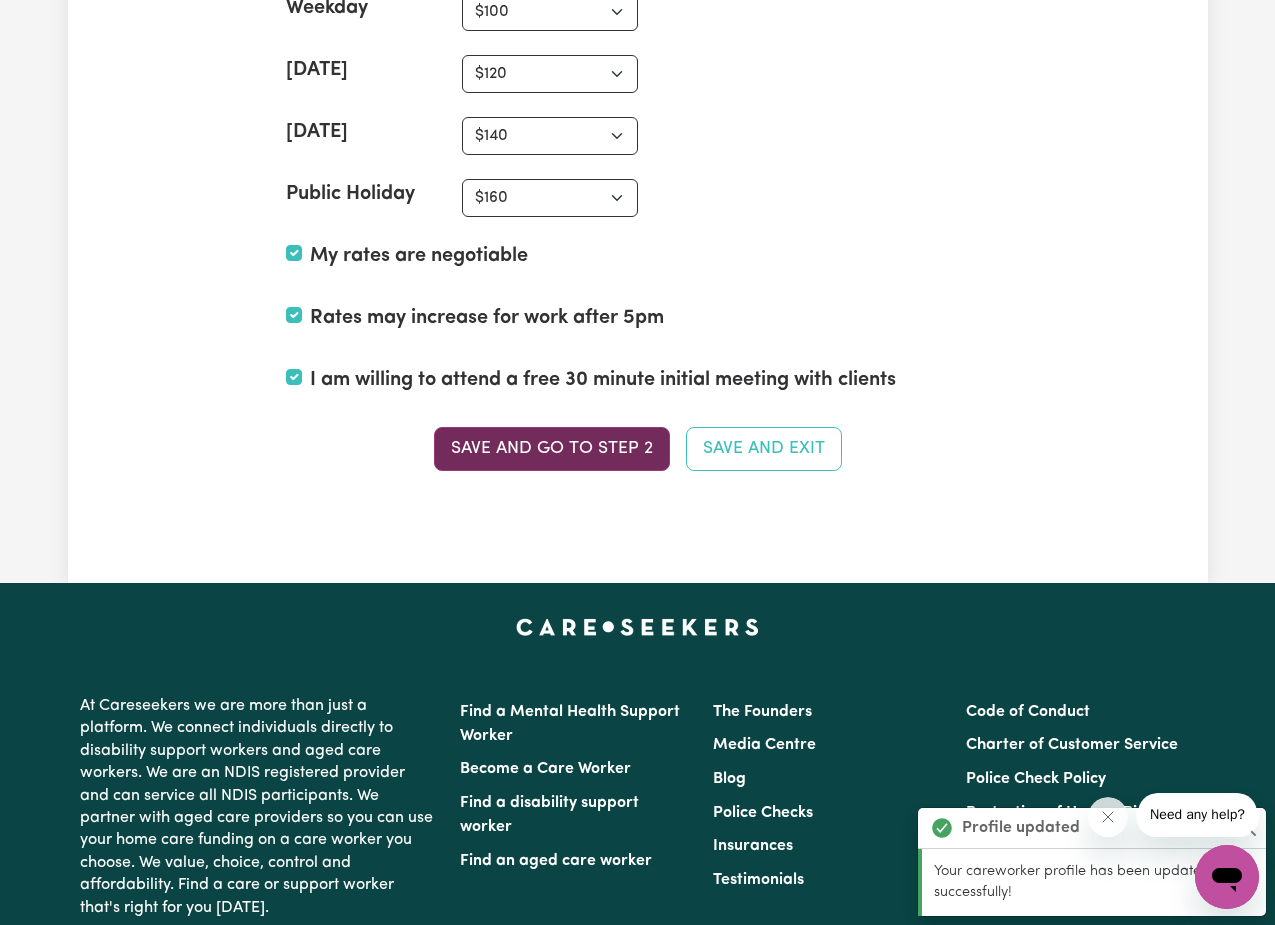 click on "Save and go to Step 2" at bounding box center (552, 449) 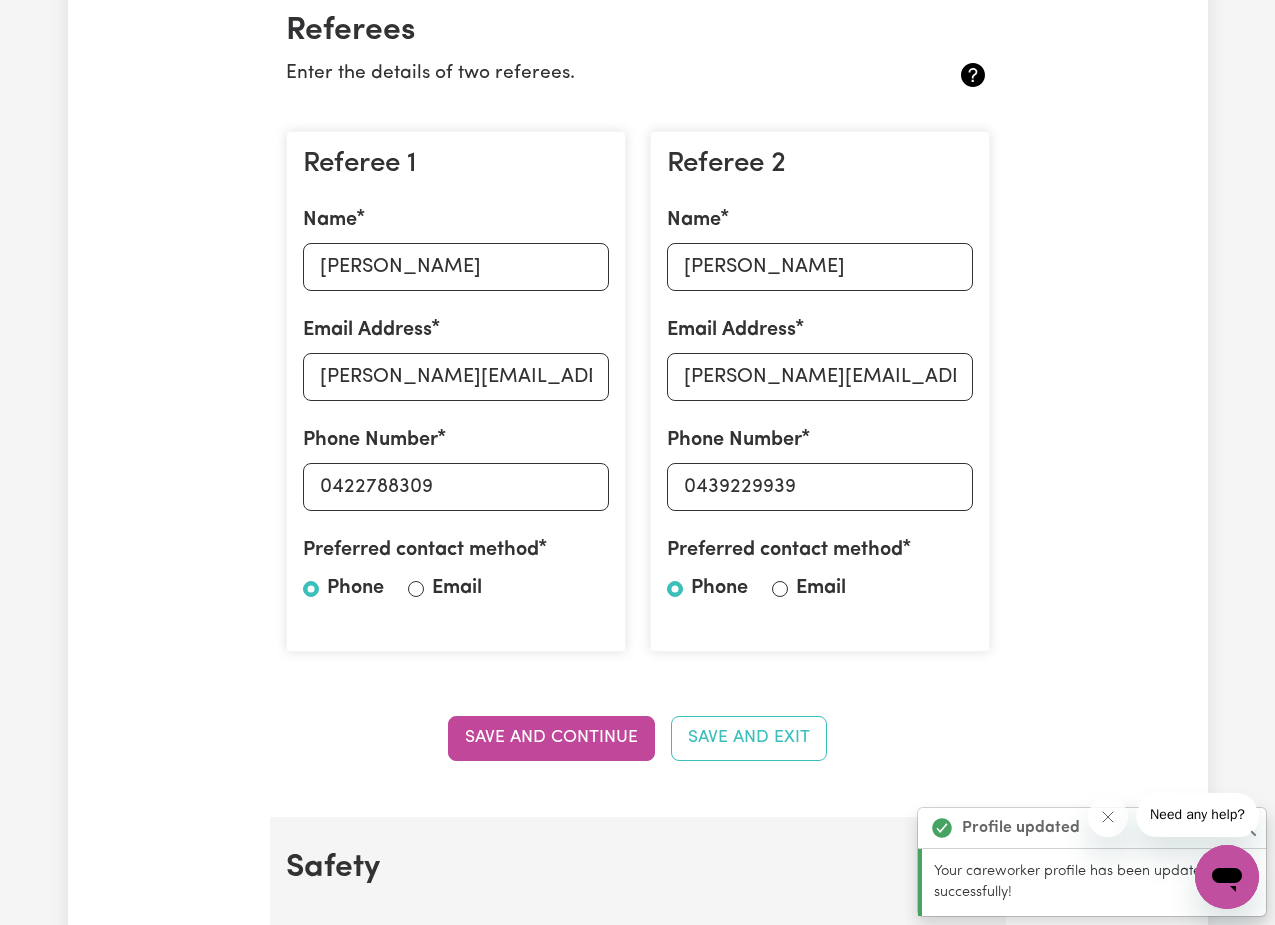 scroll, scrollTop: 489, scrollLeft: 0, axis: vertical 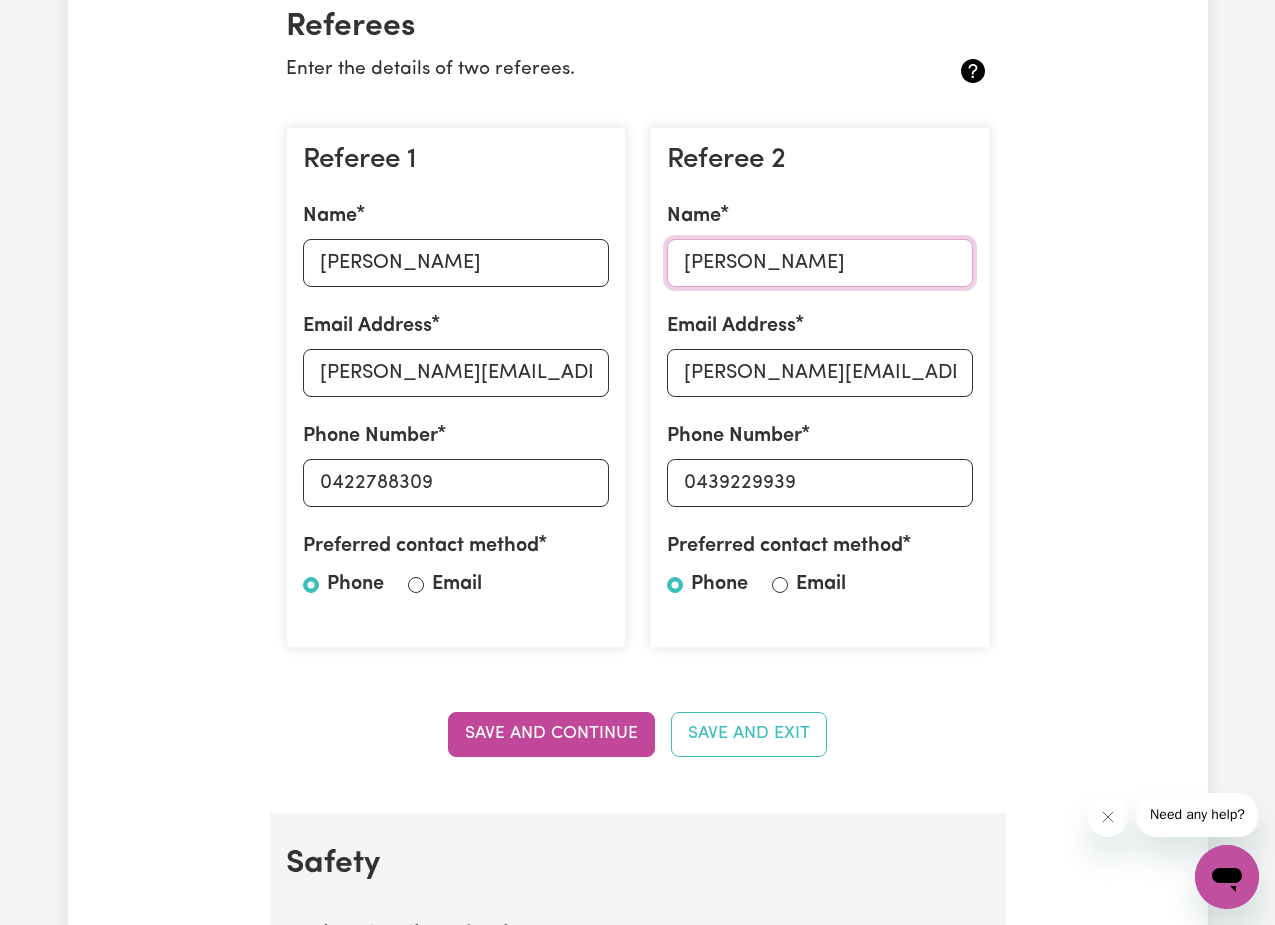 drag, startPoint x: 858, startPoint y: 269, endPoint x: 677, endPoint y: 272, distance: 181.02486 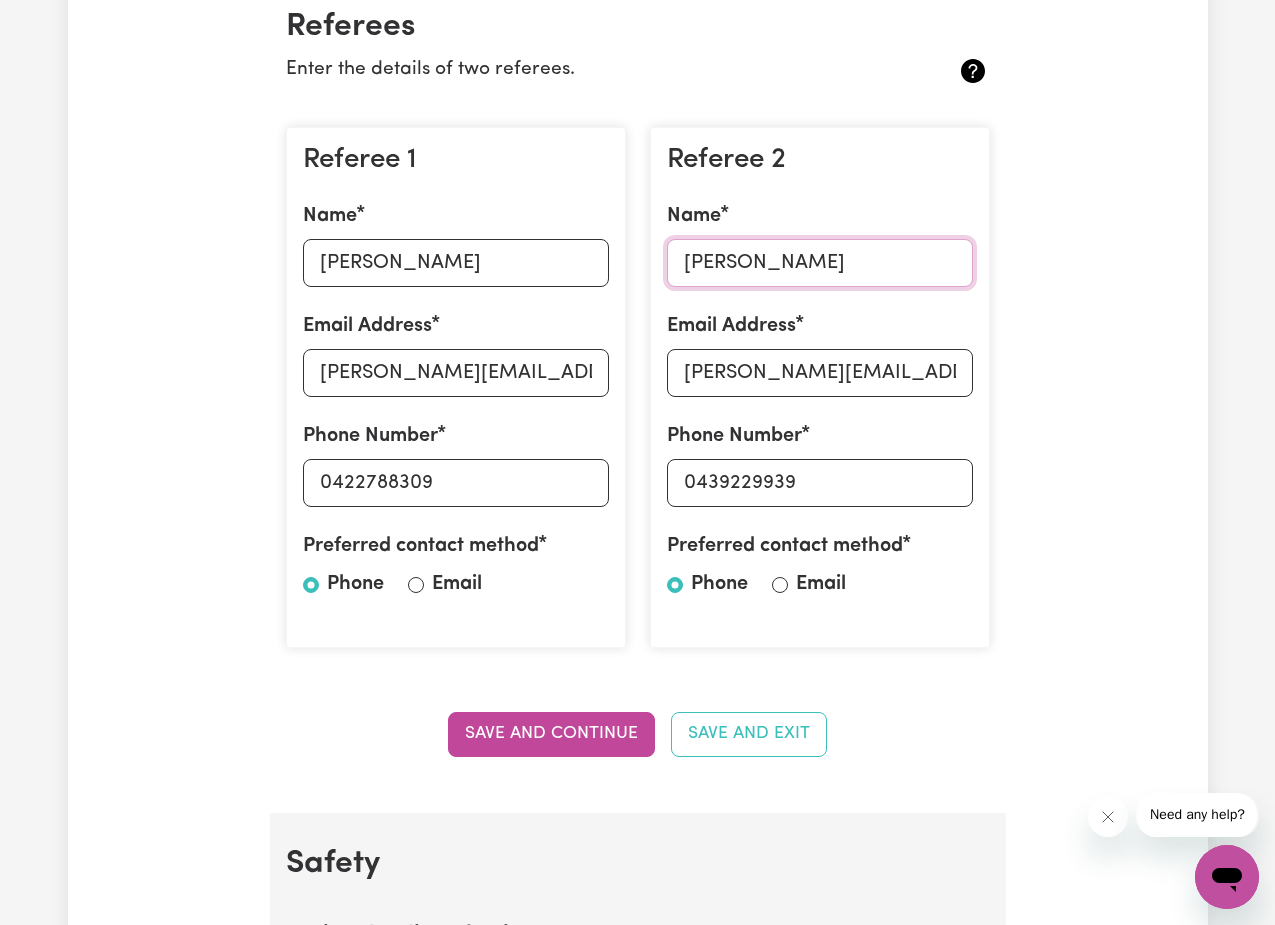 click on "[PERSON_NAME]" at bounding box center [820, 263] 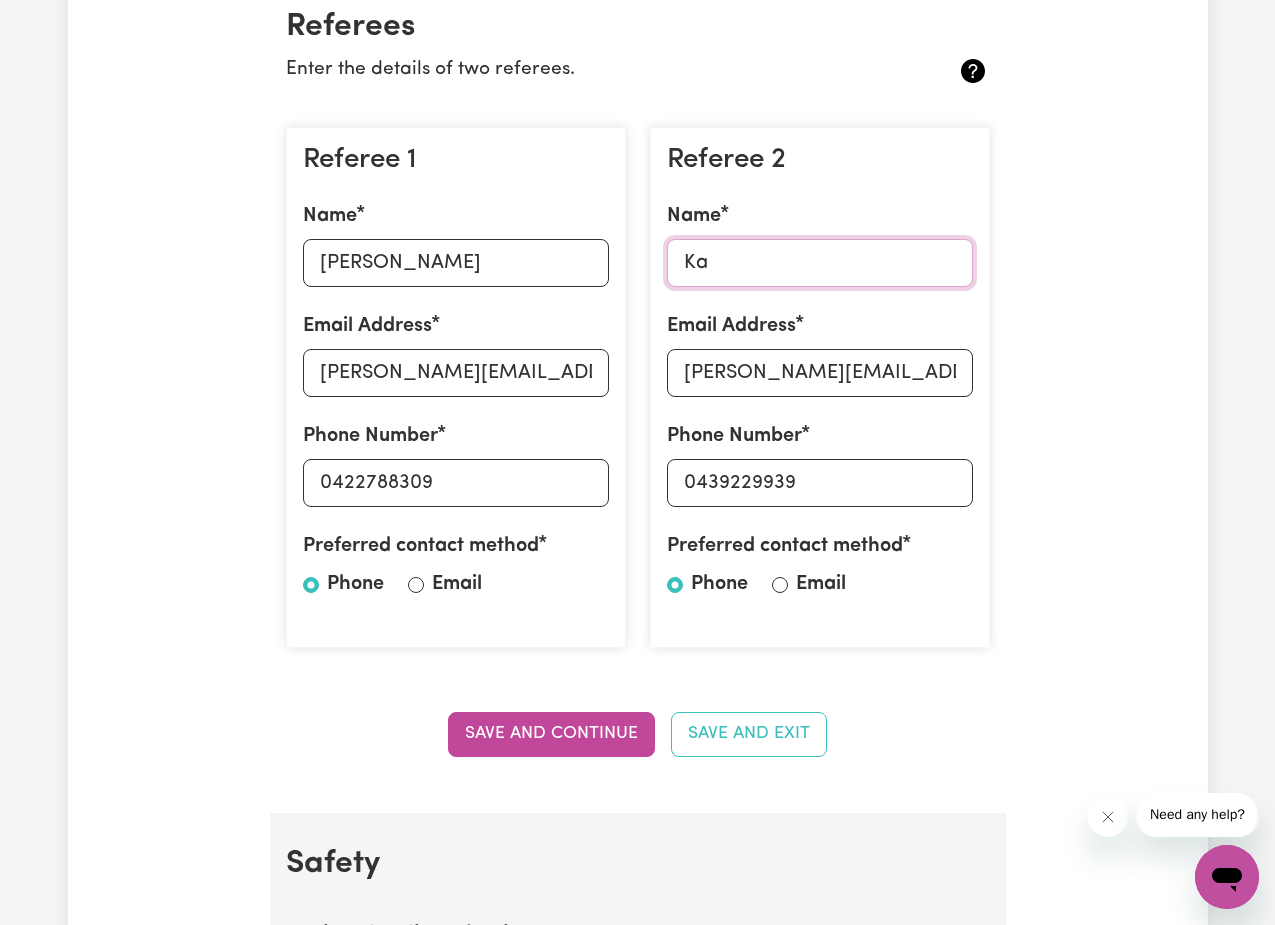 type on "K" 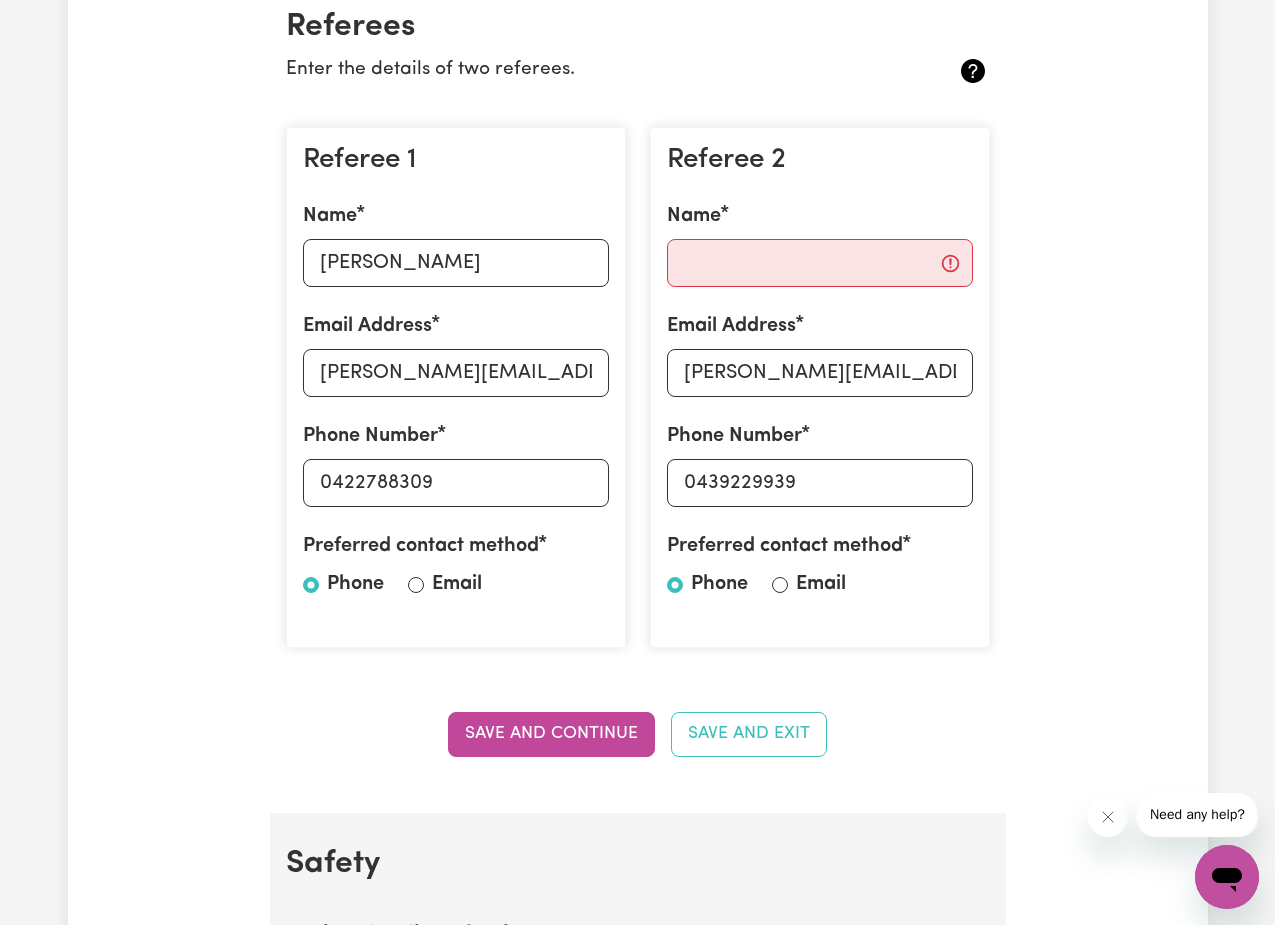 click on "Name [PERSON_NAME]" at bounding box center (456, 244) 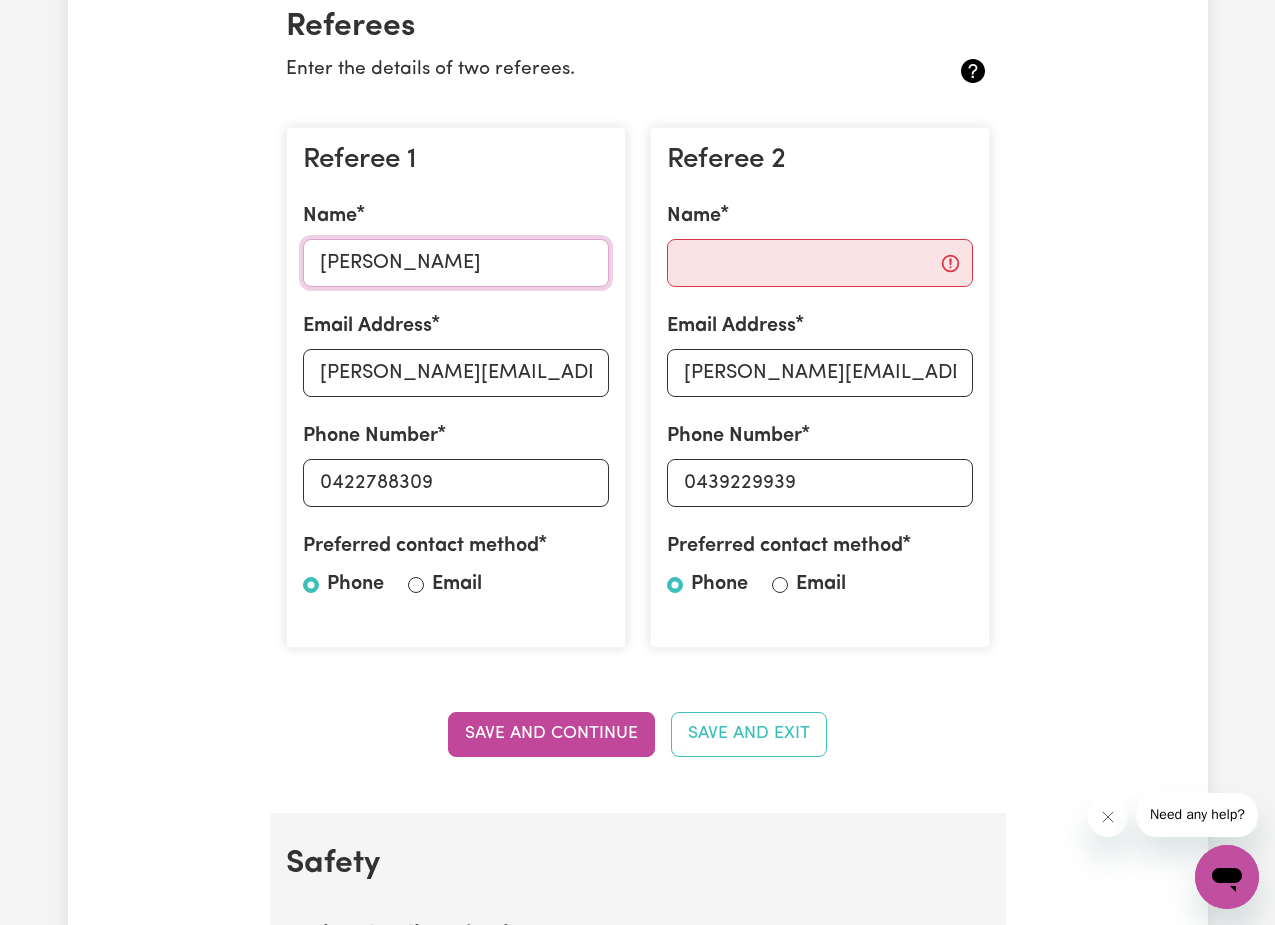 click on "[PERSON_NAME]" at bounding box center (456, 263) 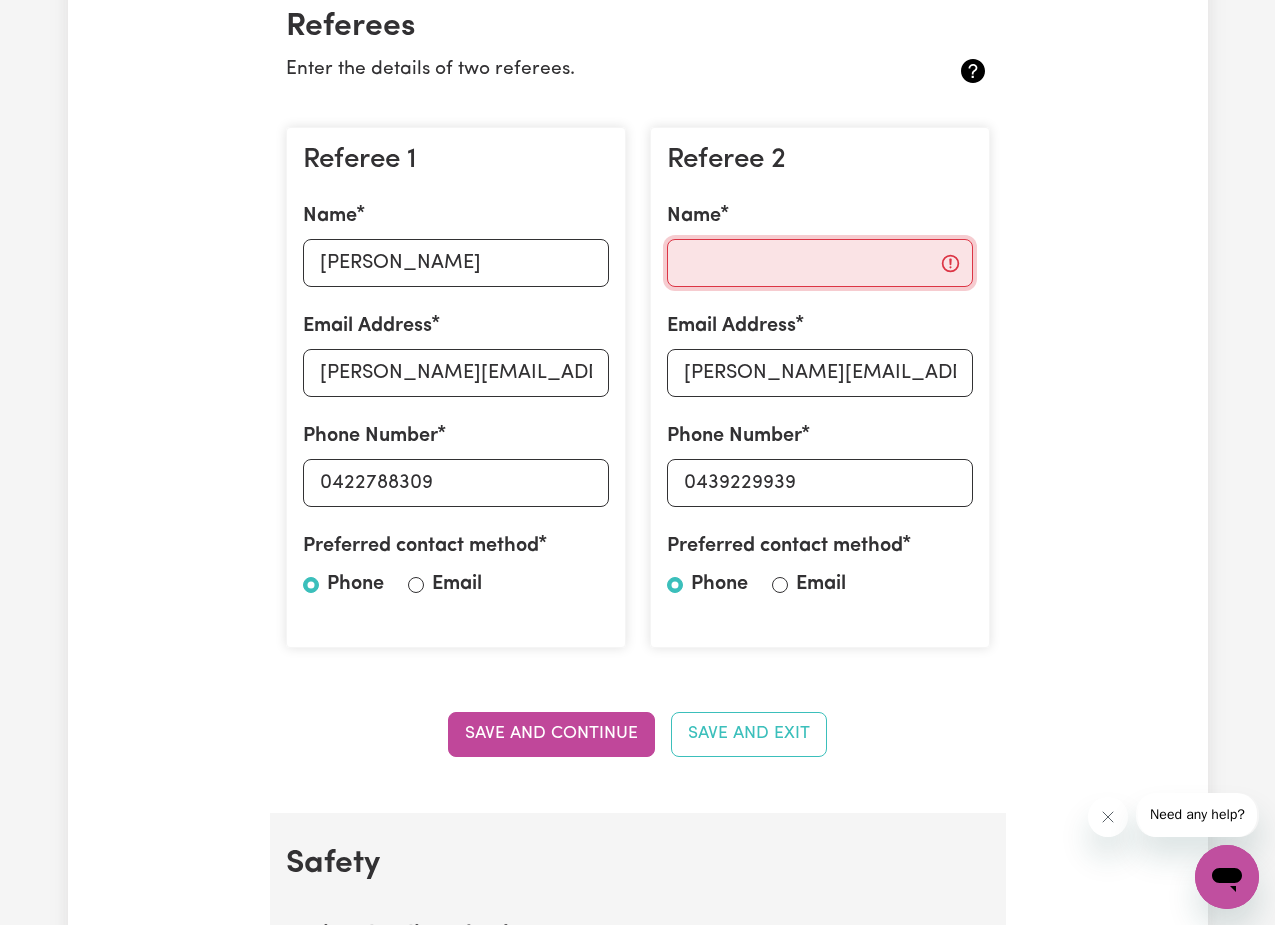 click on "Name" at bounding box center (820, 263) 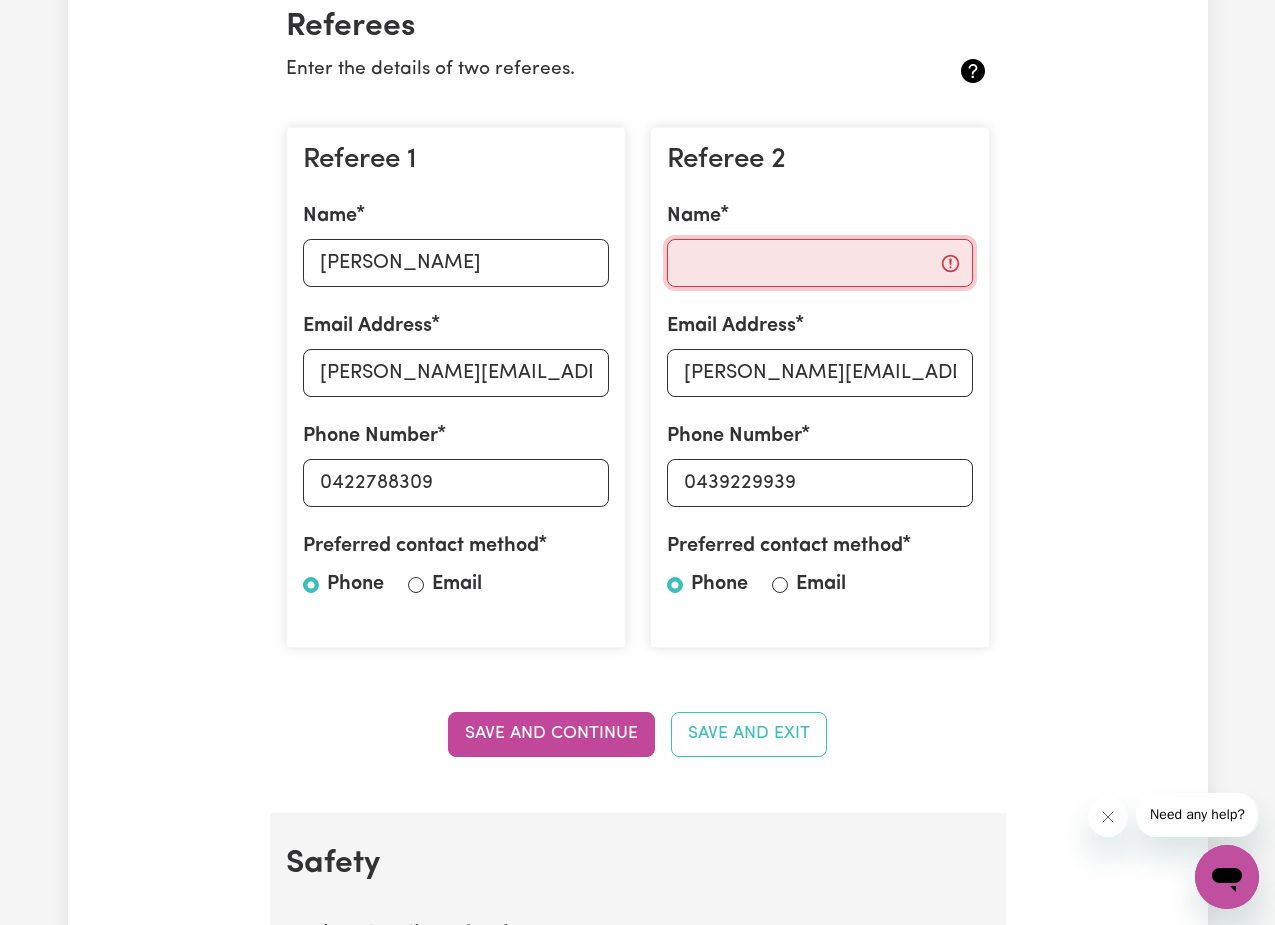 paste on "I am open discussing a tailored" 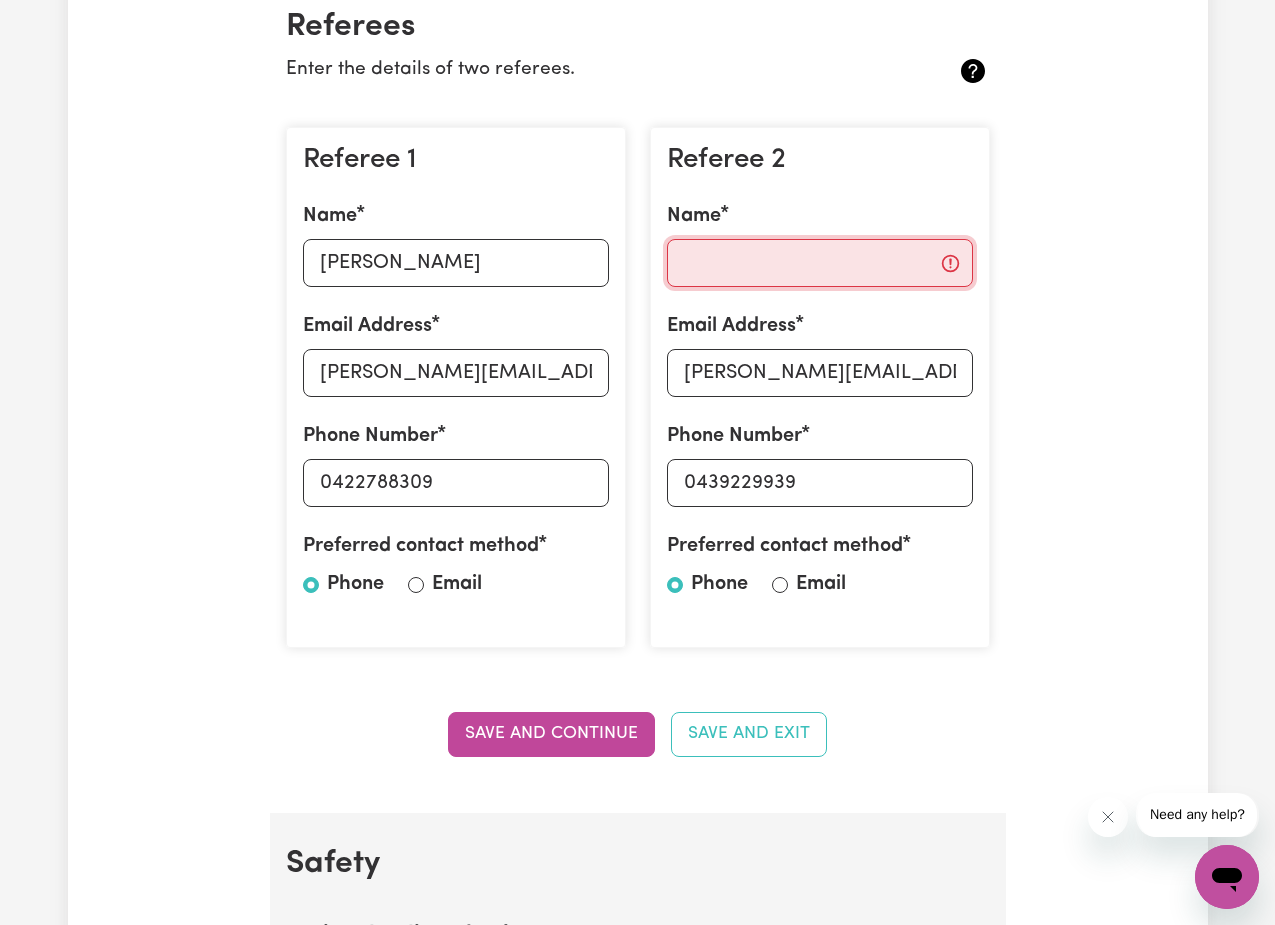 type on "I am open discussing a tailored" 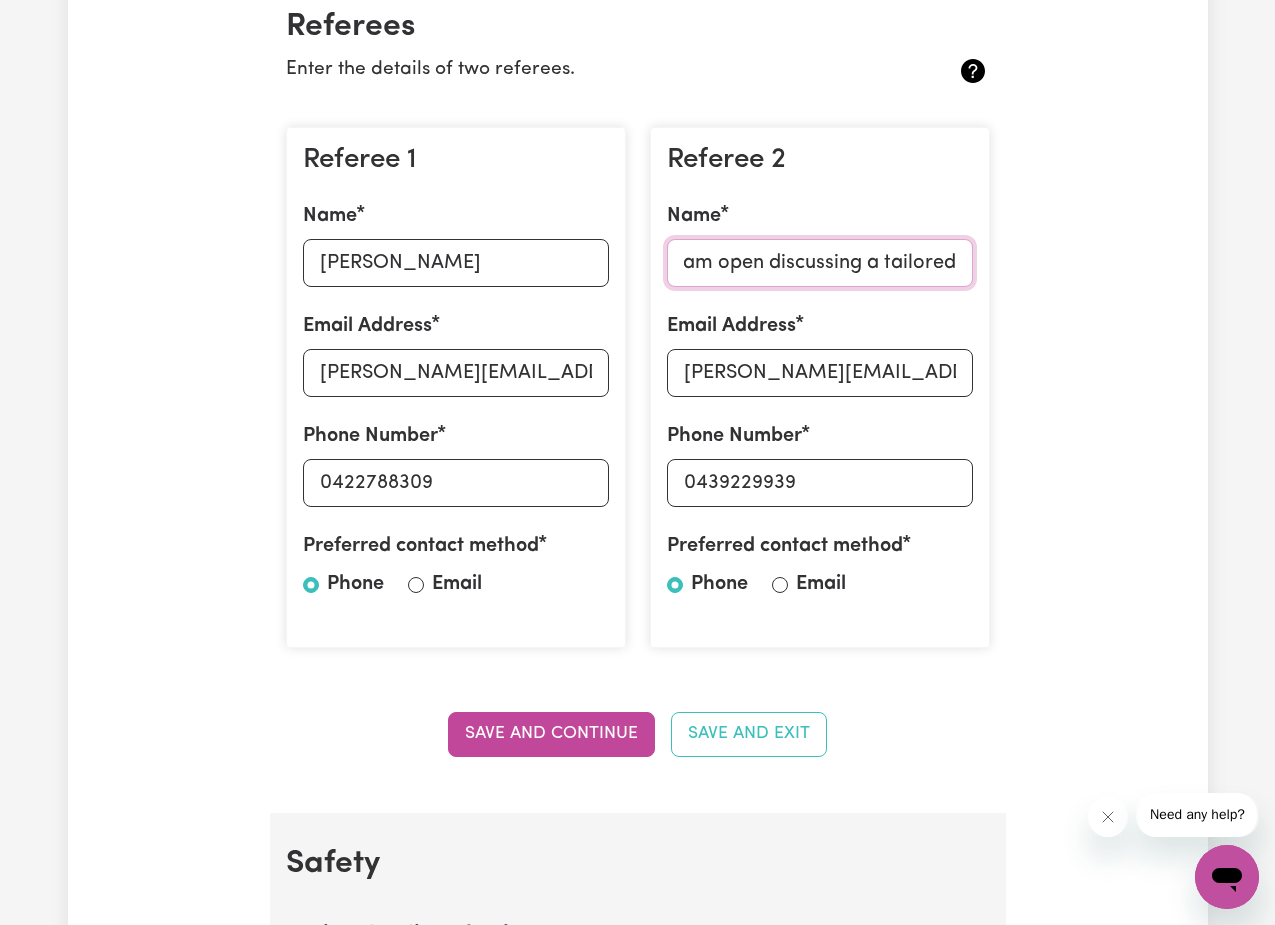 scroll, scrollTop: 0, scrollLeft: 0, axis: both 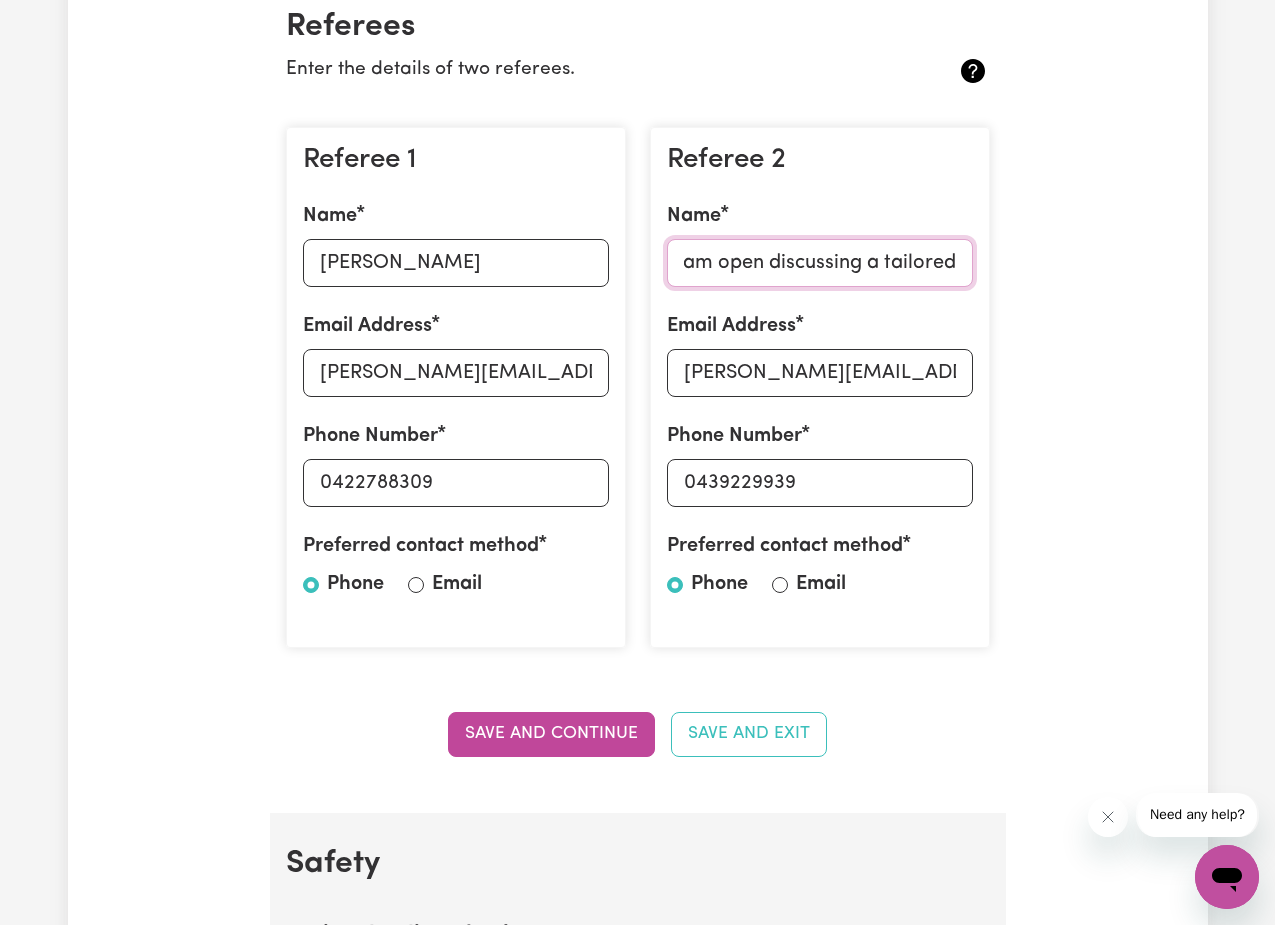 drag, startPoint x: 684, startPoint y: 262, endPoint x: 1238, endPoint y: 289, distance: 554.65753 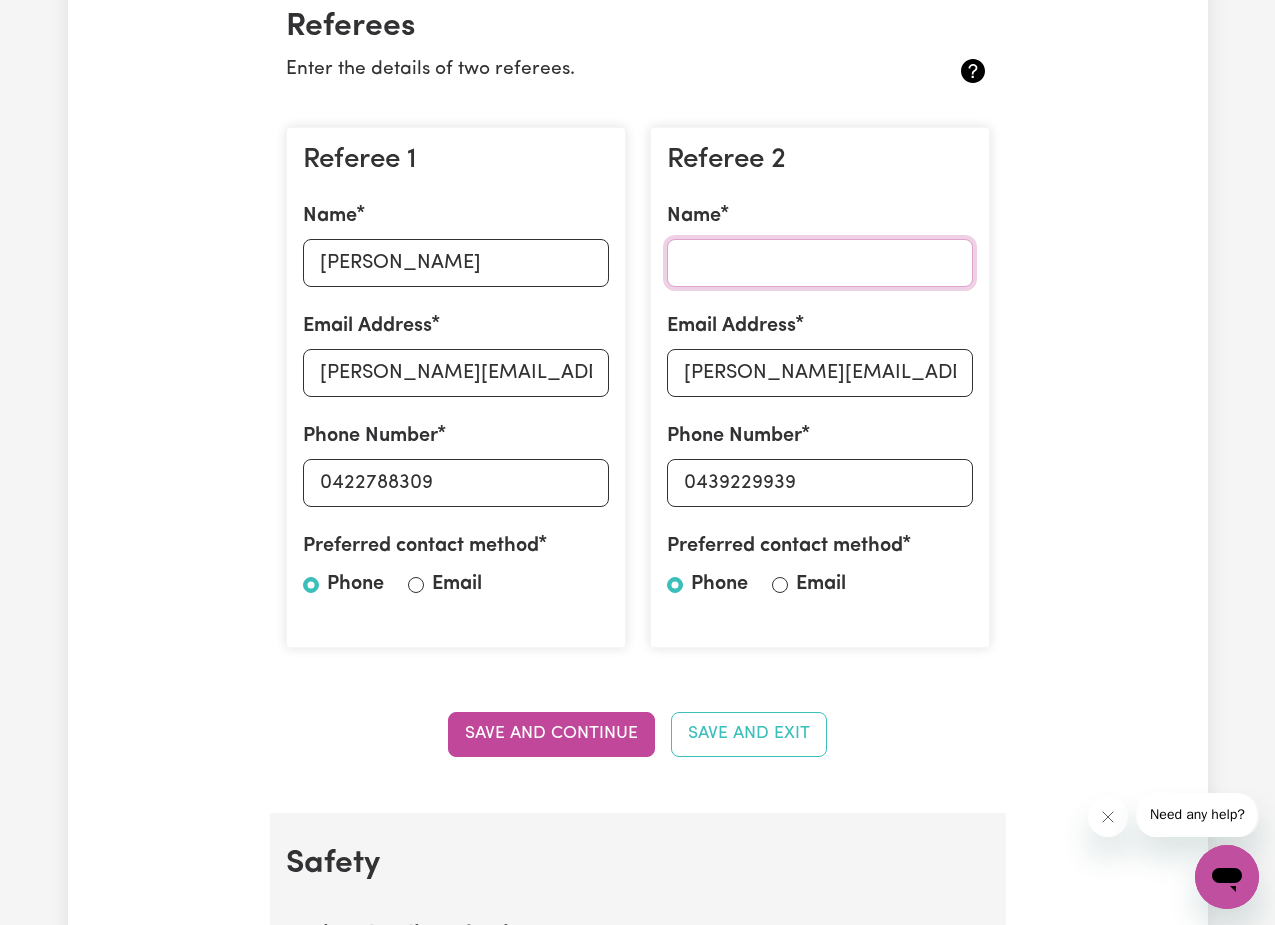 scroll, scrollTop: 0, scrollLeft: 0, axis: both 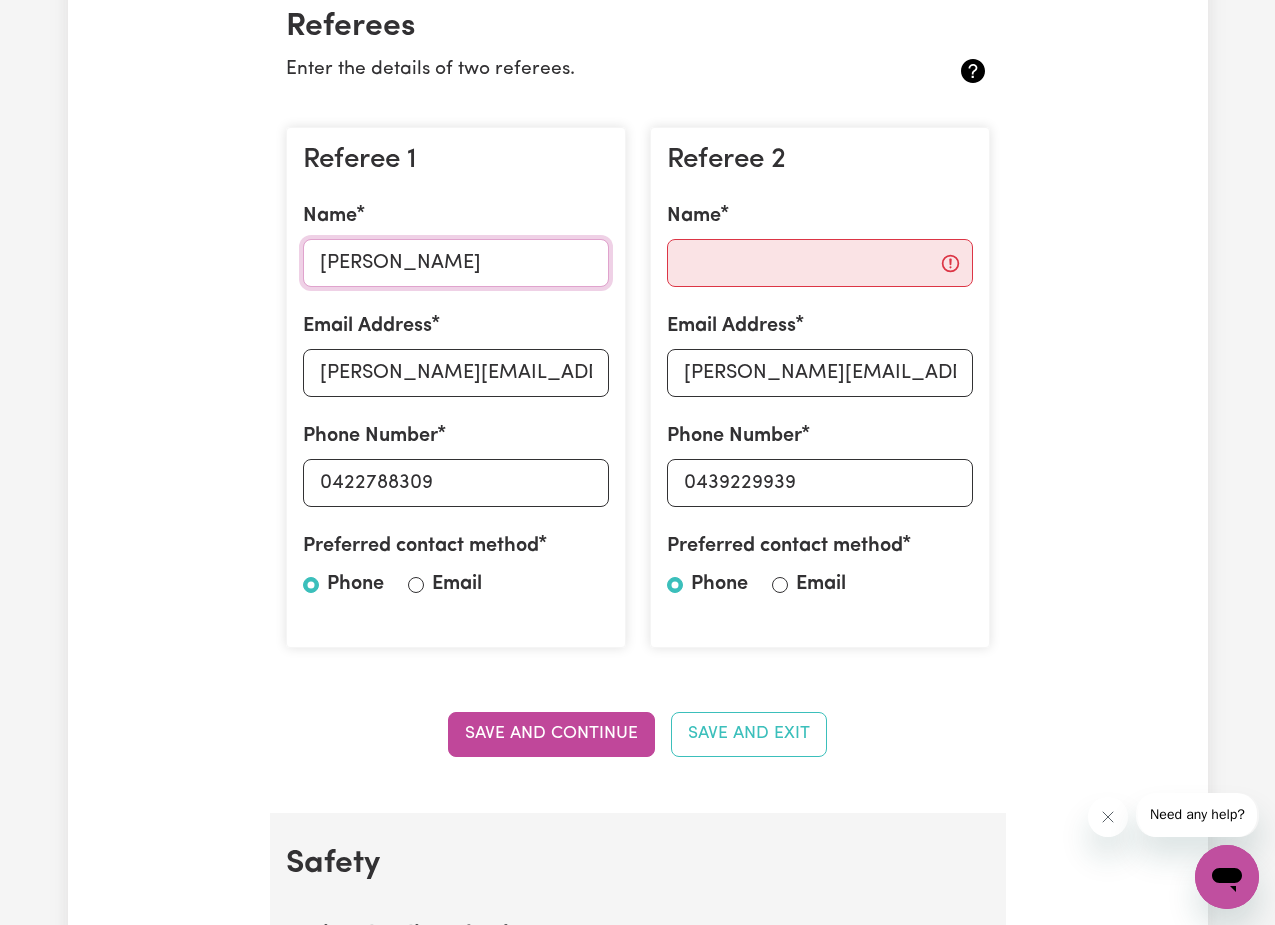 click on "[PERSON_NAME]" at bounding box center [456, 263] 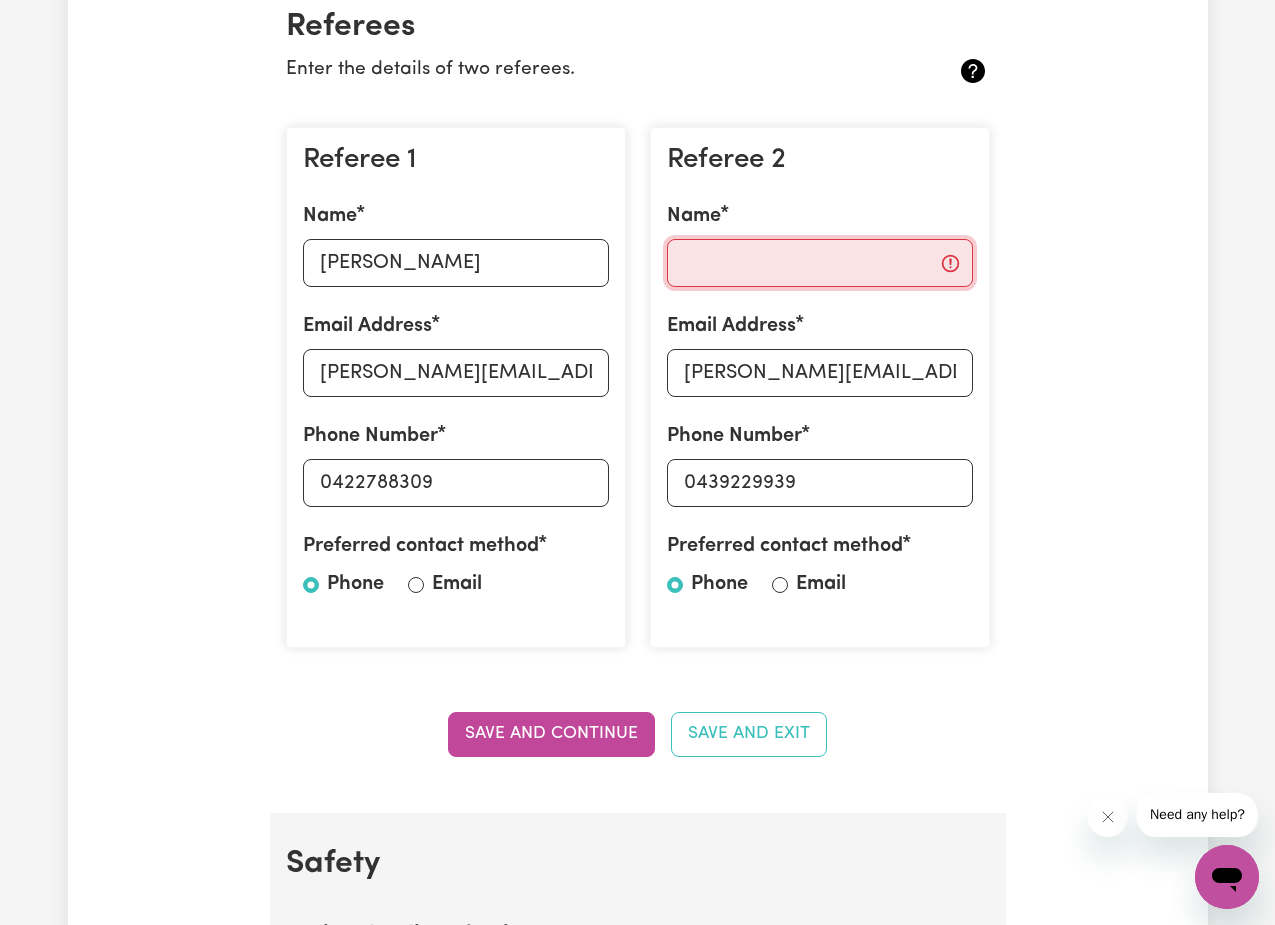 click on "Name" at bounding box center (820, 263) 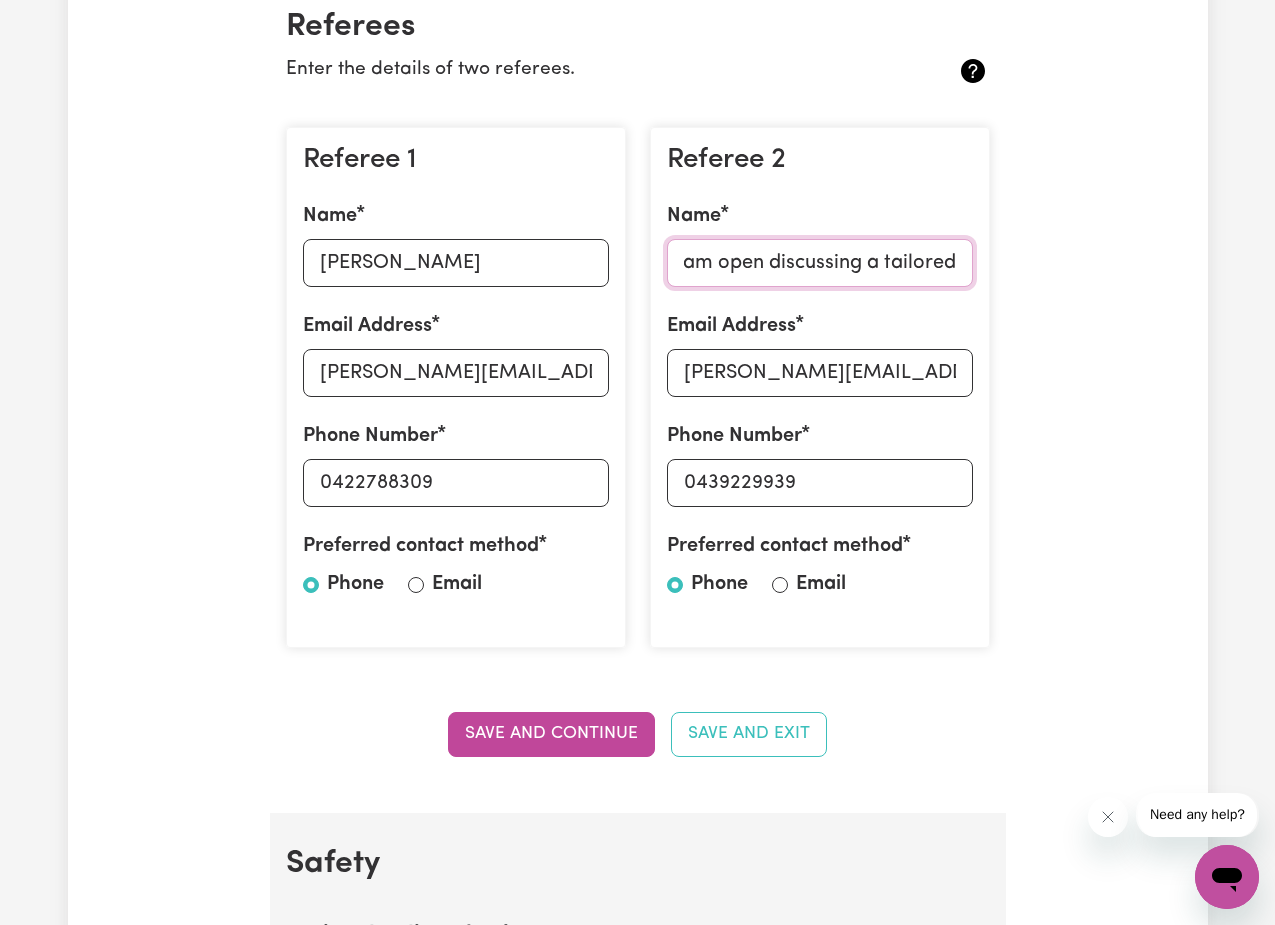 scroll, scrollTop: 0, scrollLeft: 0, axis: both 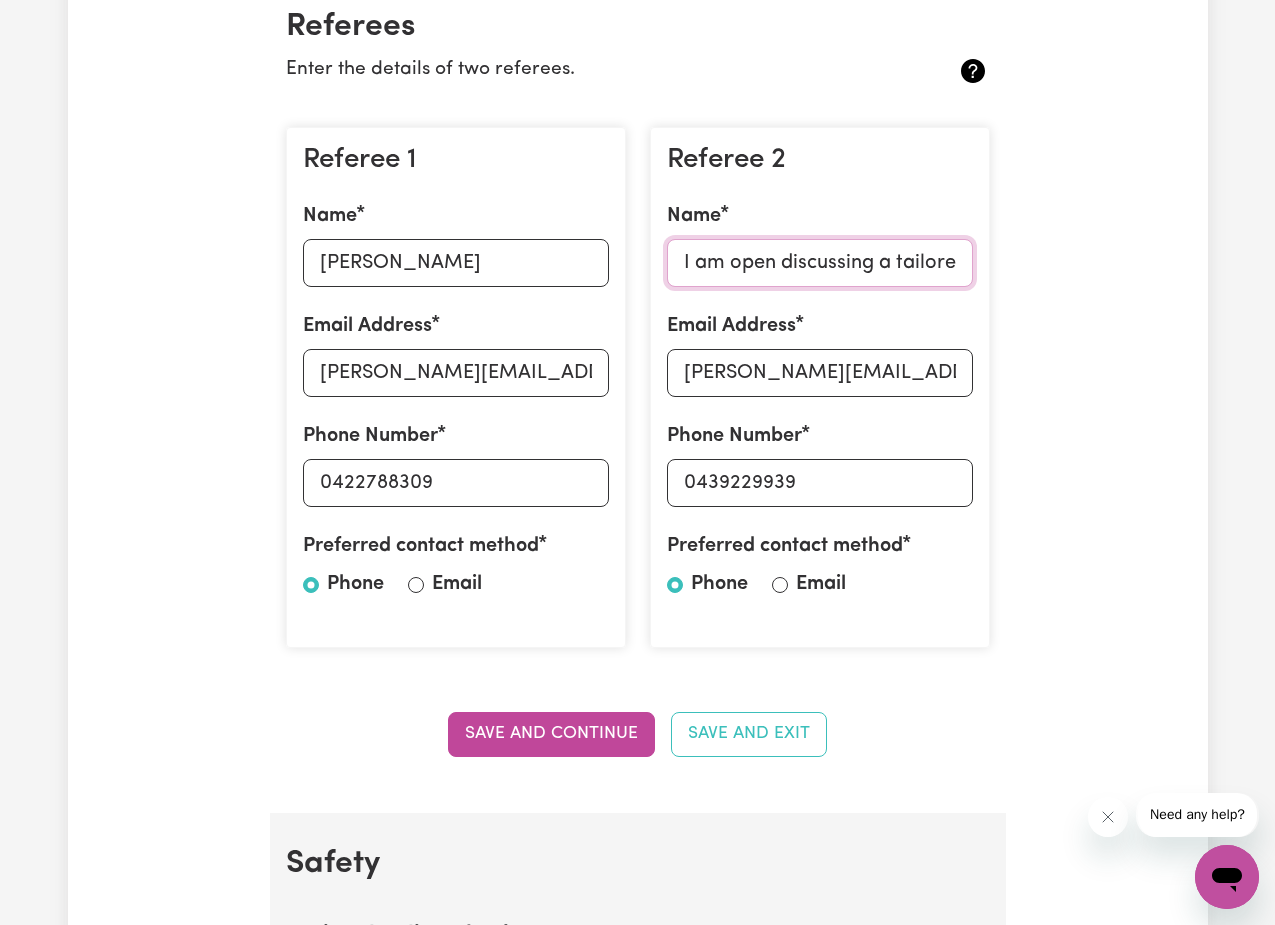click on "I am open discussing a tailored" at bounding box center [820, 263] 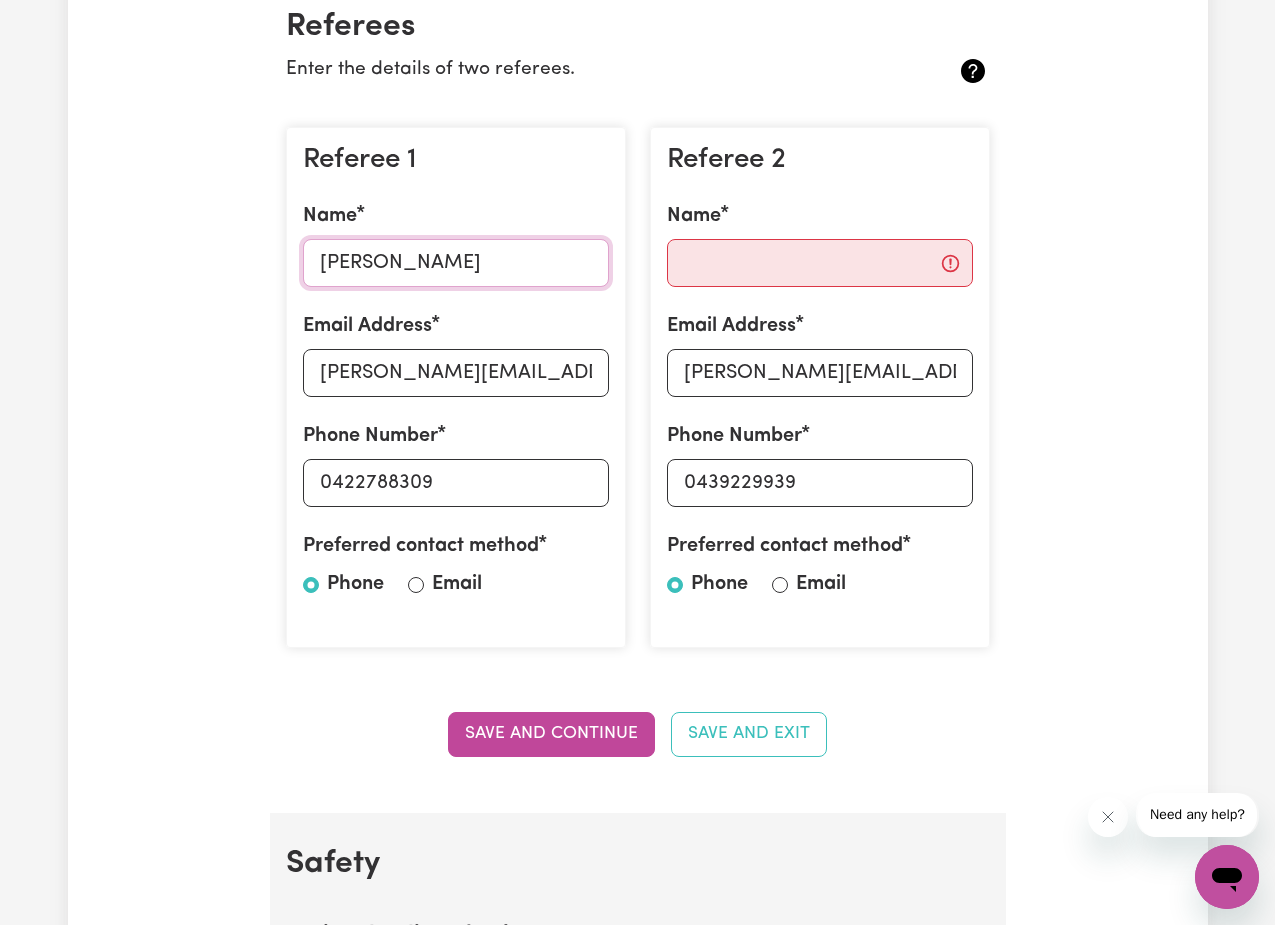 click on "[PERSON_NAME]" at bounding box center [456, 263] 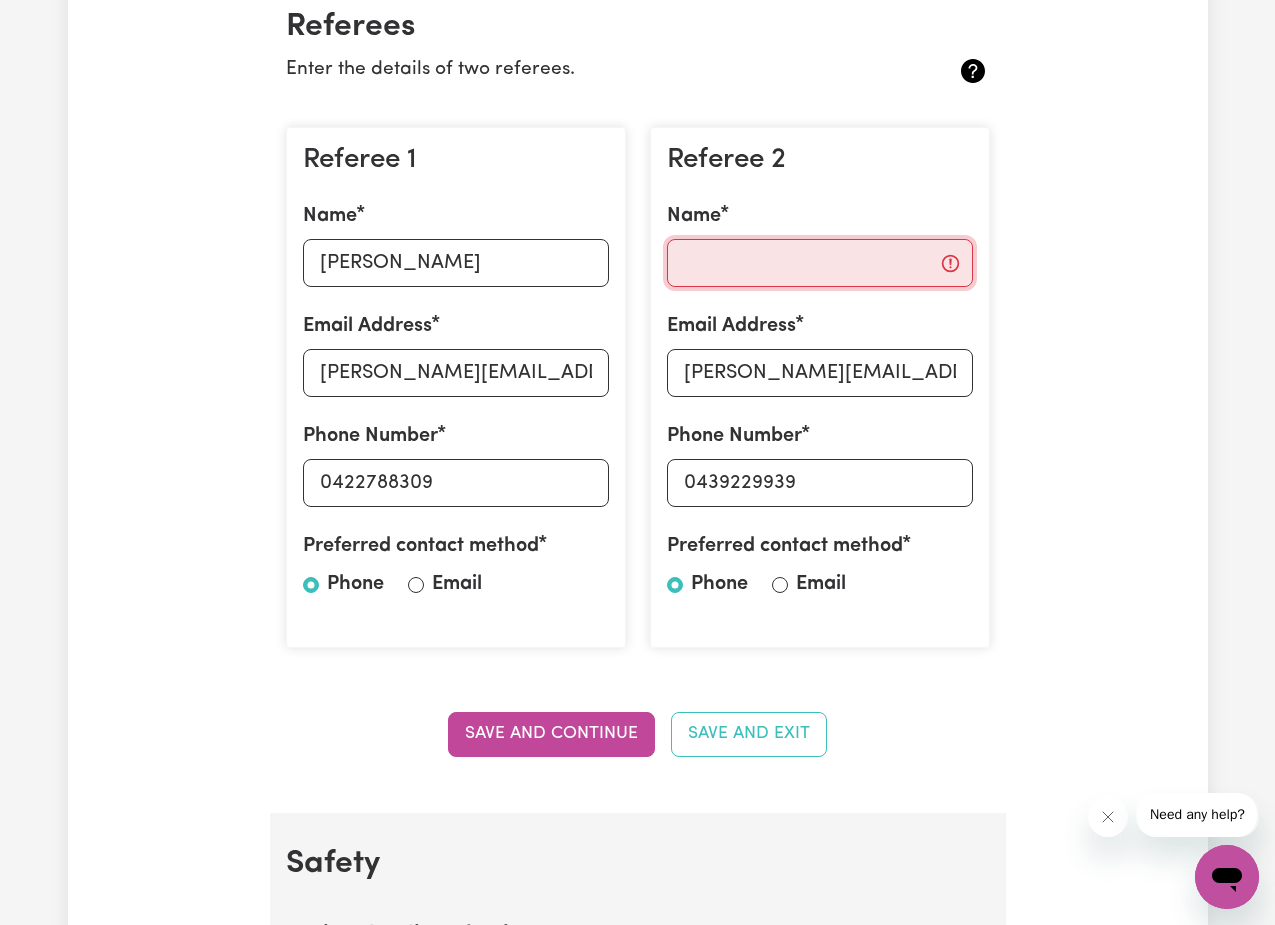 click on "Name" at bounding box center [820, 263] 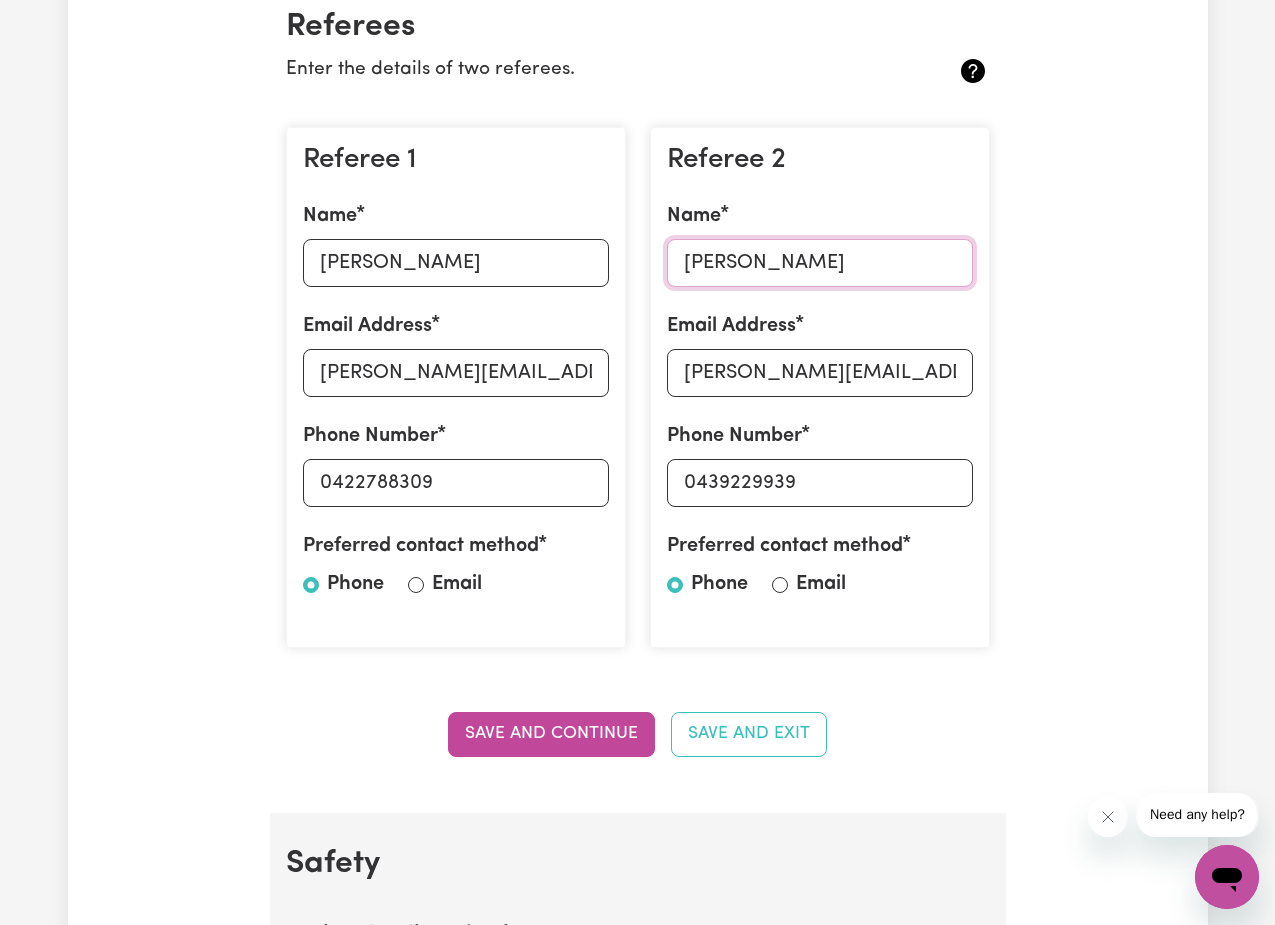type on "[PERSON_NAME]" 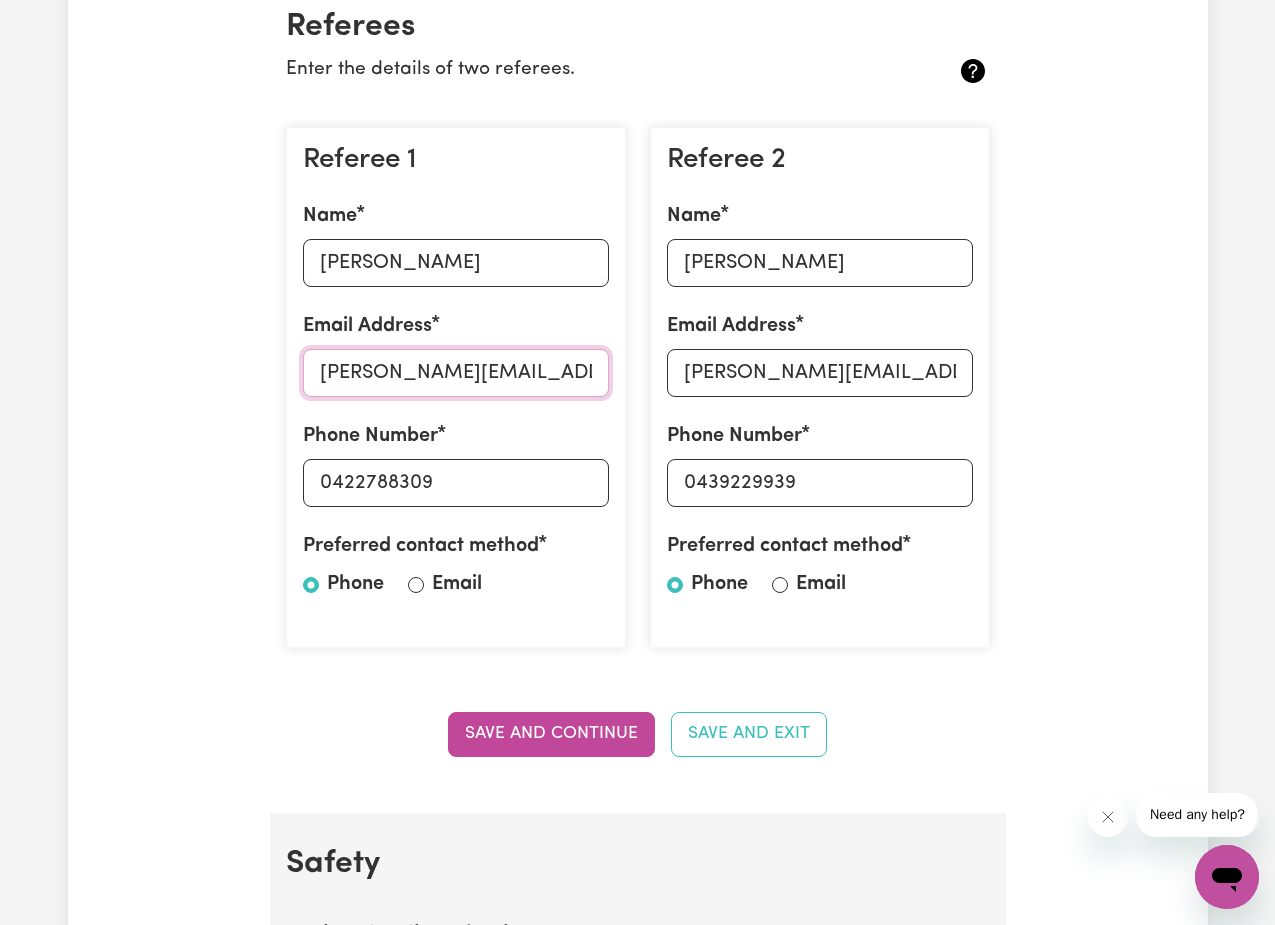 click on "[PERSON_NAME][EMAIL_ADDRESS][DOMAIN_NAME]" at bounding box center (456, 373) 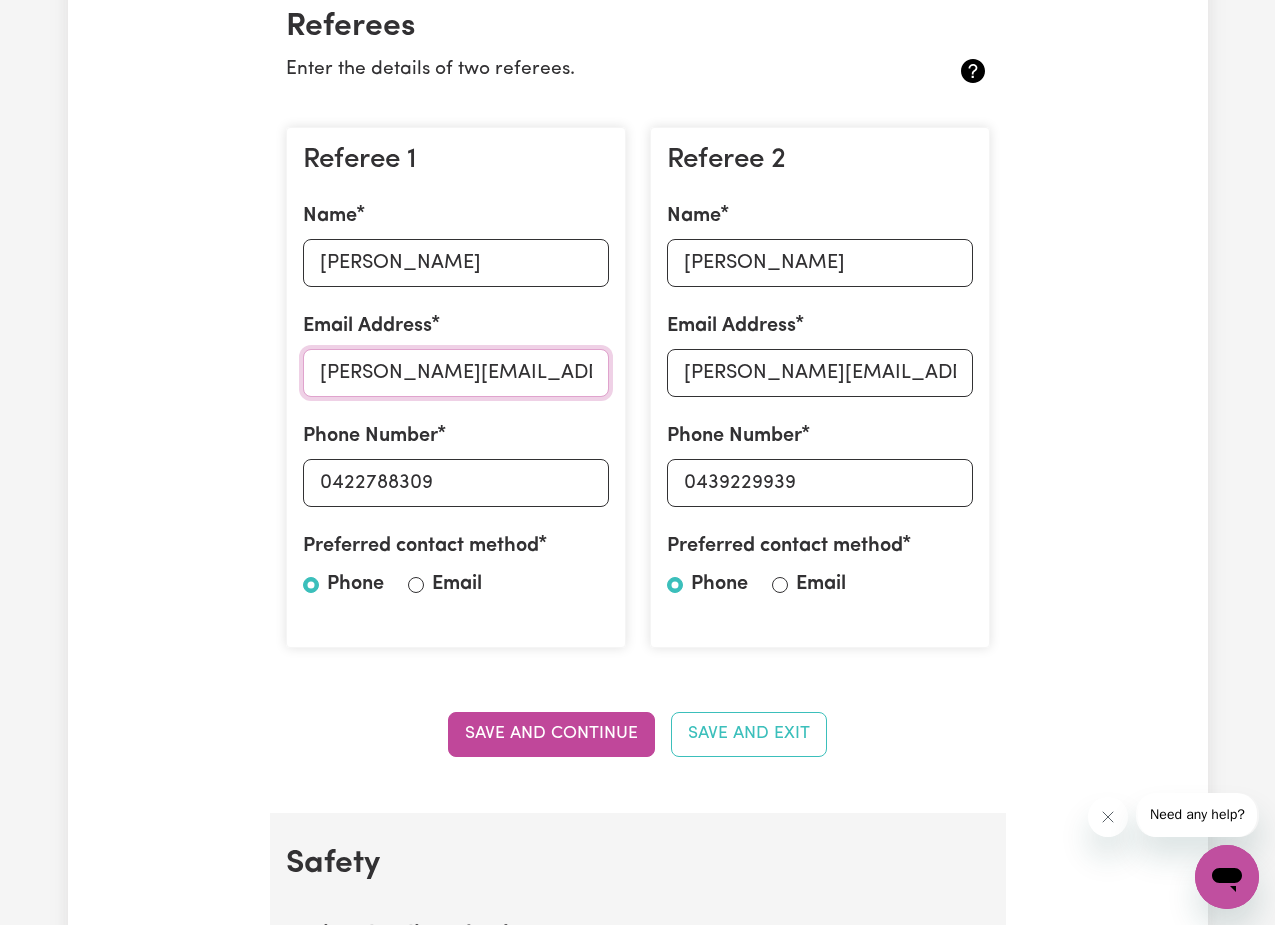 drag, startPoint x: 444, startPoint y: 372, endPoint x: 294, endPoint y: 373, distance: 150.00333 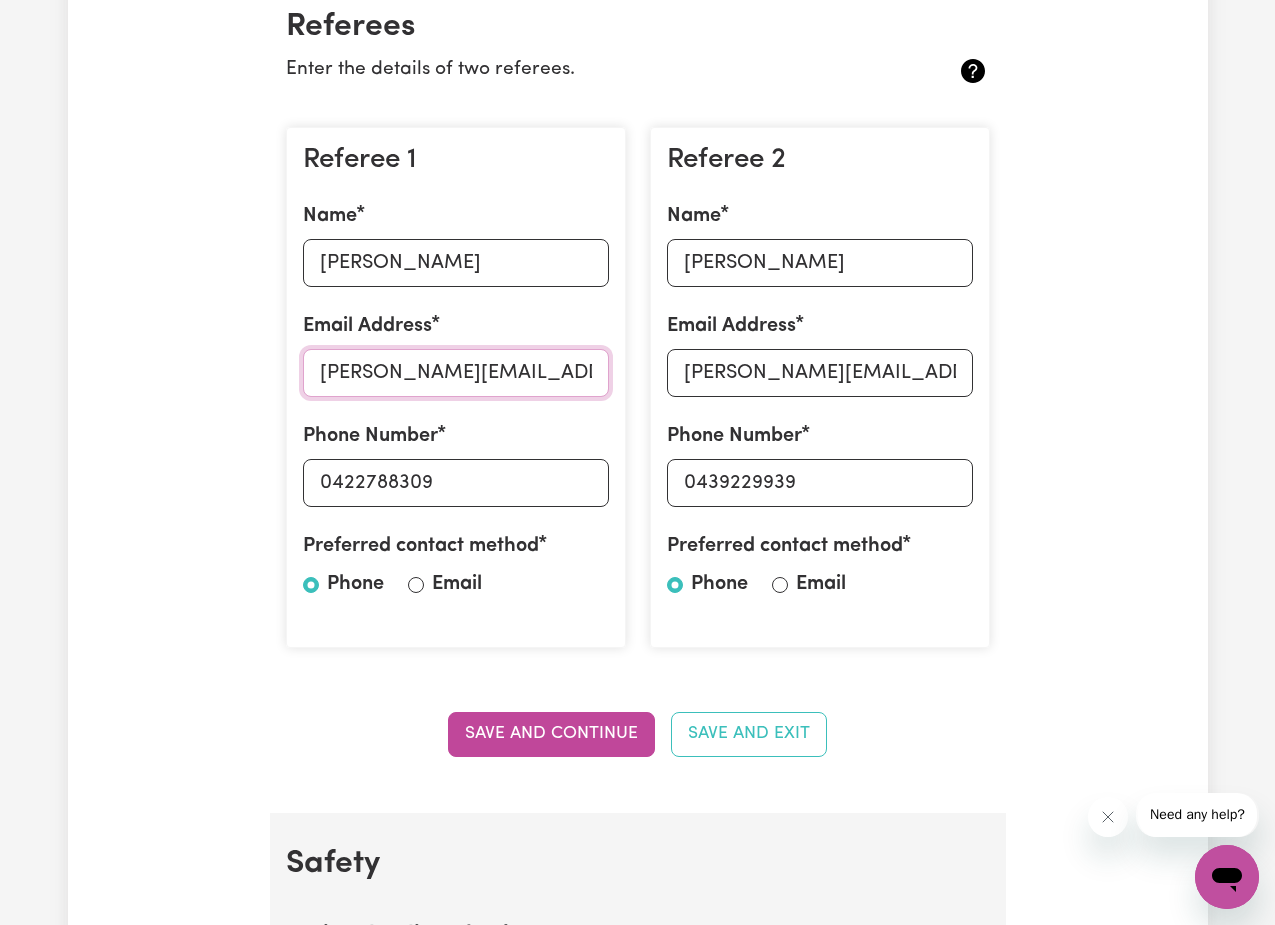 click on "Referee 1 Name [PERSON_NAME] Email Address [EMAIL_ADDRESS][DOMAIN_NAME] Phone Number [PHONE_NUMBER] Preferred contact method Phone Email" at bounding box center (456, 388) 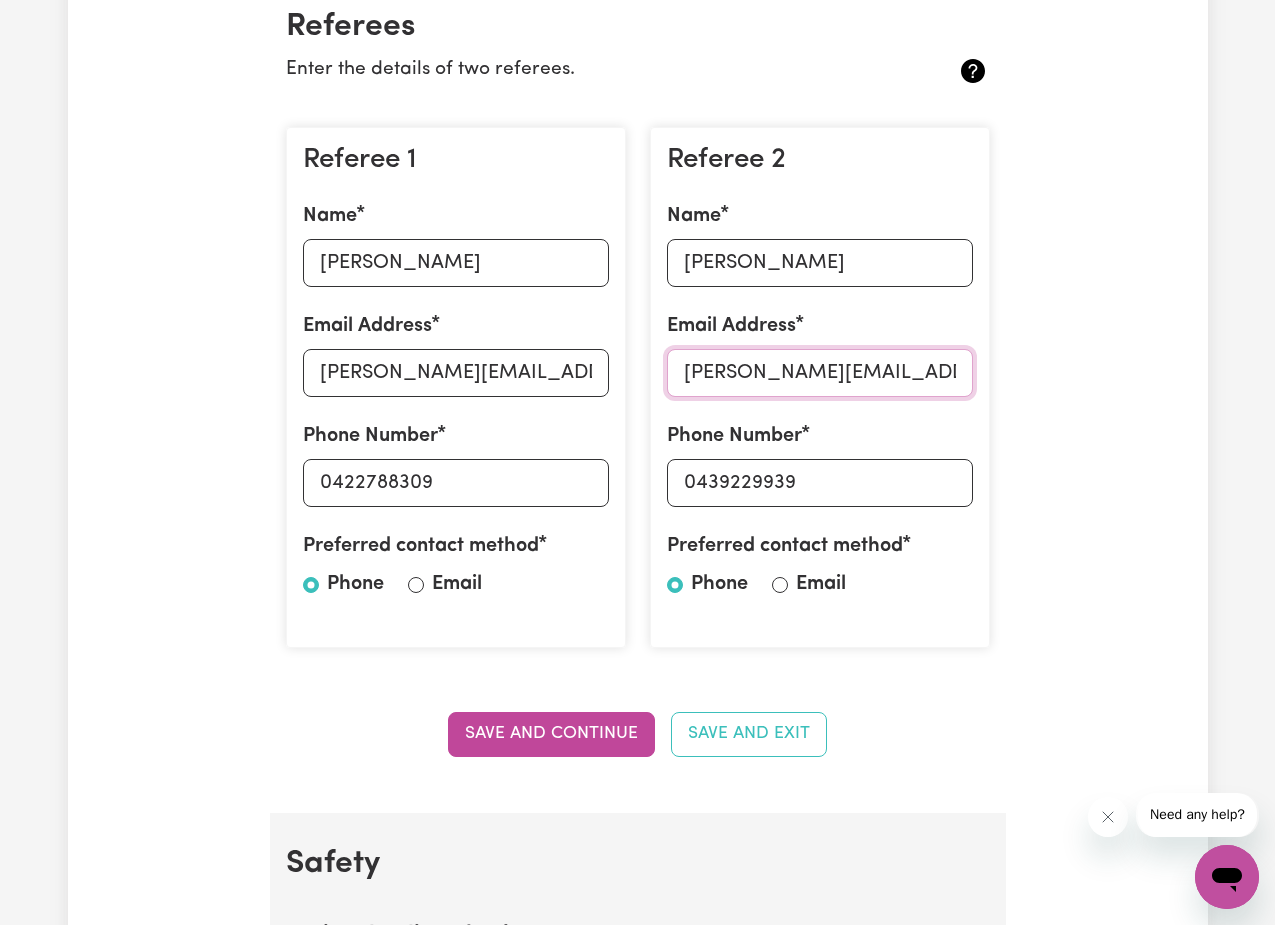 click on "[PERSON_NAME][EMAIL_ADDRESS][PERSON_NAME][DOMAIN_NAME]" at bounding box center (820, 373) 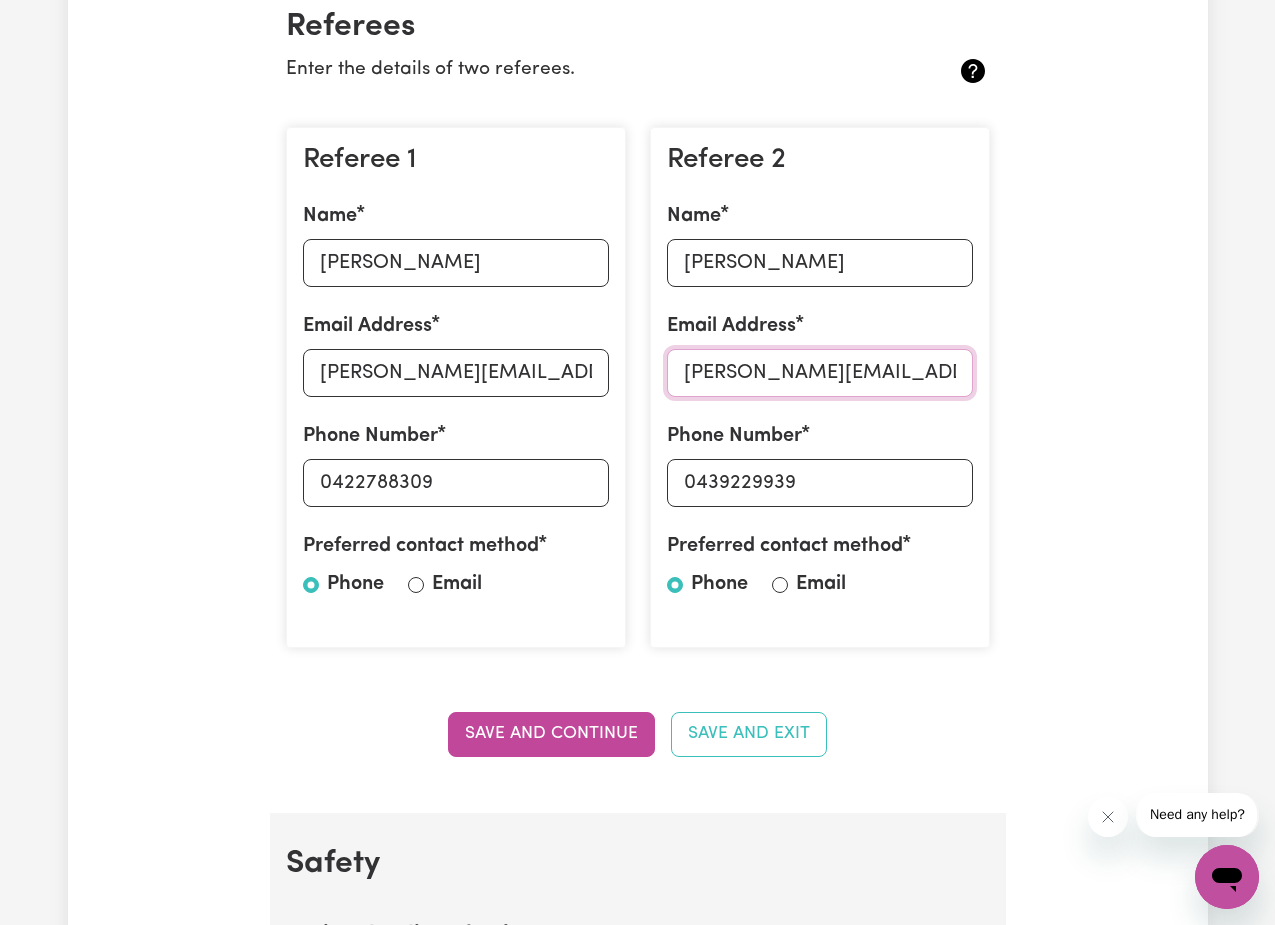 type on "[PERSON_NAME][EMAIL_ADDRESS][DOMAIN_NAME]" 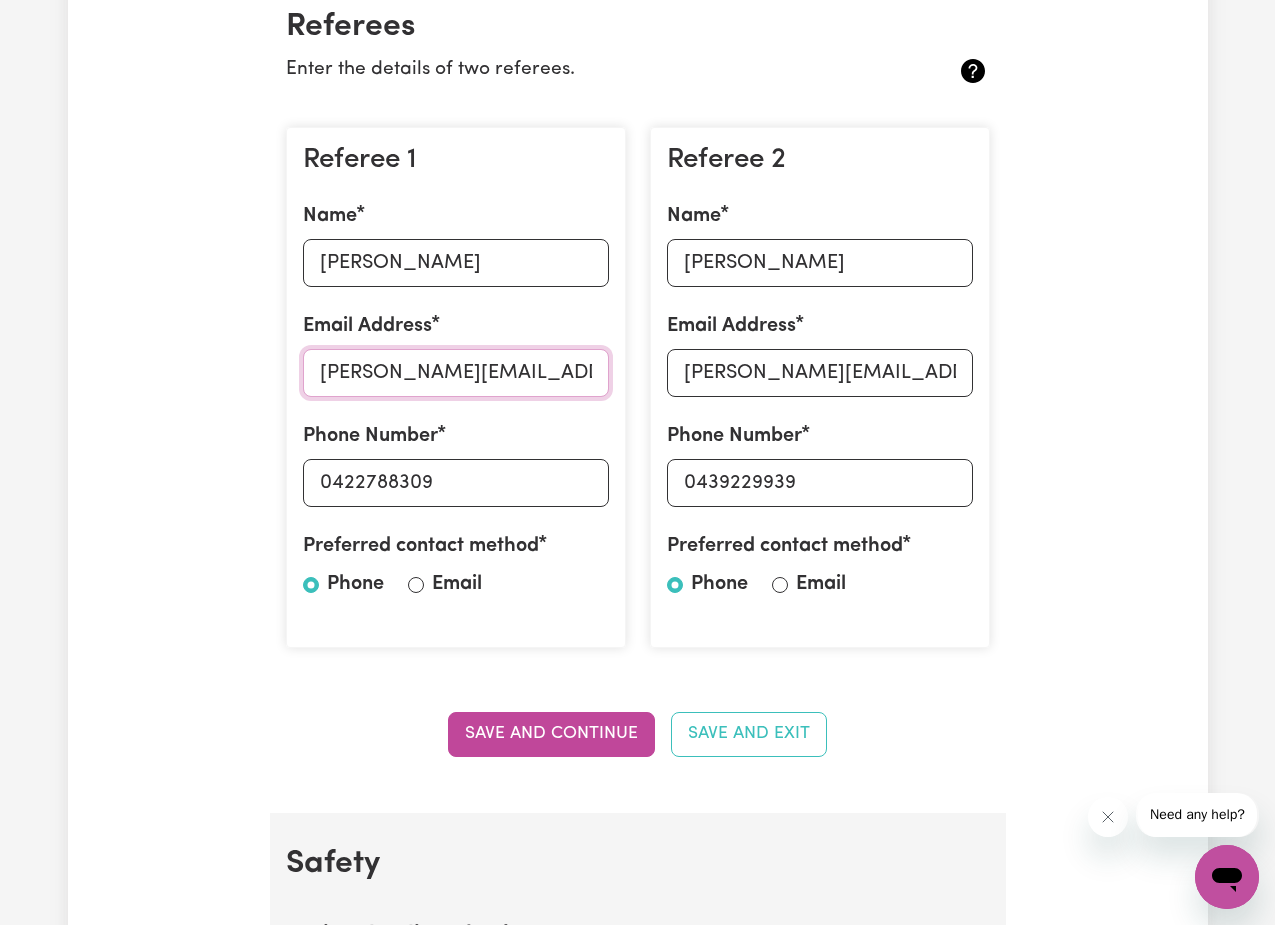 drag, startPoint x: 446, startPoint y: 372, endPoint x: 284, endPoint y: 378, distance: 162.11107 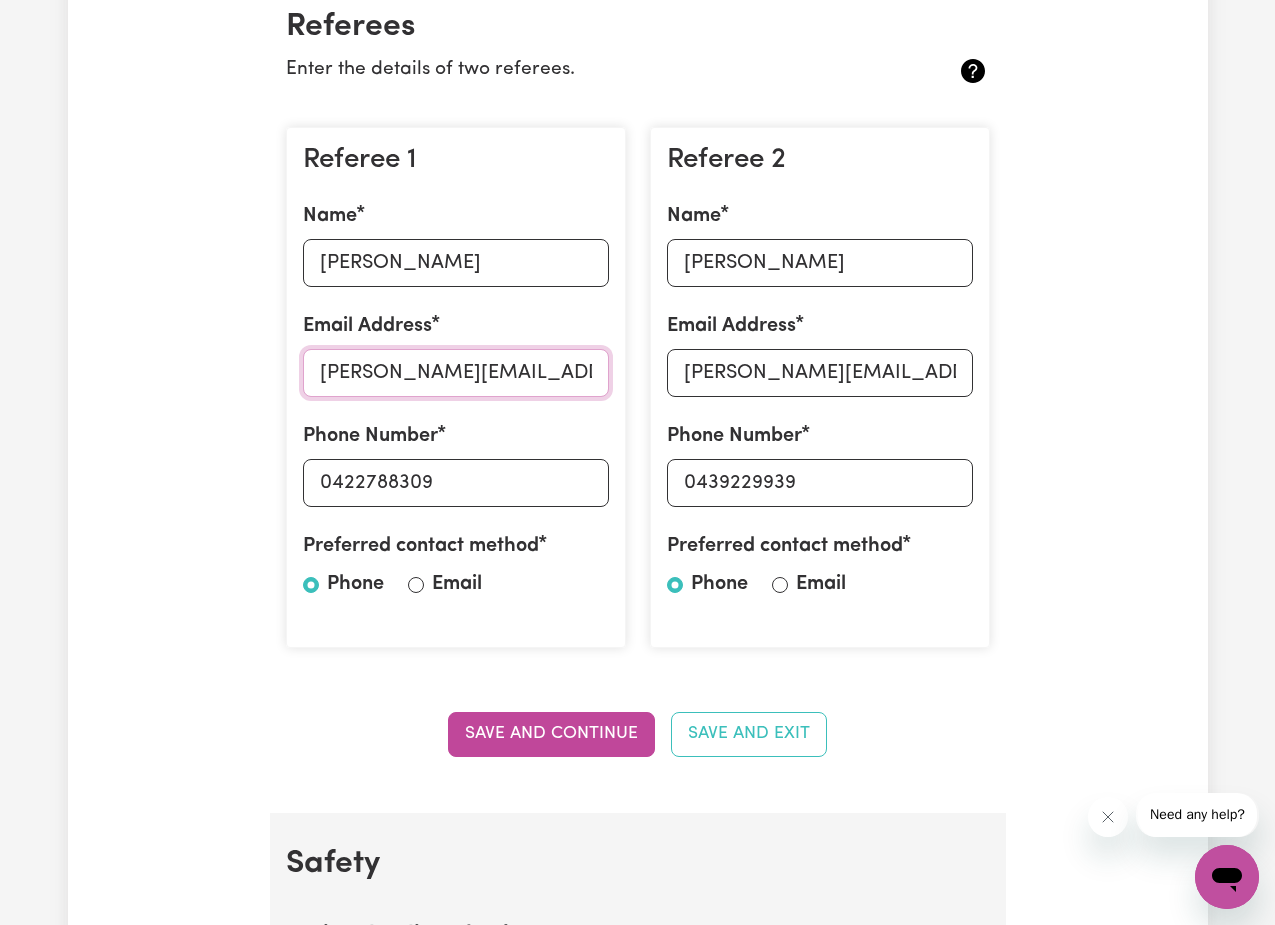 type on "[PERSON_NAME][EMAIL_ADDRESS][PERSON_NAME][DOMAIN_NAME]" 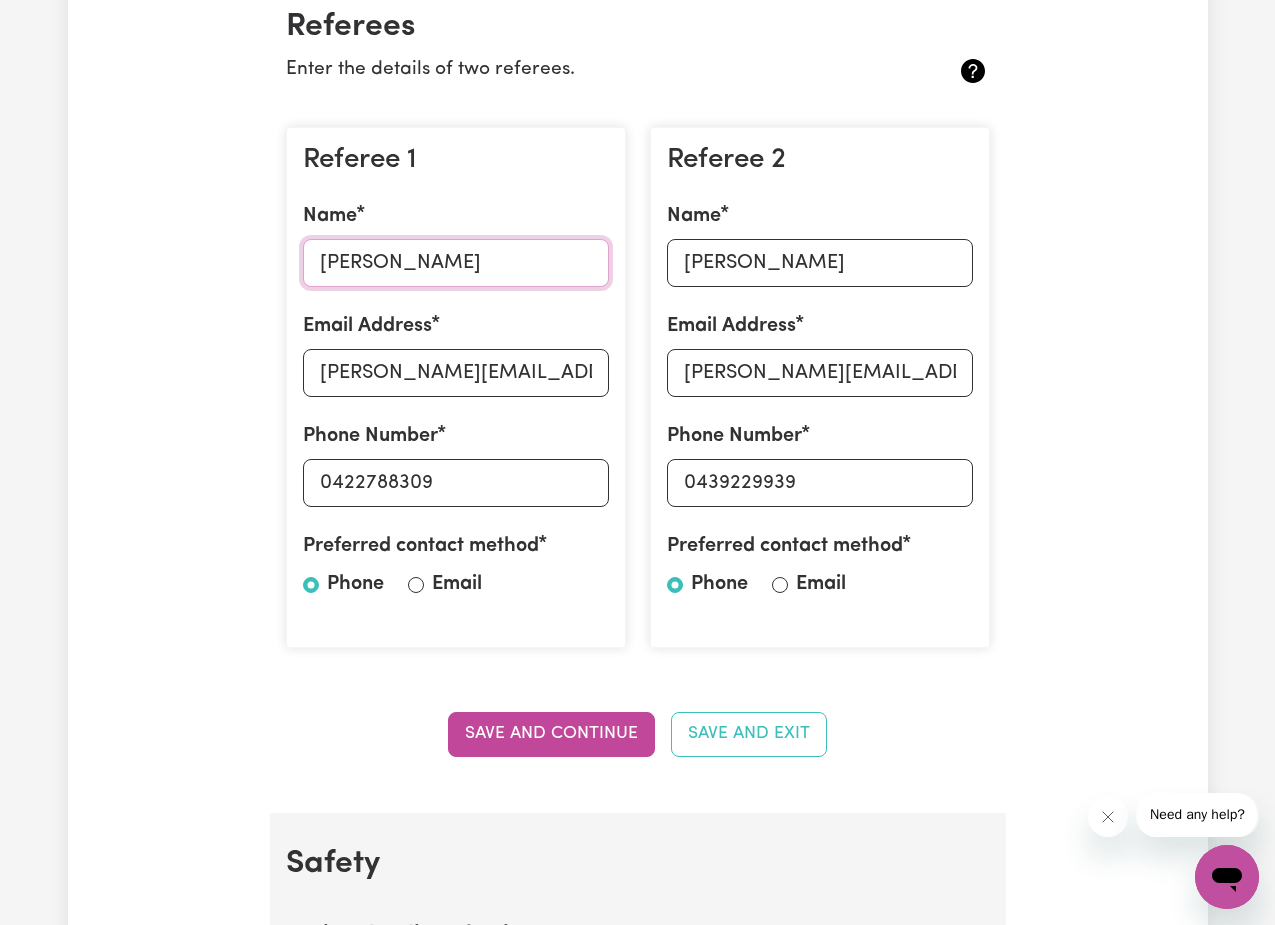 drag, startPoint x: 471, startPoint y: 275, endPoint x: 301, endPoint y: 279, distance: 170.04706 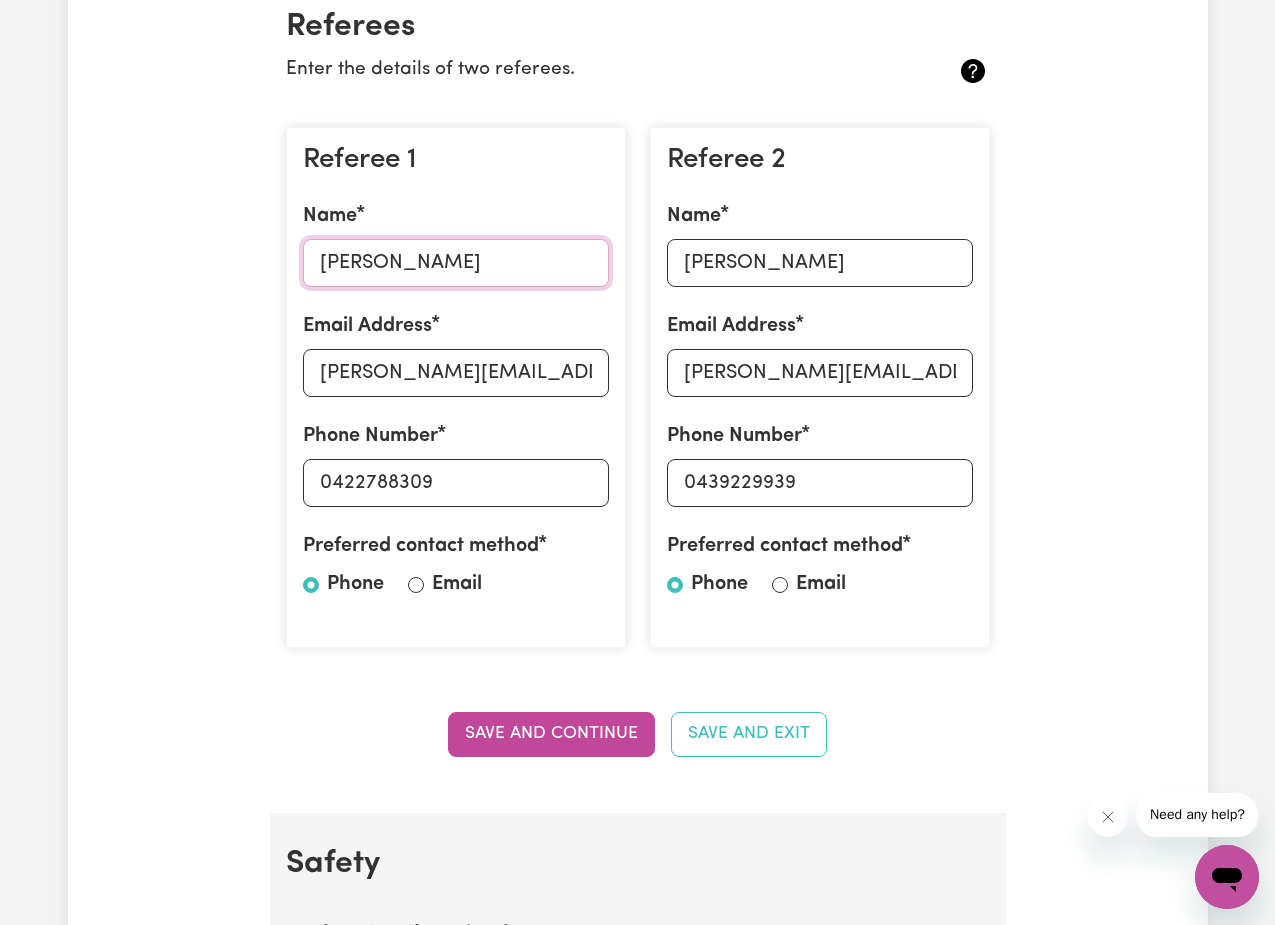 drag, startPoint x: 477, startPoint y: 261, endPoint x: 284, endPoint y: 260, distance: 193.0026 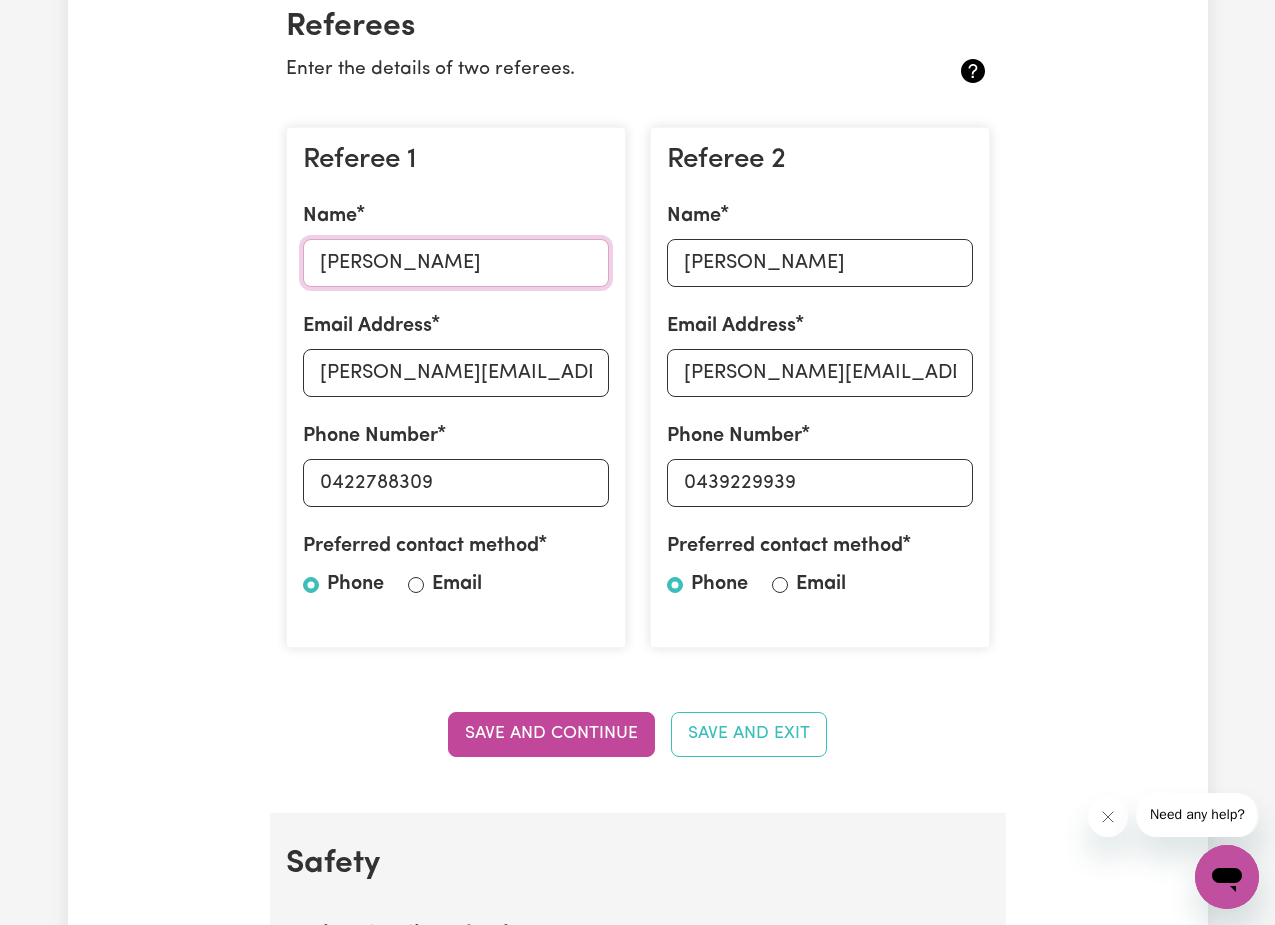 click on "Referee 1 Name [PERSON_NAME] Email Address [PERSON_NAME][EMAIL_ADDRESS][PERSON_NAME][DOMAIN_NAME] Phone Number [PHONE_NUMBER] Preferred contact method Phone Email" at bounding box center (456, 388) 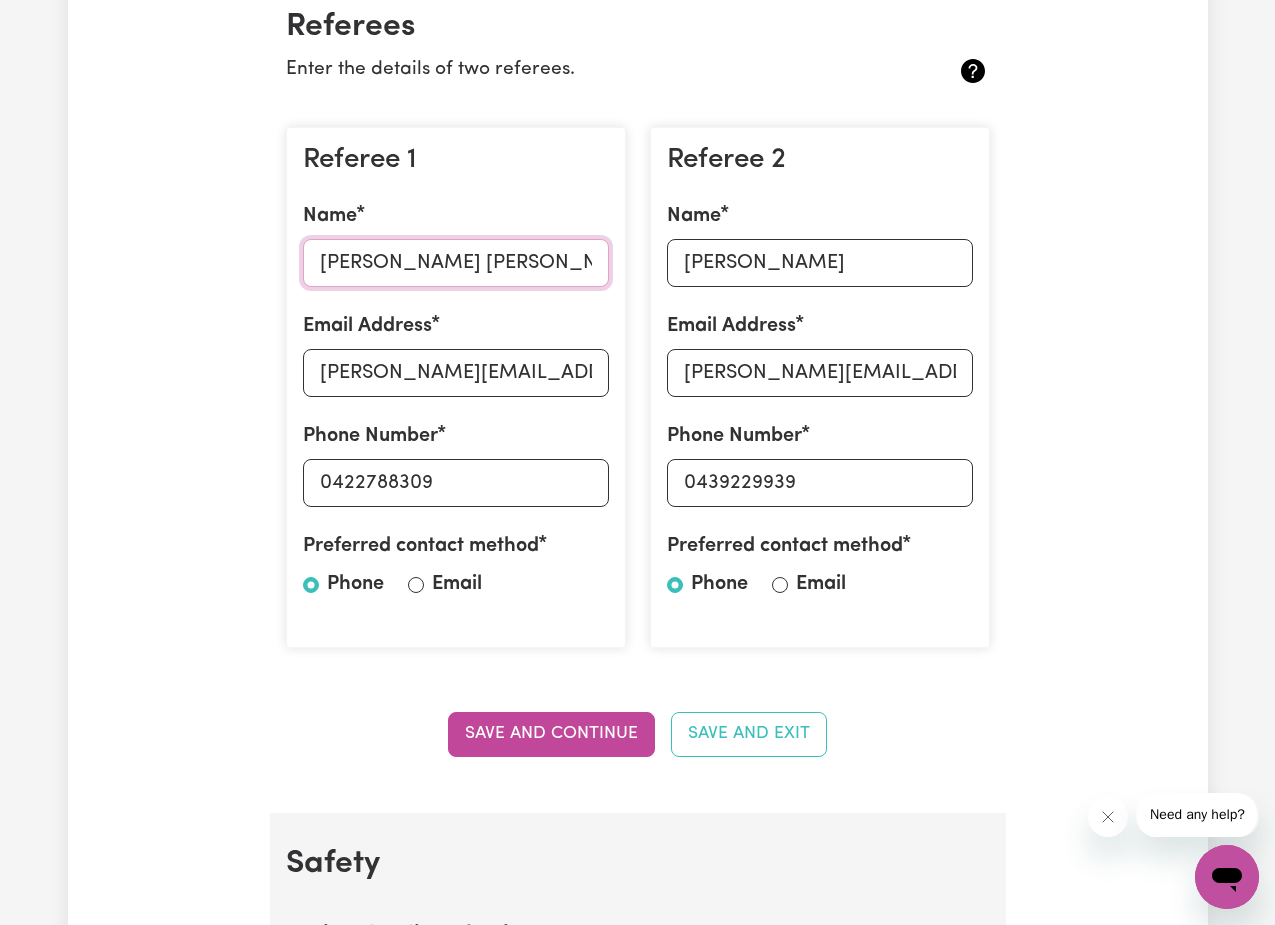 type on "[PERSON_NAME] [PERSON_NAME]" 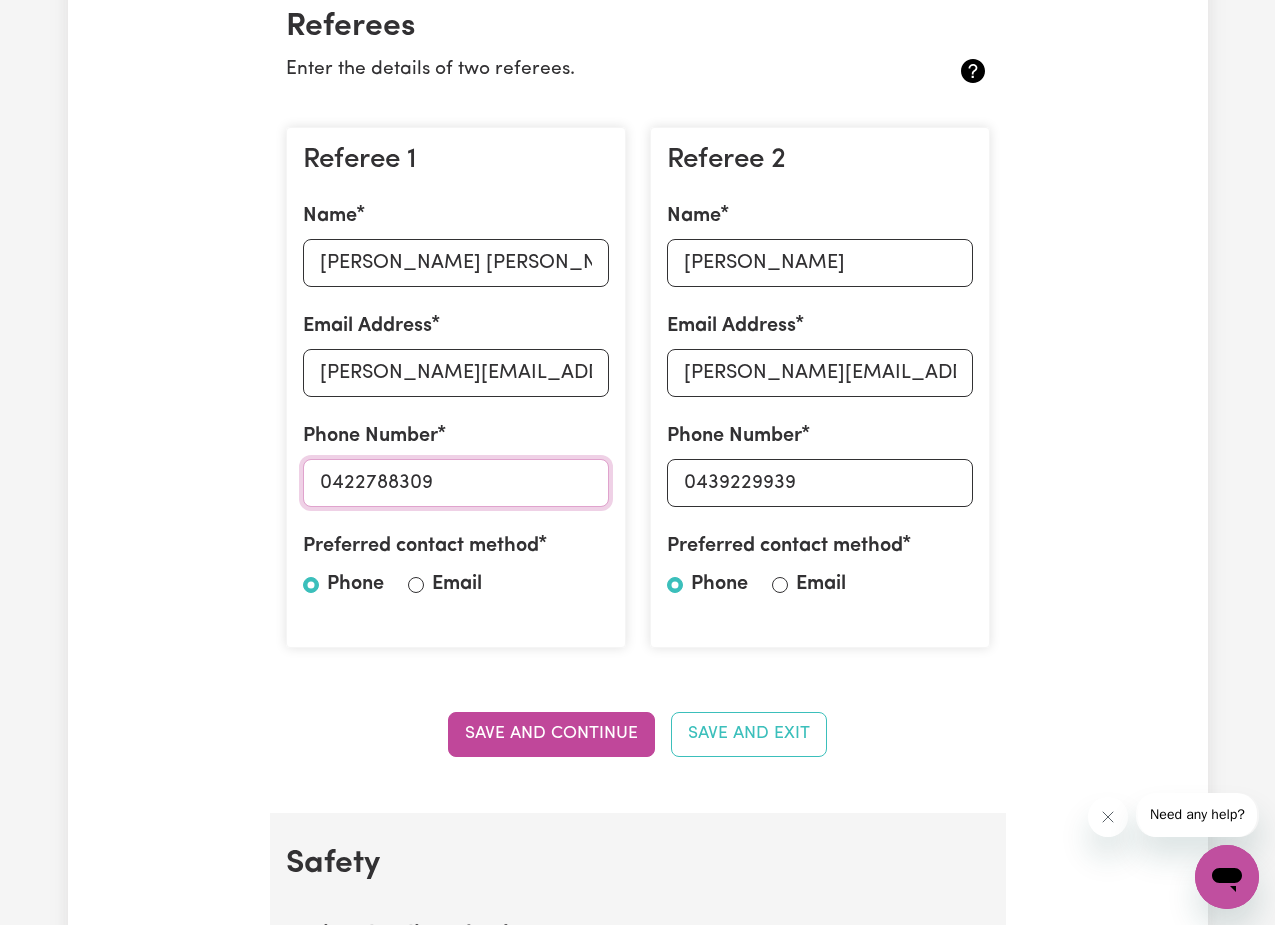 click on "0422788309" at bounding box center [456, 483] 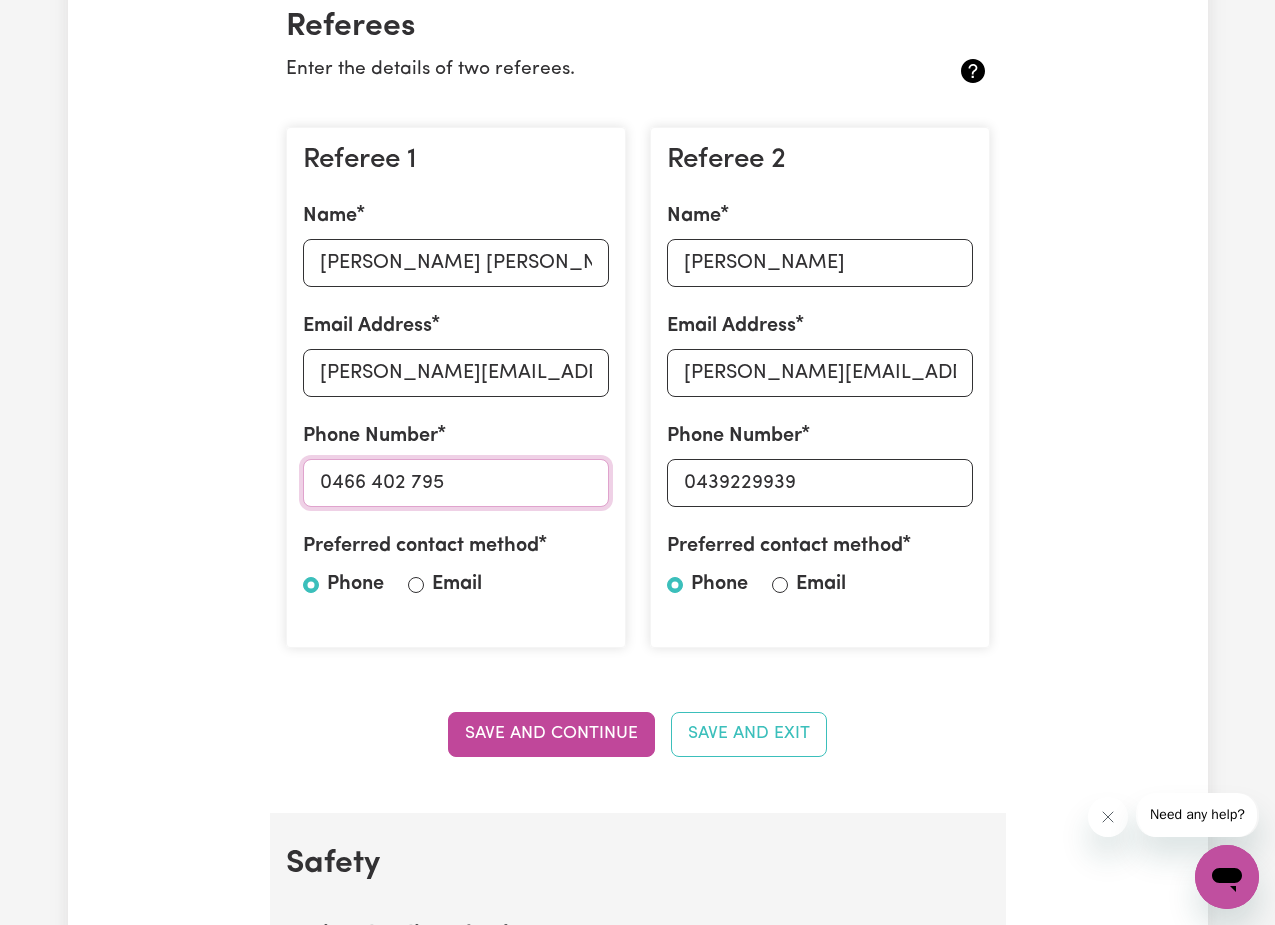 type on "0466 402 795" 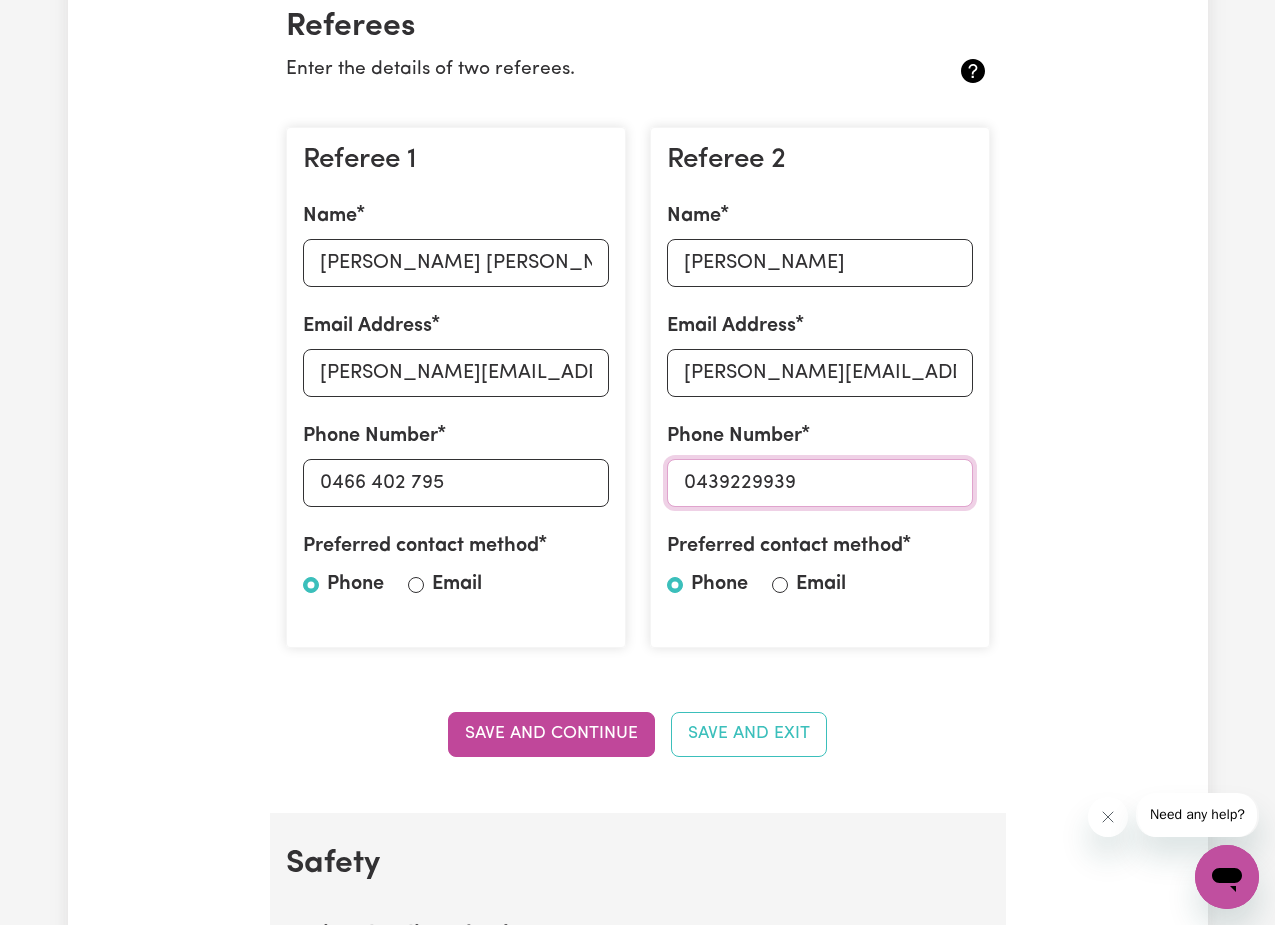 click on "0439229939" at bounding box center (820, 483) 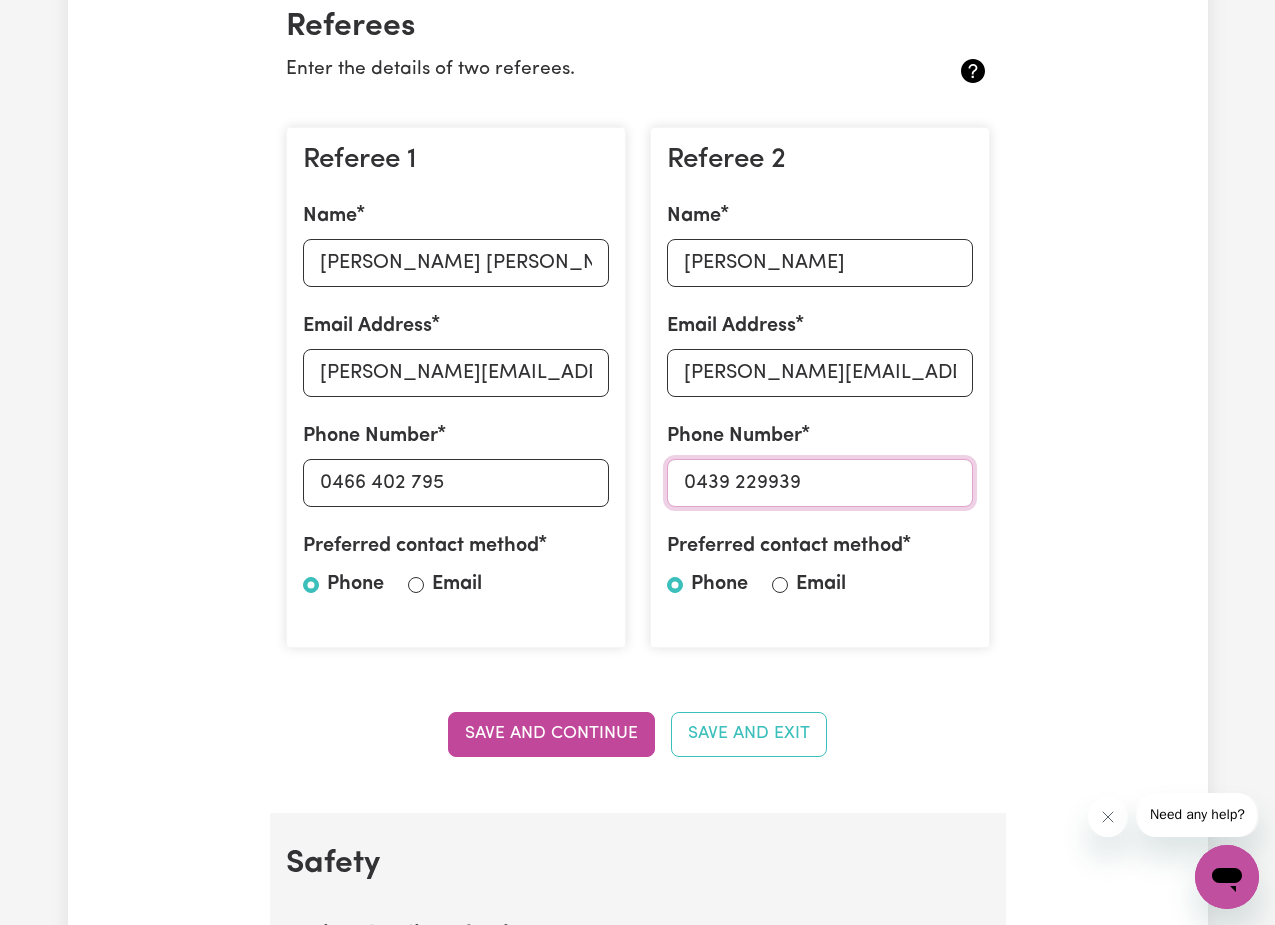 click on "0439 229939" at bounding box center [820, 483] 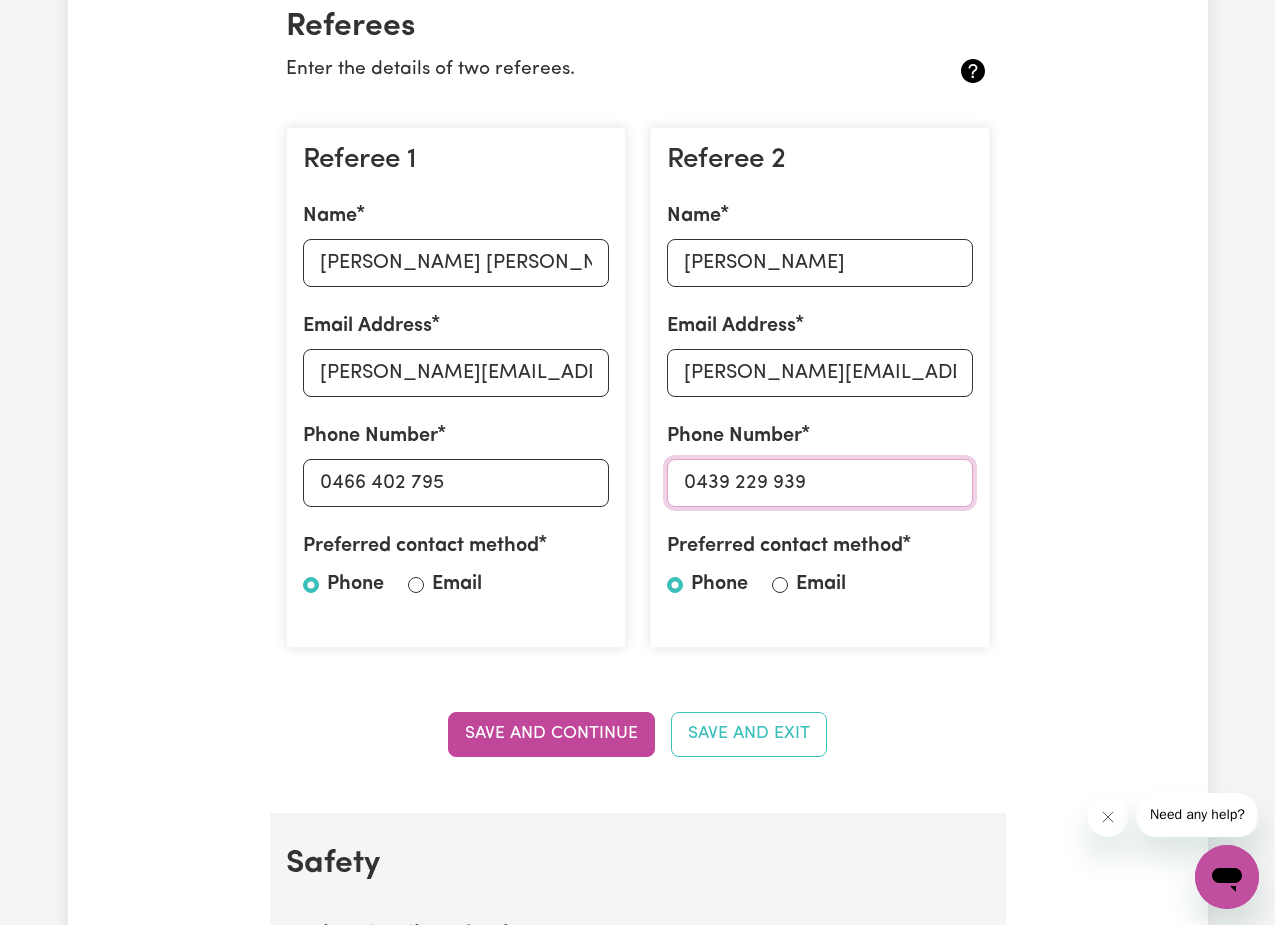 type on "0439 229 939" 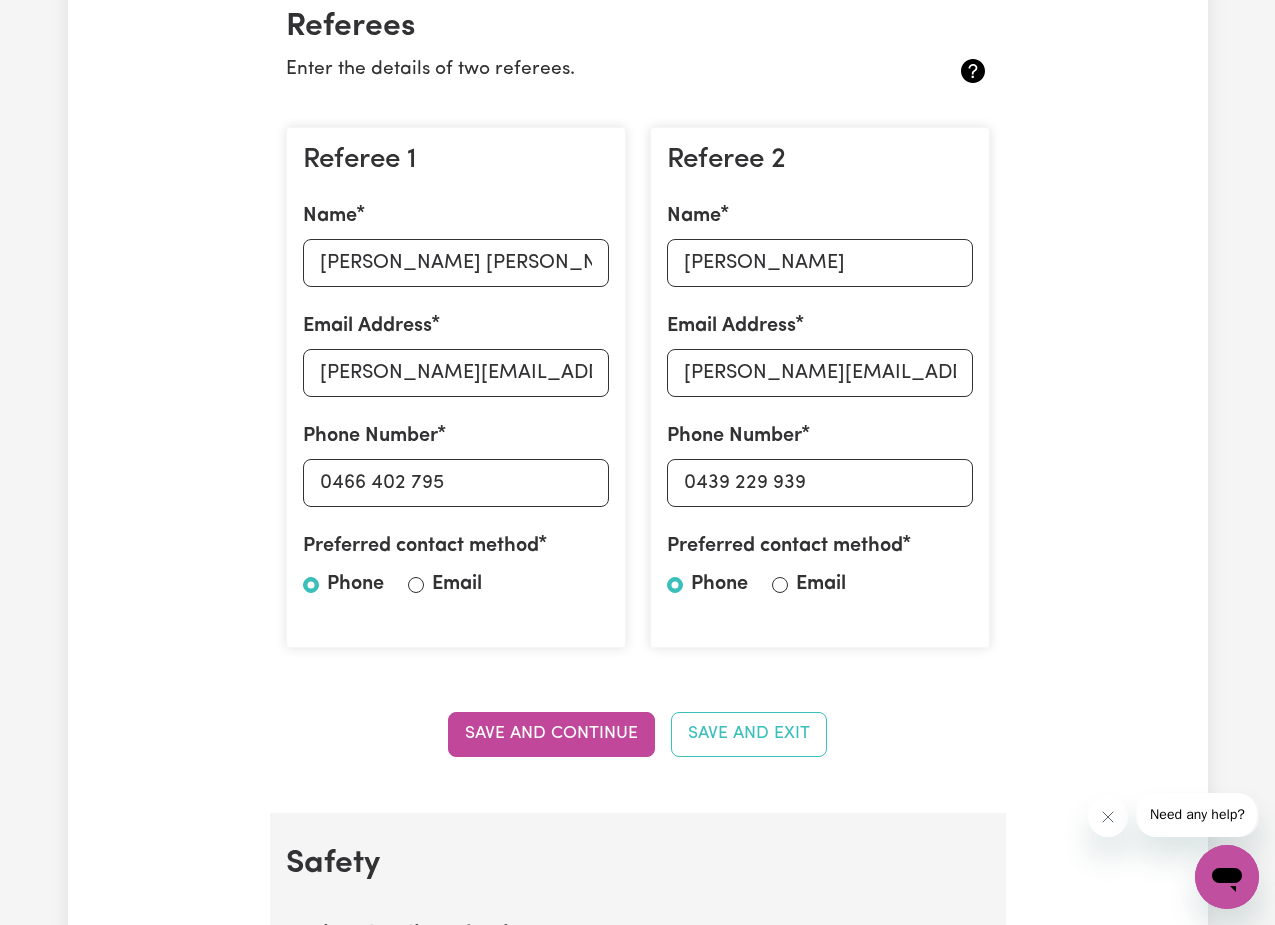 click on "Update Profile 1 2 3 4 5 Step  2 :  Referees and Safety Checks To have an active profile, we need your up to date Police Check and the names of two professional referees who we can contact. Referees Enter the details of two referees. Referee 1 Name [PERSON_NAME] [PERSON_NAME] Email Address [PERSON_NAME][EMAIL_ADDRESS][PERSON_NAME][DOMAIN_NAME] Phone Number [PHONE_NUMBER] Preferred contact method Phone Email Referee 2 Name [PERSON_NAME] Email Address [EMAIL_ADDRESS][DOMAIN_NAME] Phone Number [PHONE_NUMBER] Preferred contact method Phone Email Save and Continue Save and Exit Safety National Police Check To register on our platform, you need to have a National Police Check Certificate that was obtained in the last 12 months. Uploaded National Police Check files Police check certificate National Police Check  document Date of Issue [DATE] 28 / 0 6 / 2025 Save and Continue Save and Exit Working with Children Check To work with children, you are required to have a Working with Children Check for your state. Working with Children Check  document" at bounding box center (638, 1801) 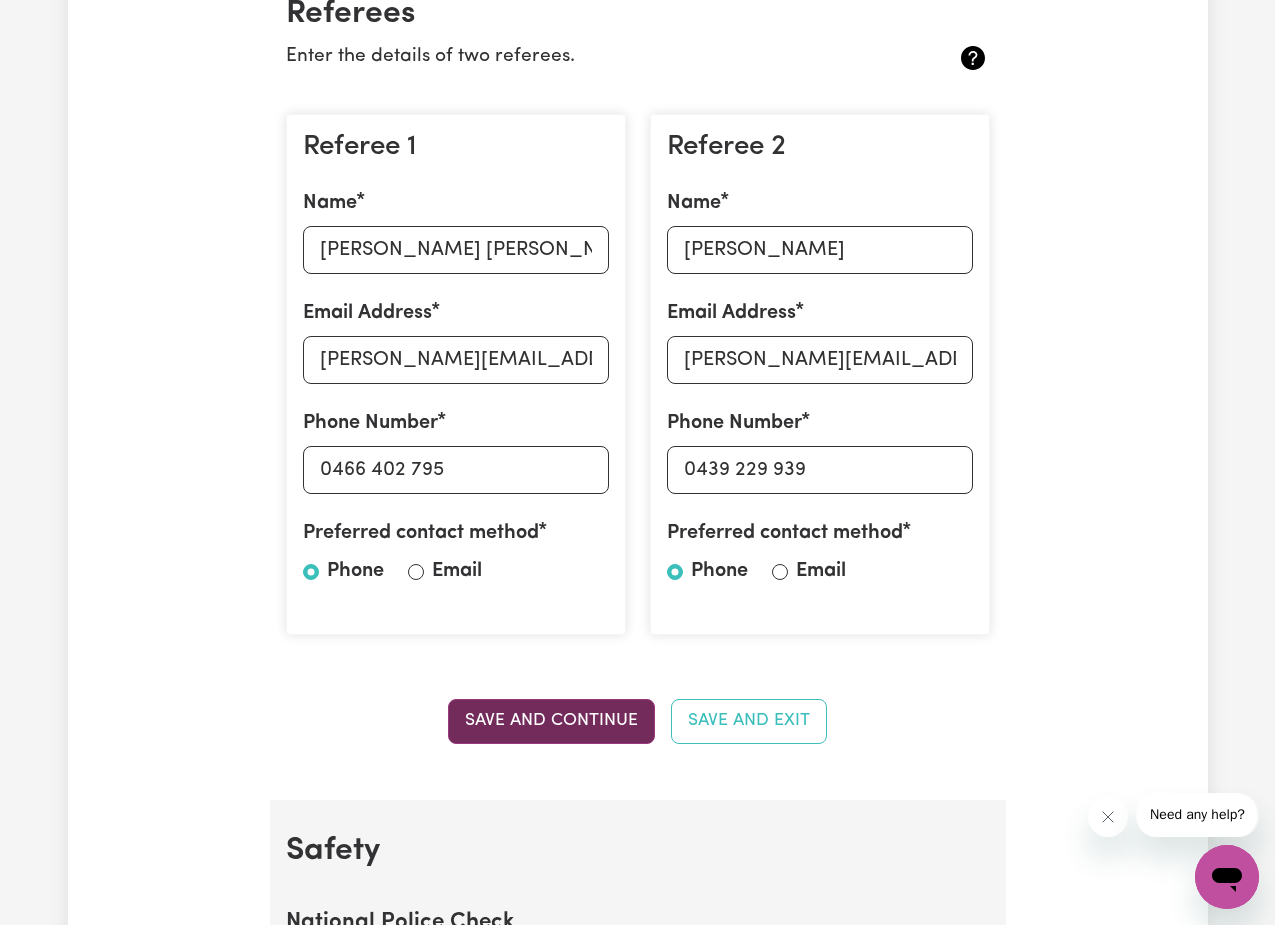 scroll, scrollTop: 515, scrollLeft: 0, axis: vertical 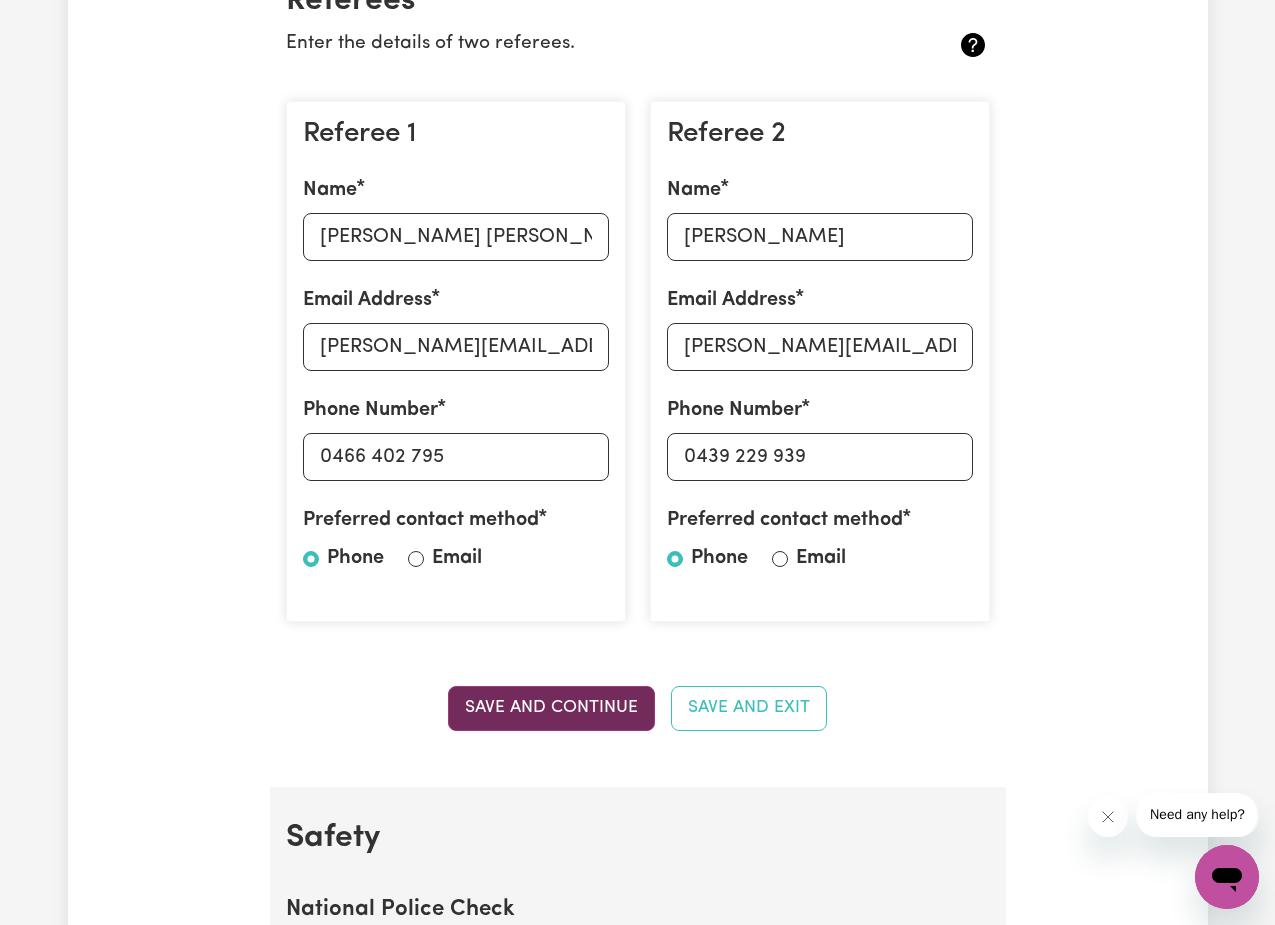 click on "Save and Continue" at bounding box center (551, 708) 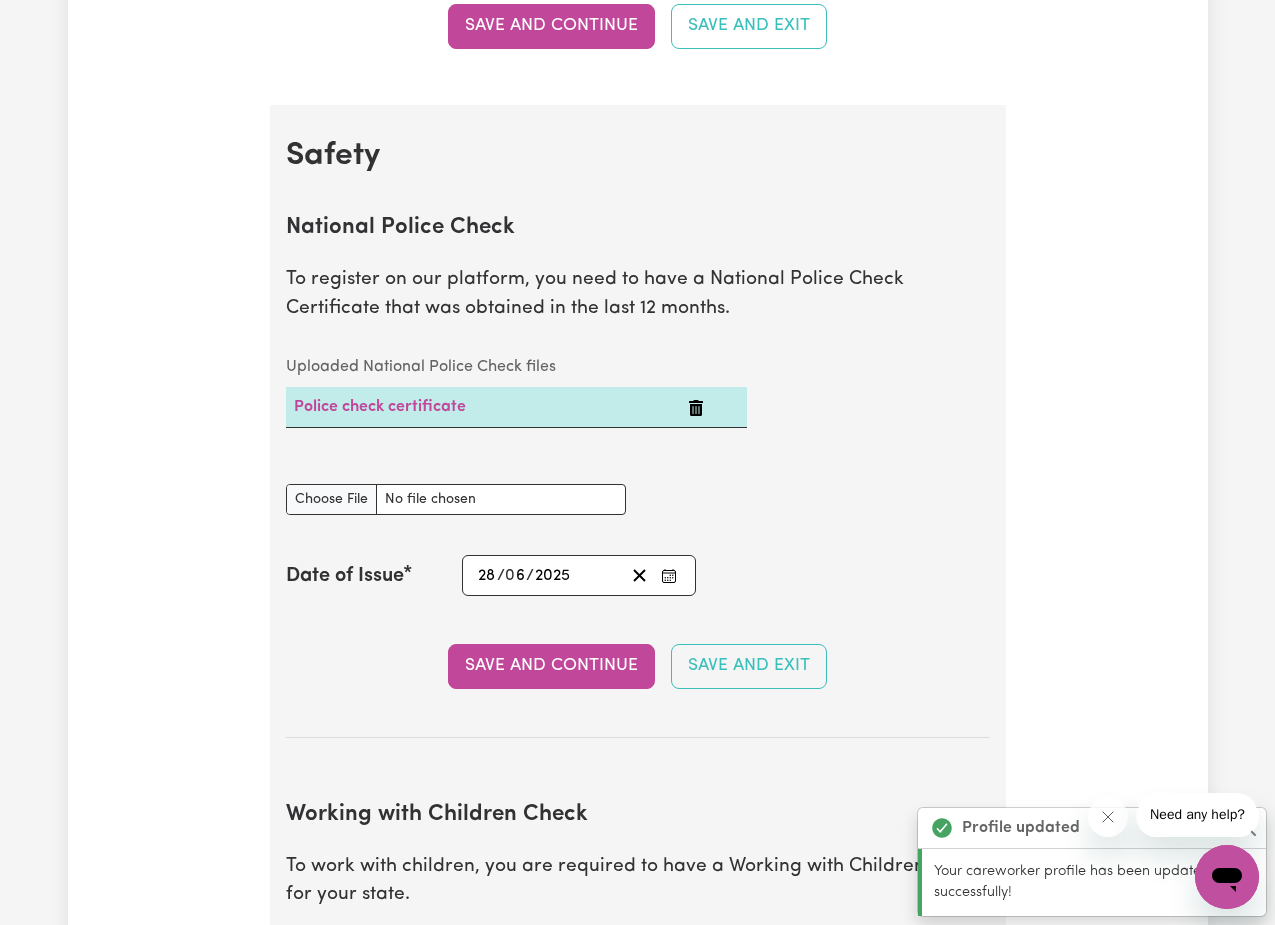 scroll, scrollTop: 1302, scrollLeft: 0, axis: vertical 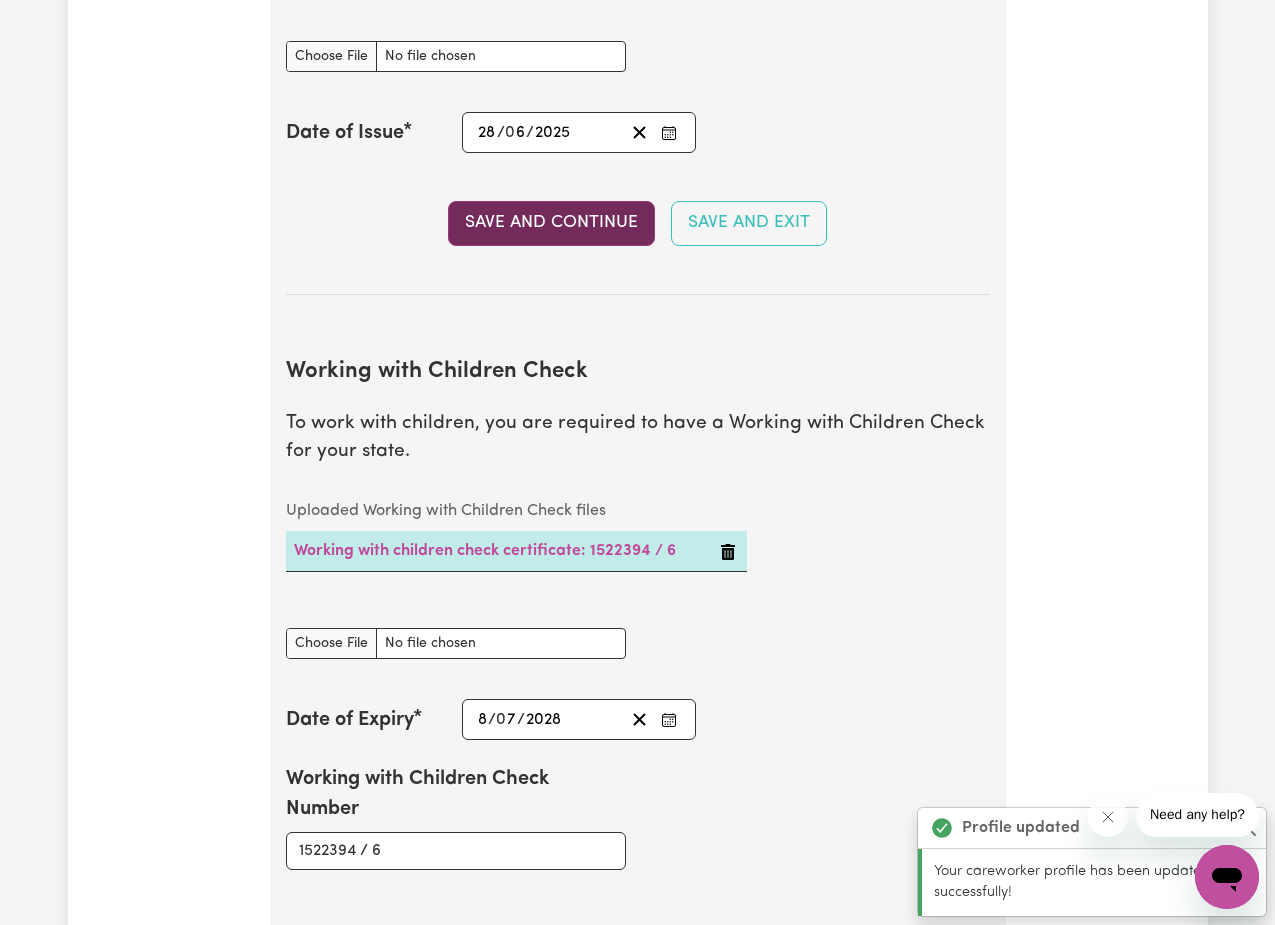 click on "Save and Continue" at bounding box center [551, 223] 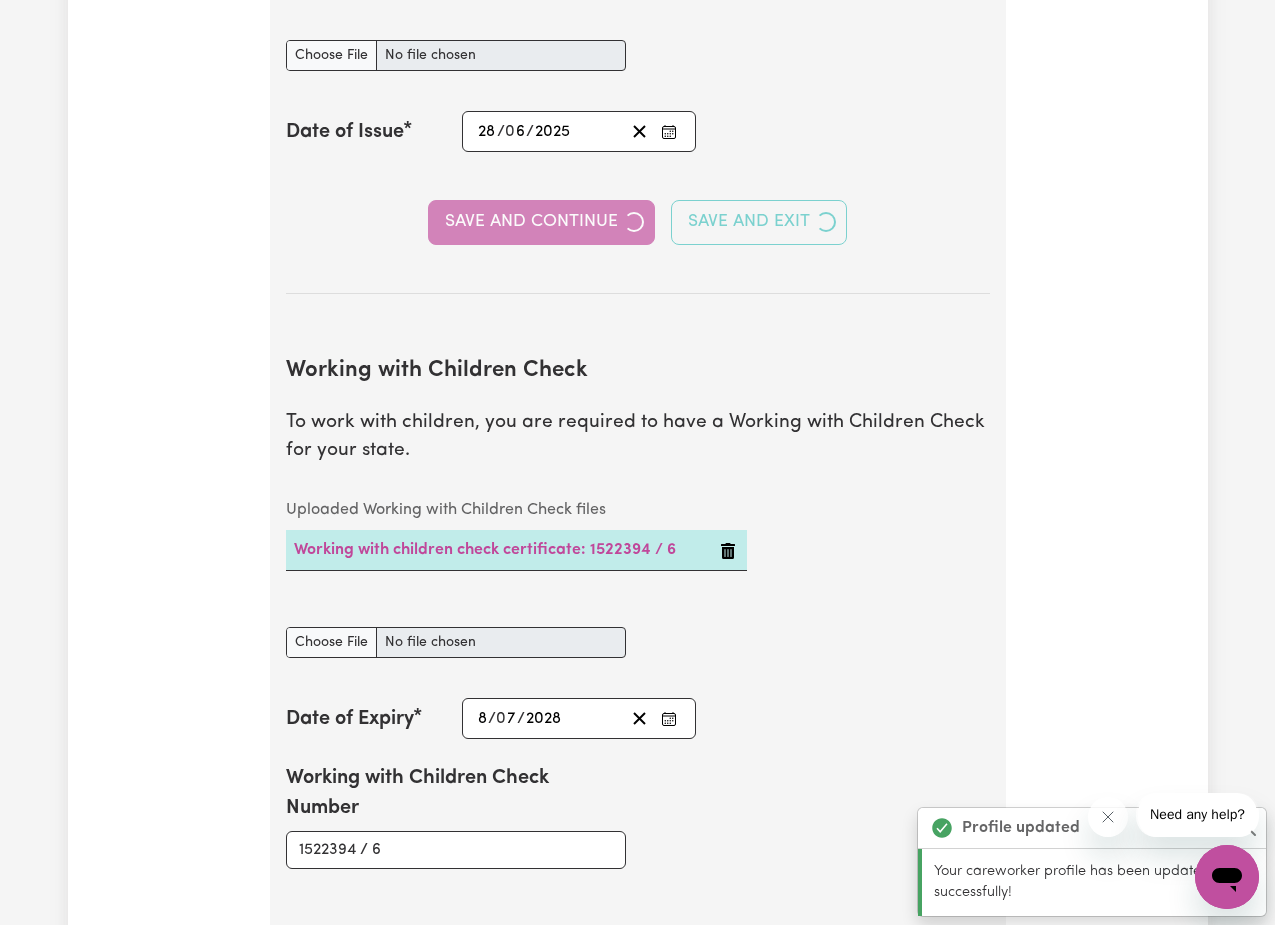 scroll, scrollTop: 1967, scrollLeft: 0, axis: vertical 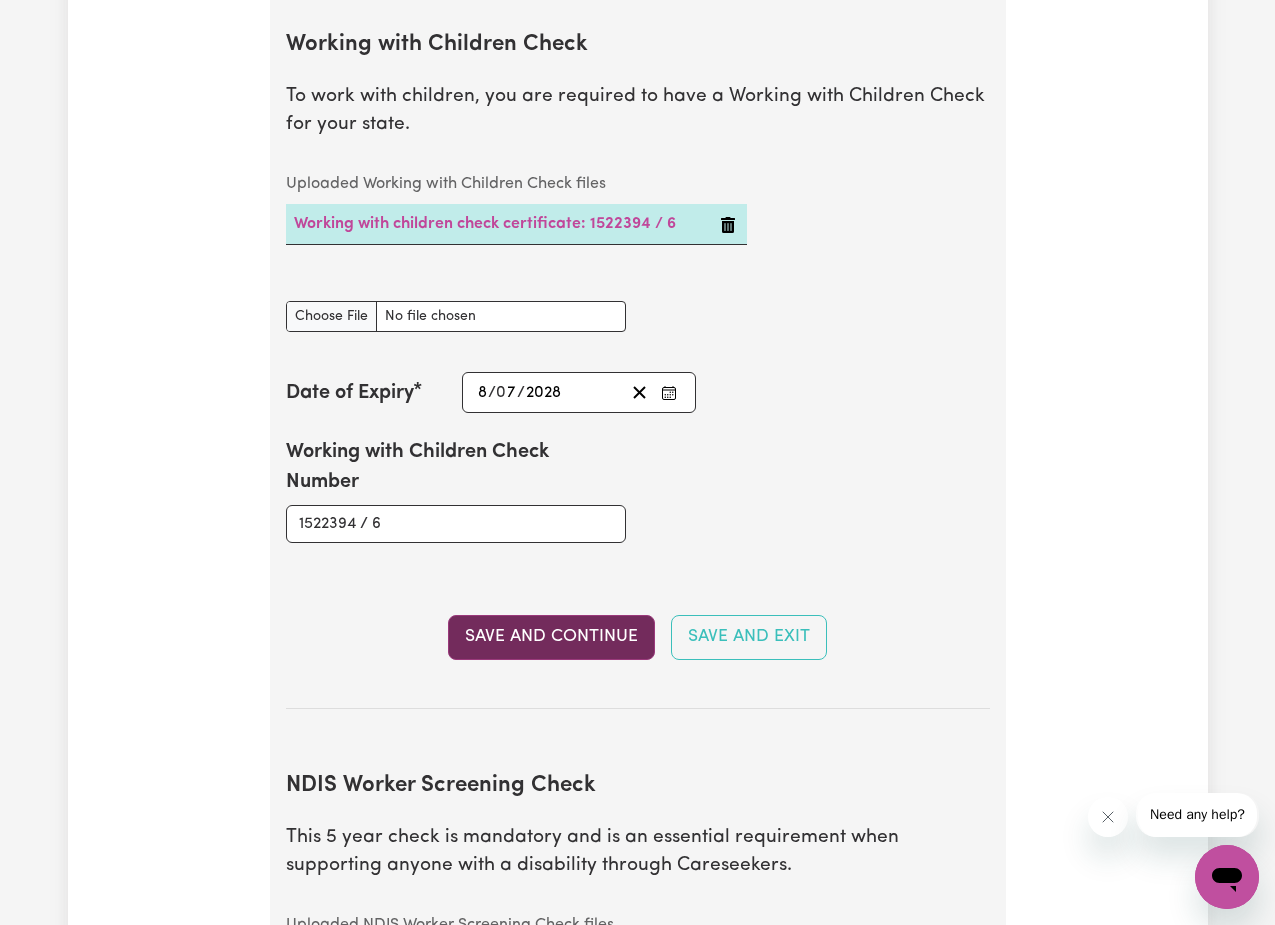 click on "Save and Continue" at bounding box center (551, 637) 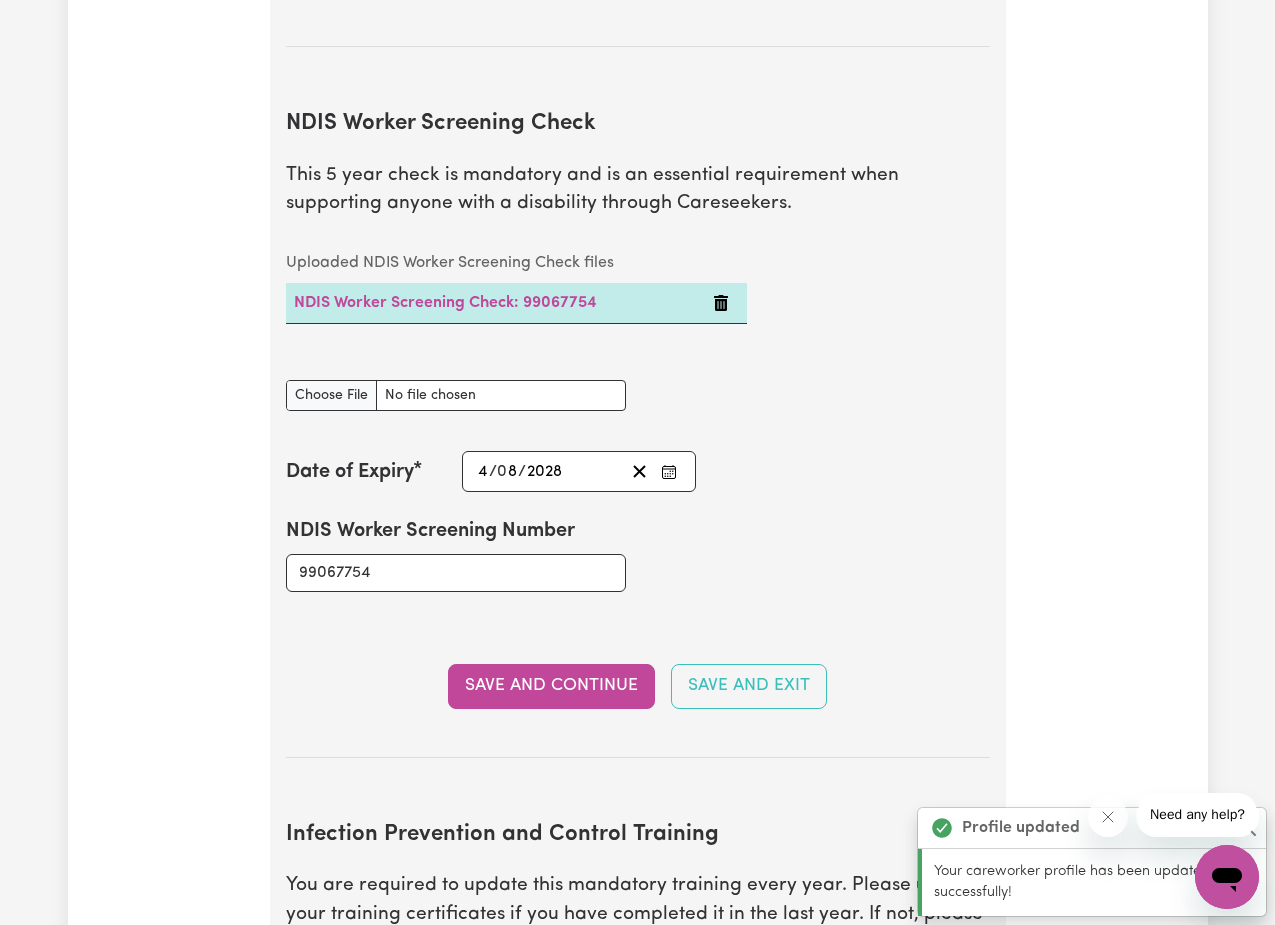 scroll, scrollTop: 2708, scrollLeft: 0, axis: vertical 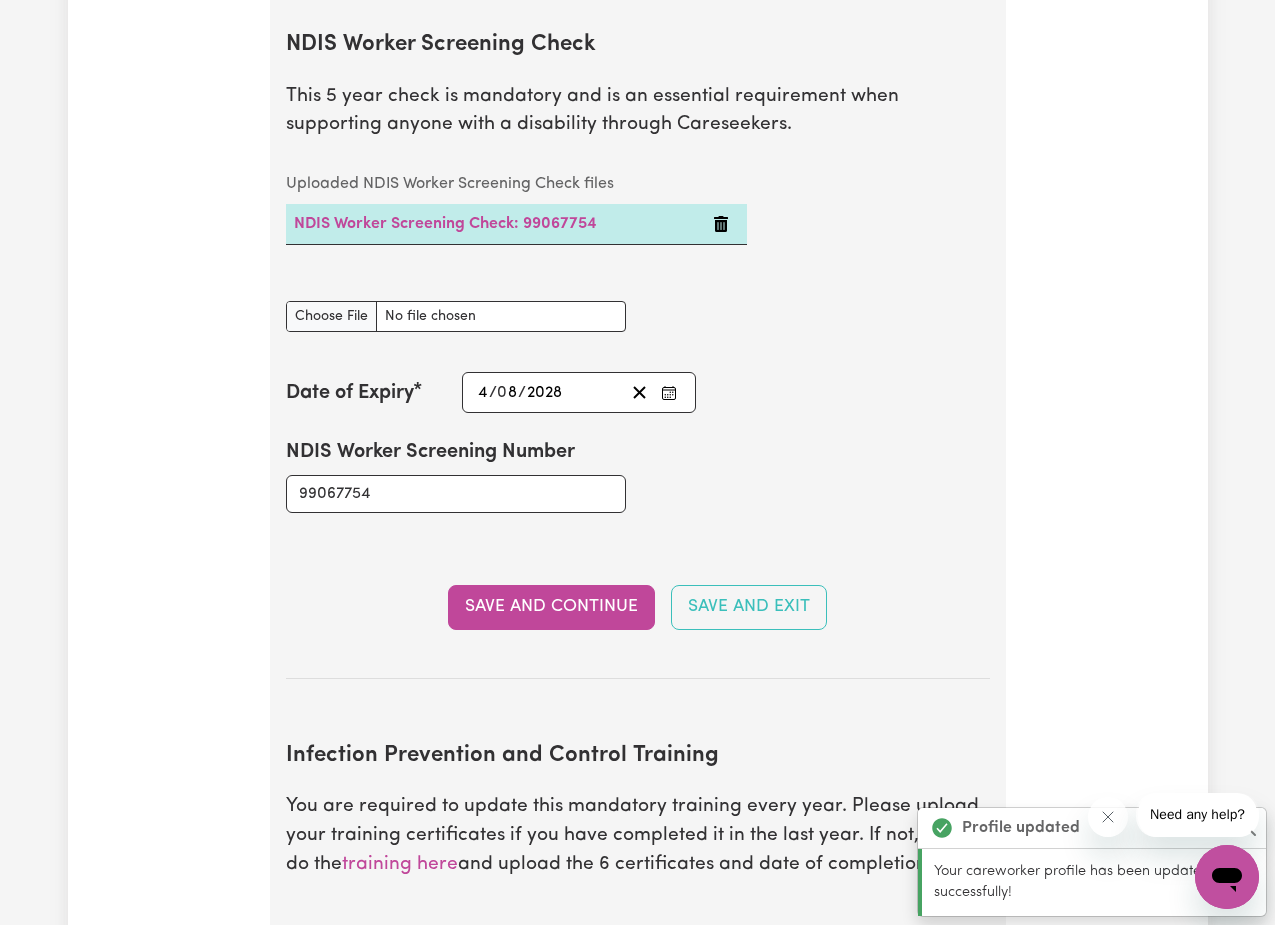 click at bounding box center (721, 224) 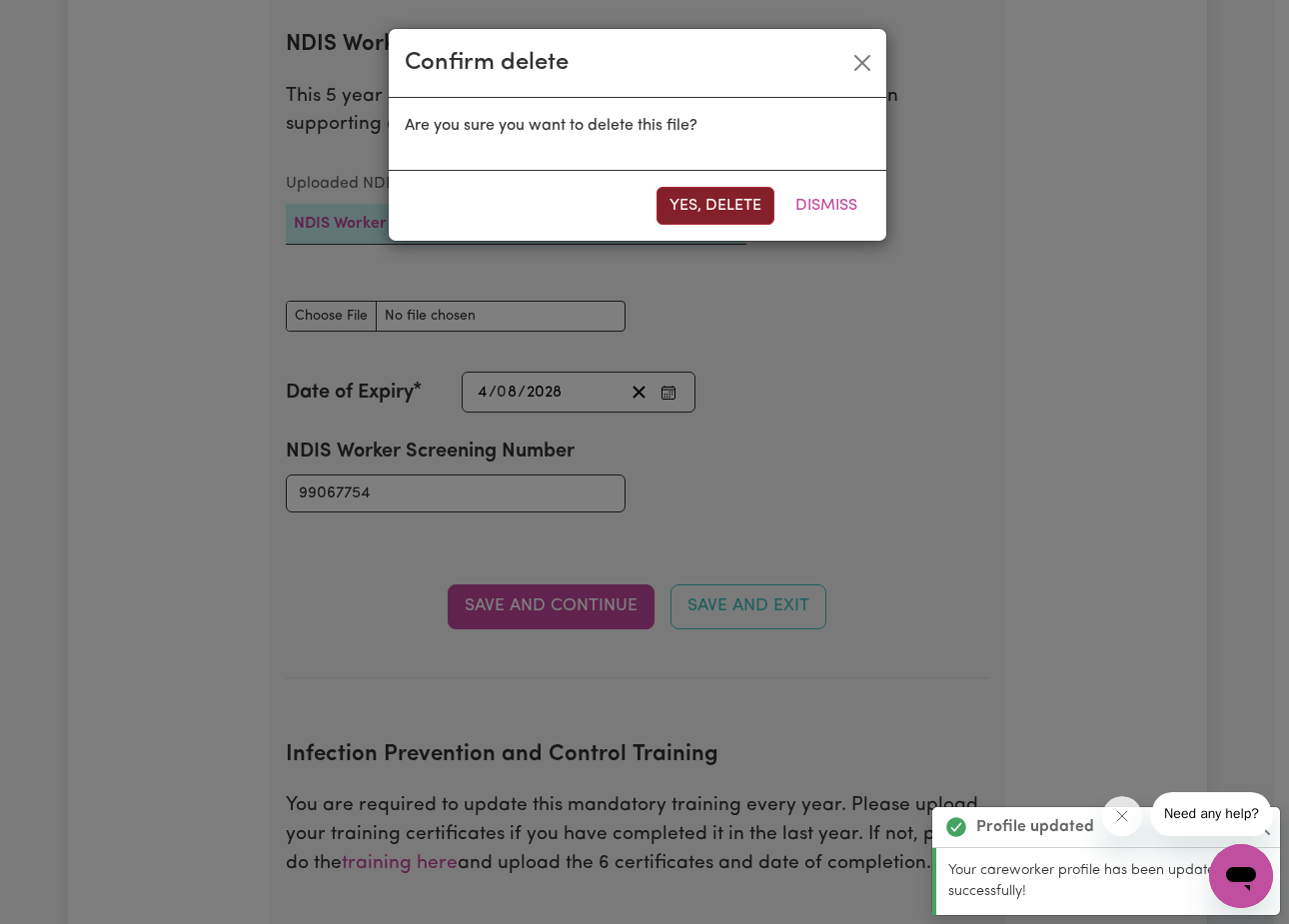 click on "Yes, delete" at bounding box center [715, 206] 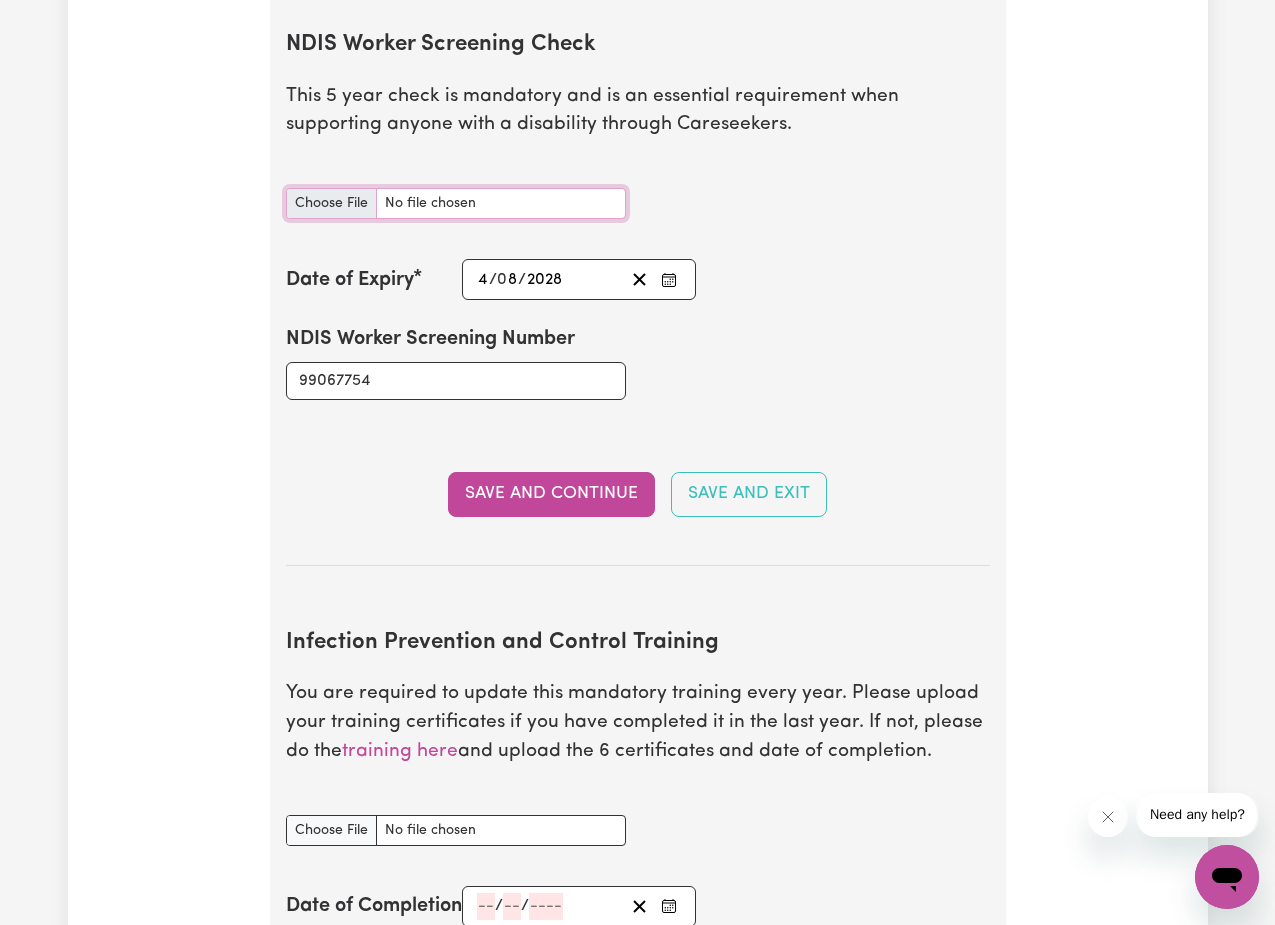 click on "NDIS Worker Screening Check  document" at bounding box center (456, 203) 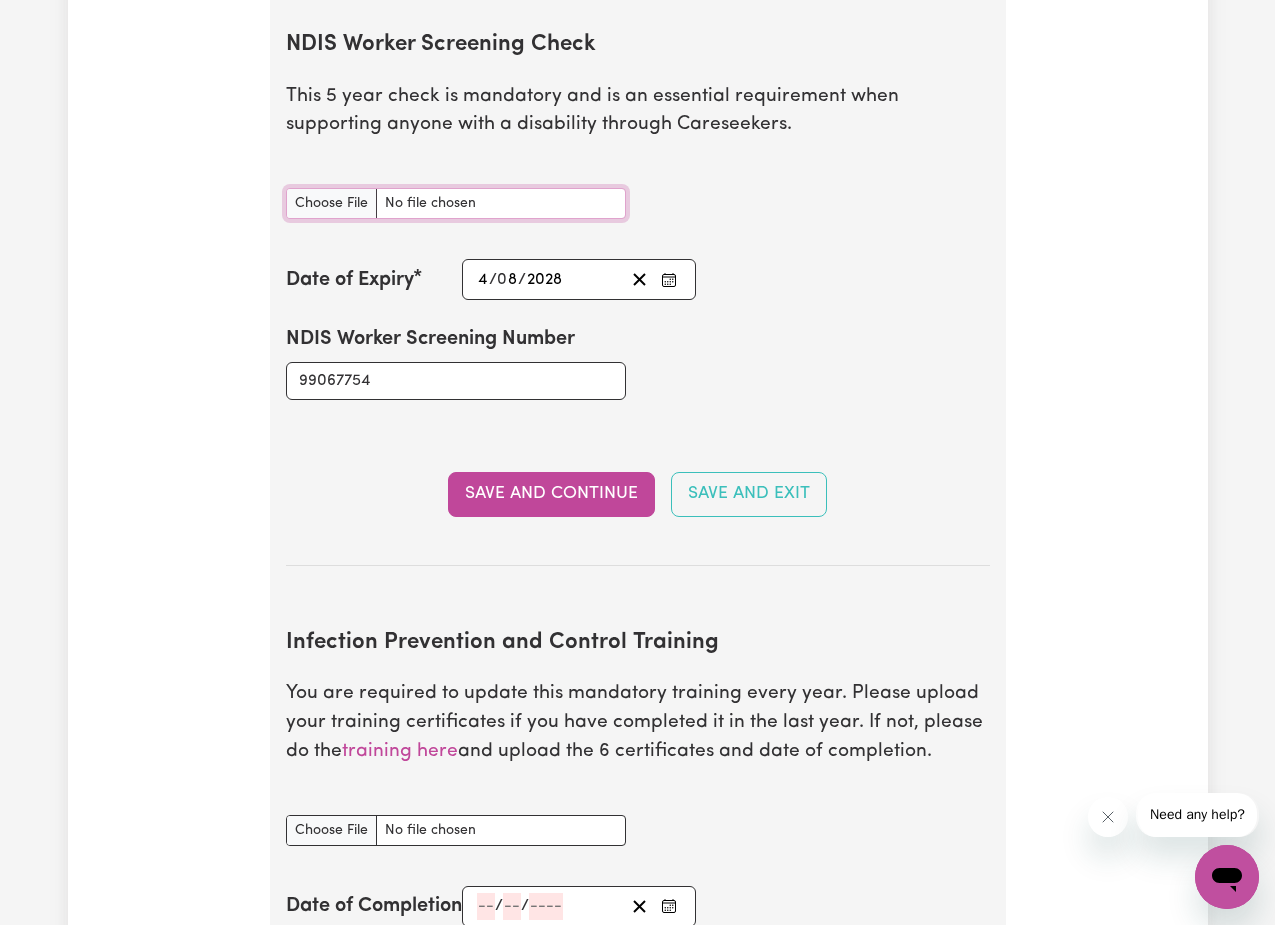 type on "C:\fakepath\Disability Worker Screening.pdf" 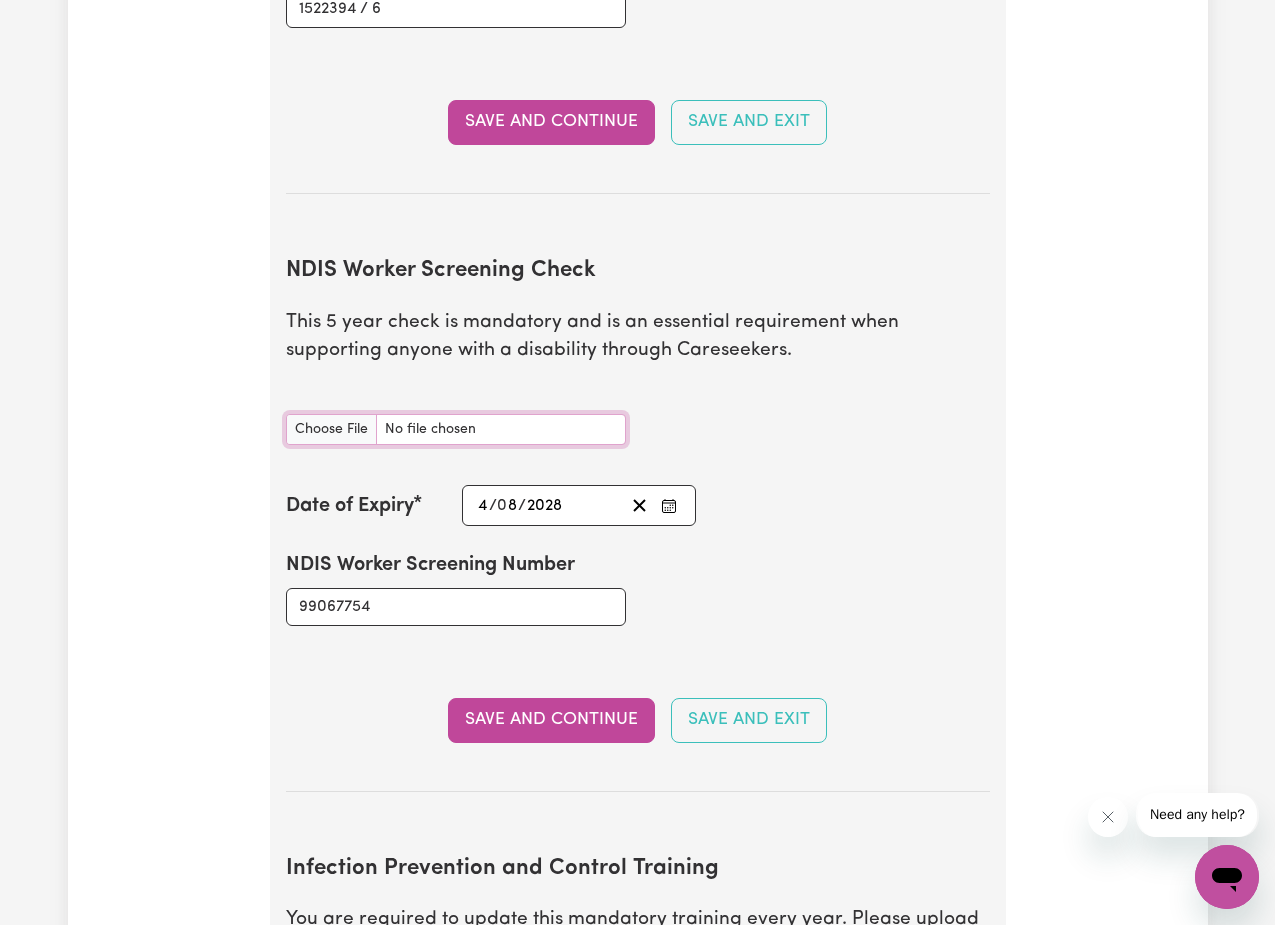 scroll, scrollTop: 2492, scrollLeft: 0, axis: vertical 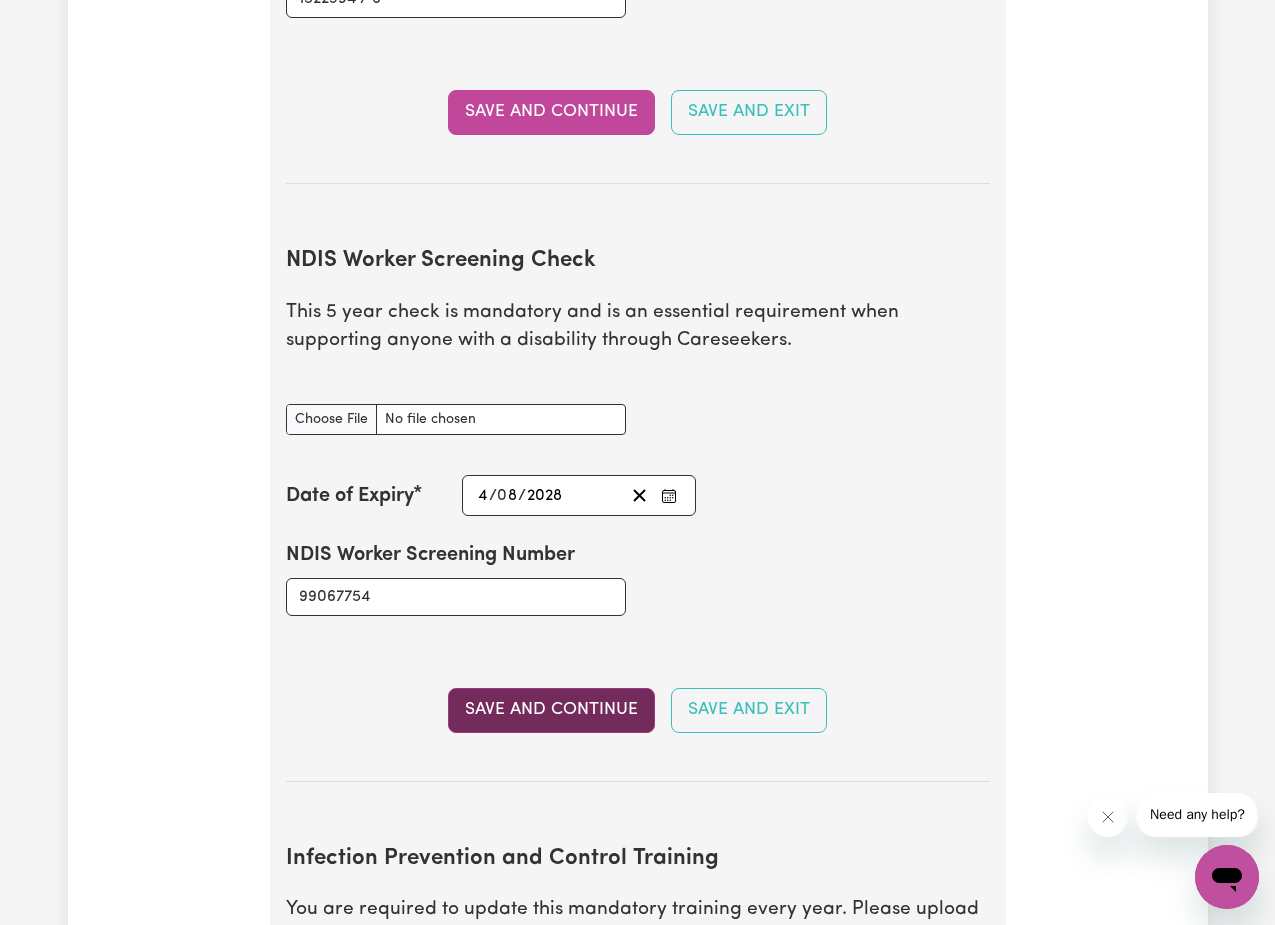 click on "Save and Continue" at bounding box center (551, 710) 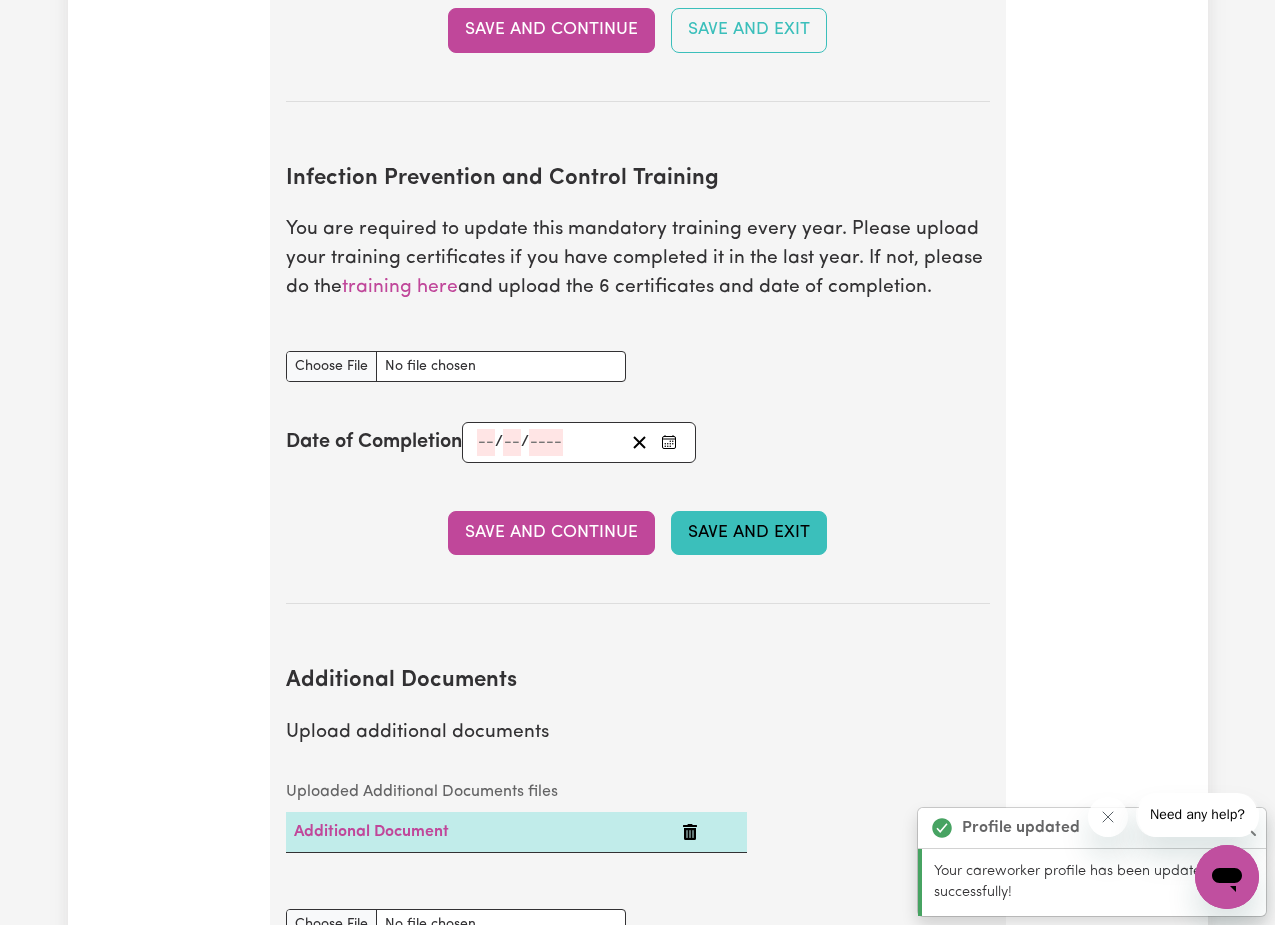 scroll, scrollTop: 2592, scrollLeft: 0, axis: vertical 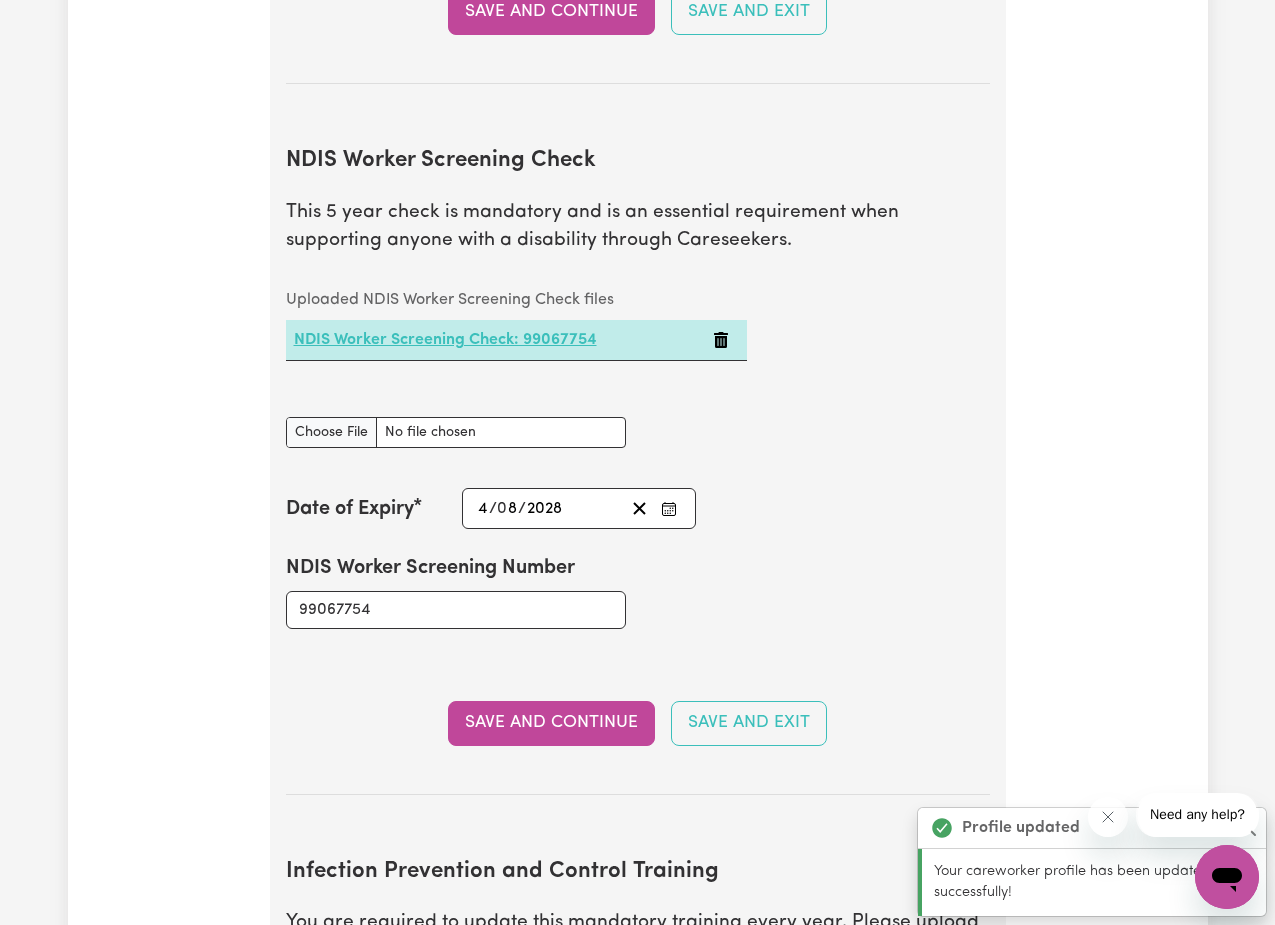 click on "NDIS Worker Screening Check: 99067754" at bounding box center (445, 340) 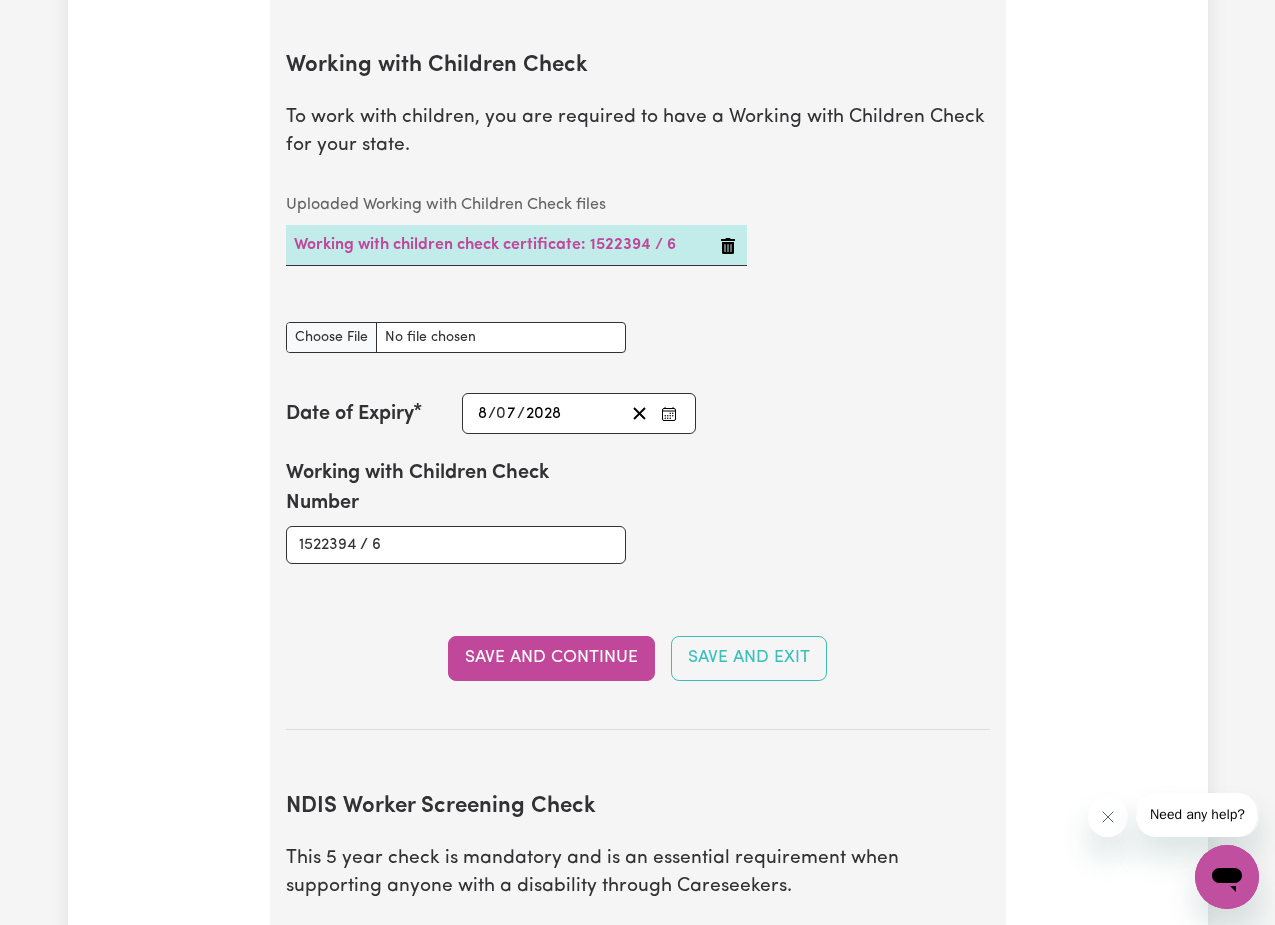 scroll, scrollTop: 1945, scrollLeft: 0, axis: vertical 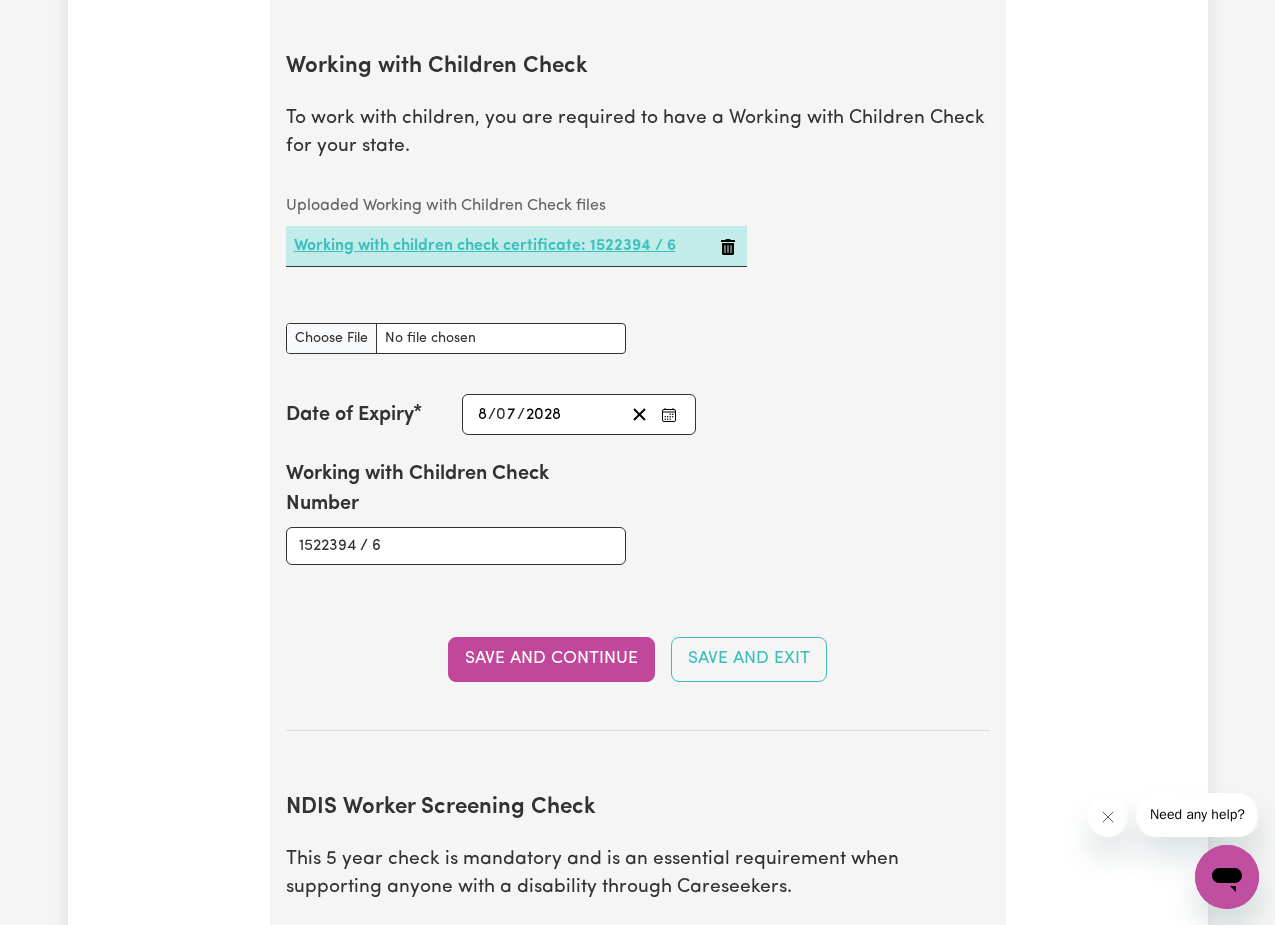 click on "Working with children check certificate: 1522394 / 6" at bounding box center (485, 246) 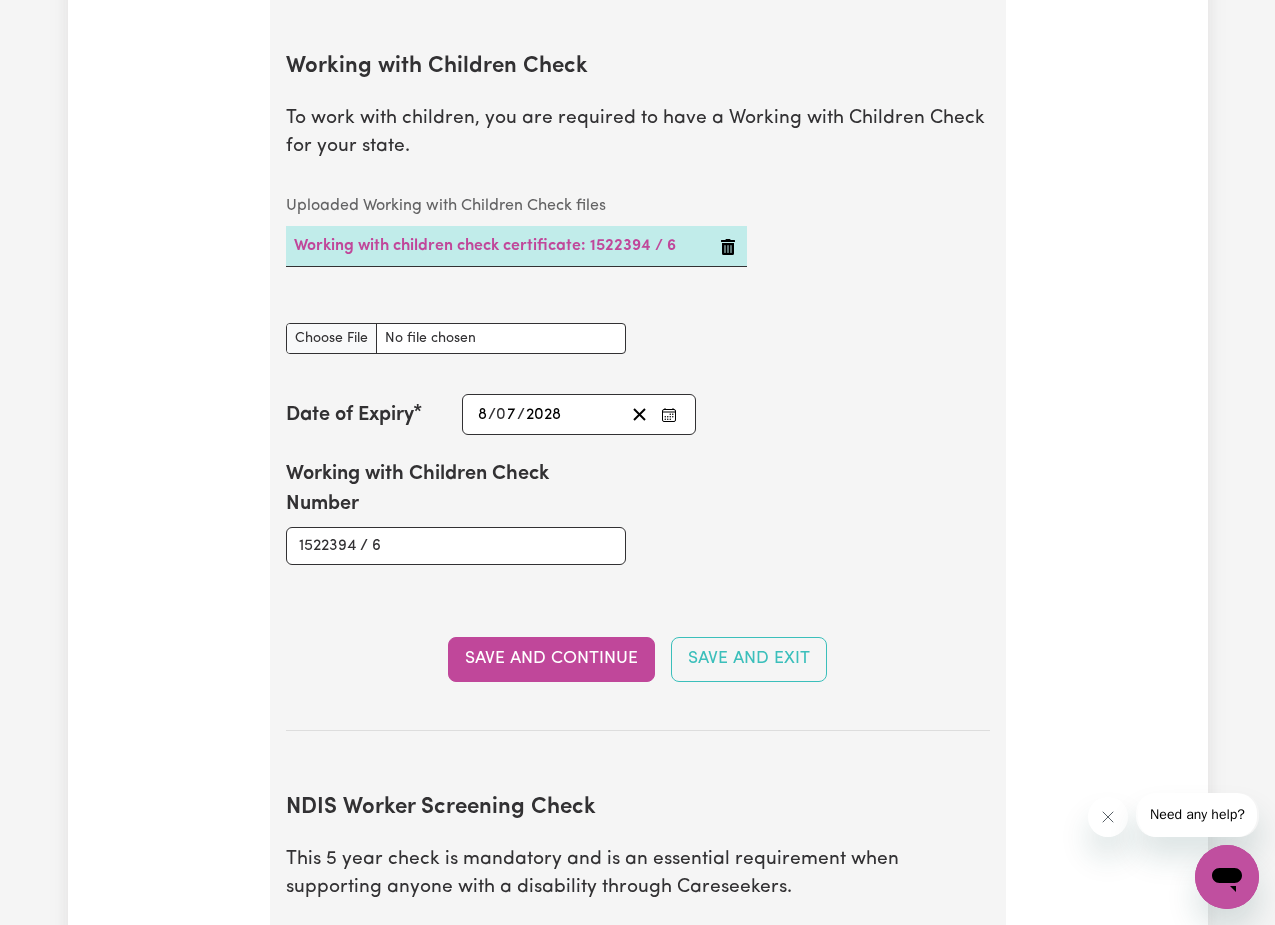click 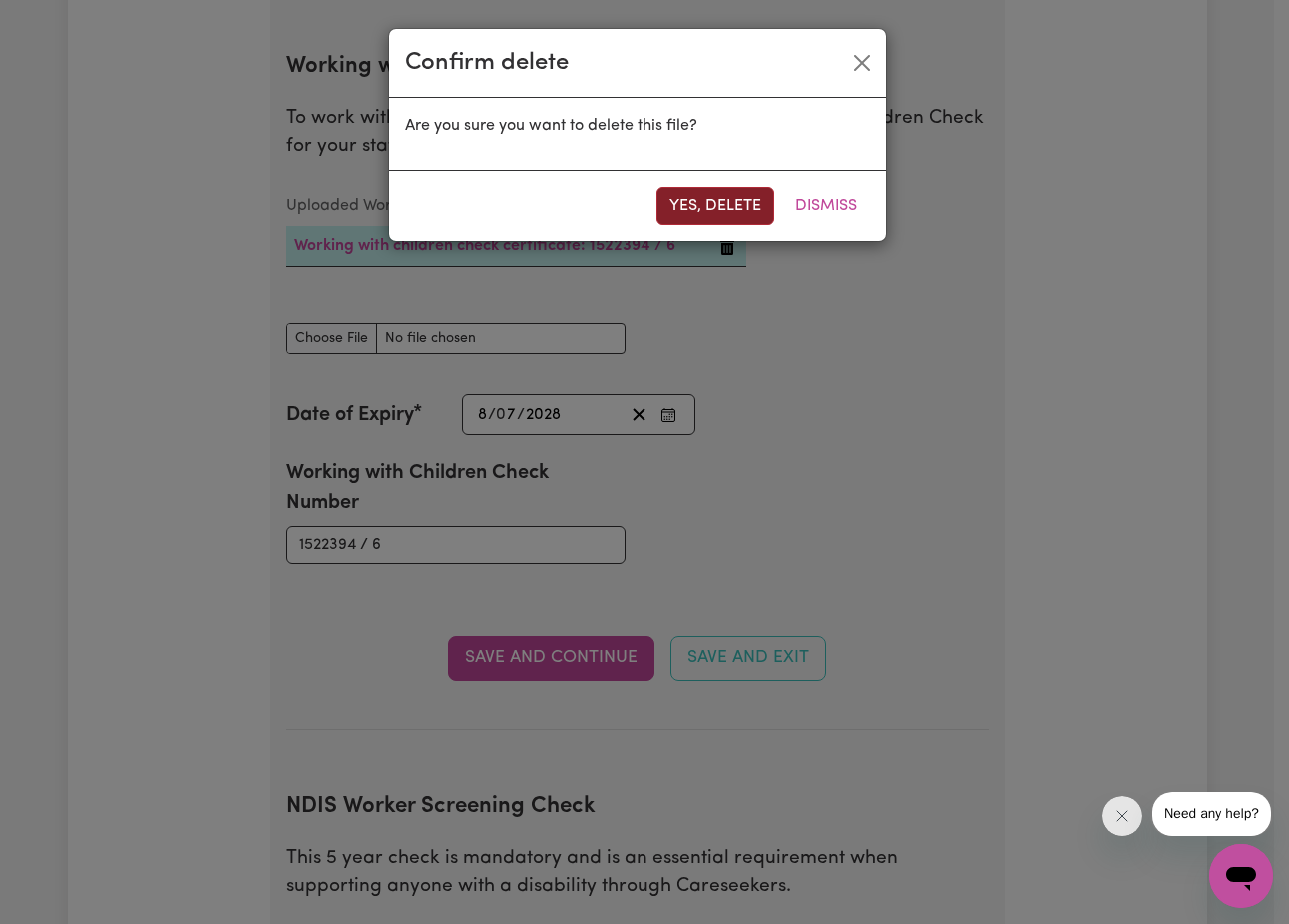 click on "Yes, delete" at bounding box center [715, 206] 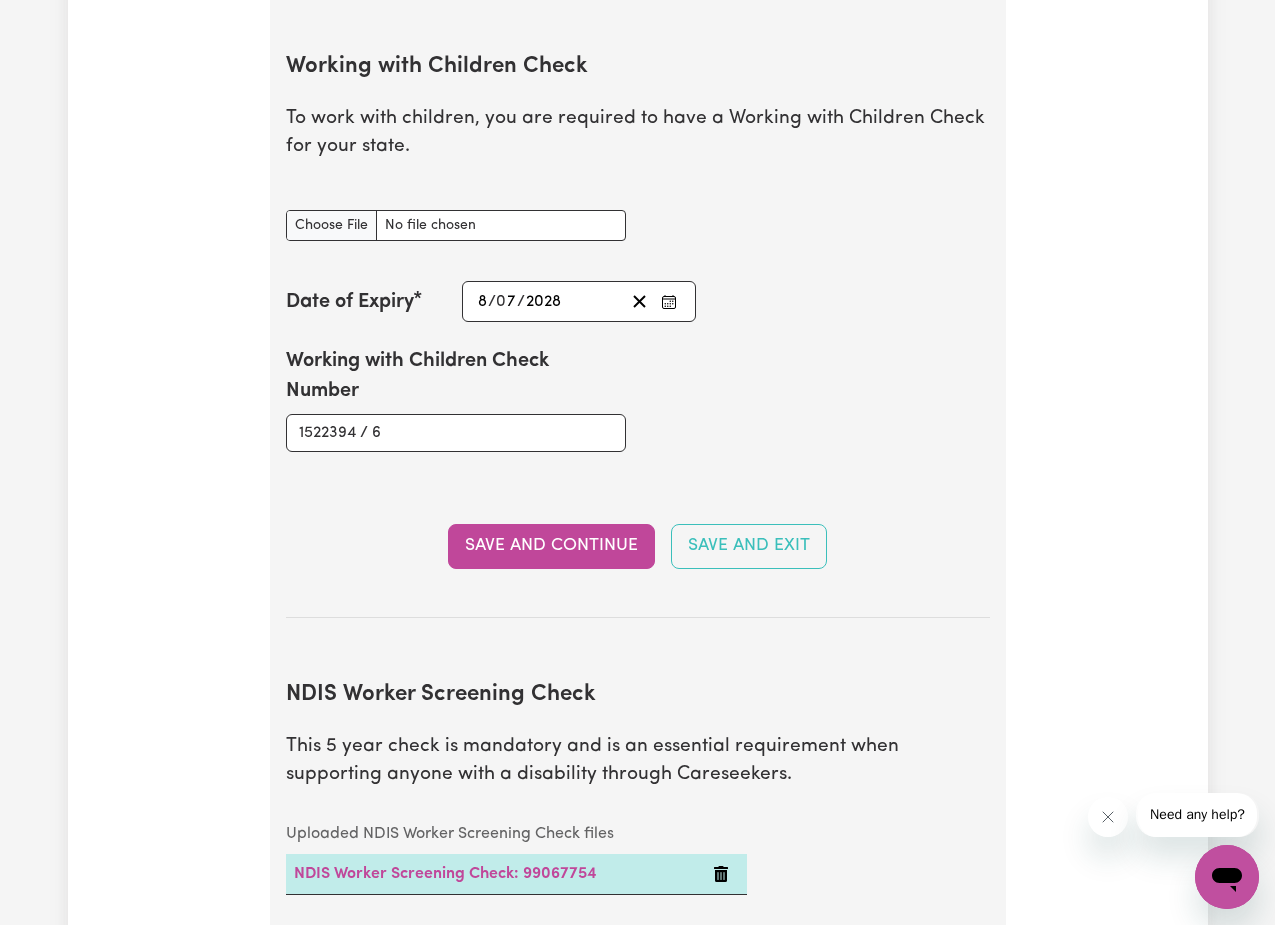 click on "Working with Children Check Number 1522394 / 6" at bounding box center (638, 399) 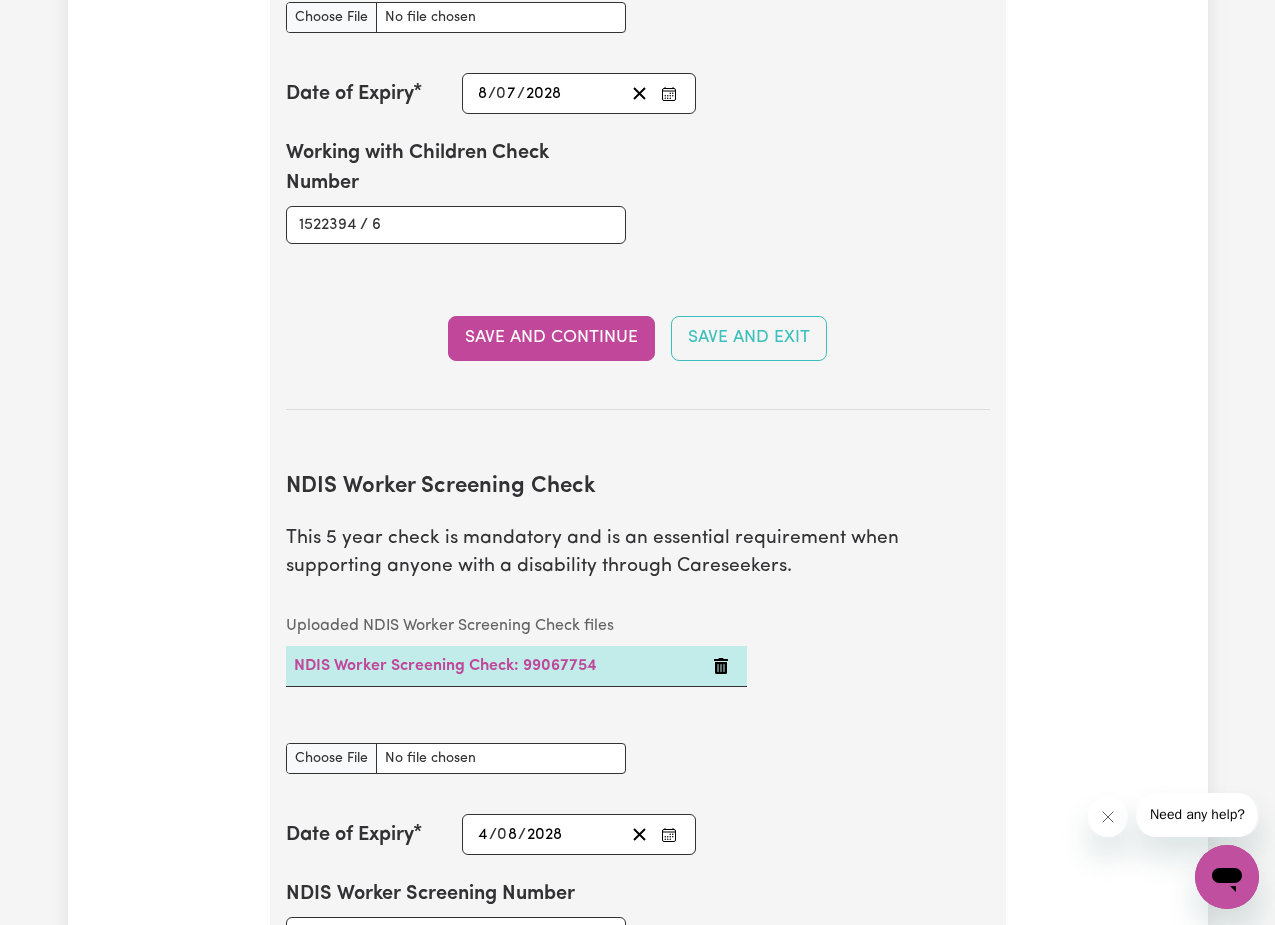 scroll, scrollTop: 2248, scrollLeft: 0, axis: vertical 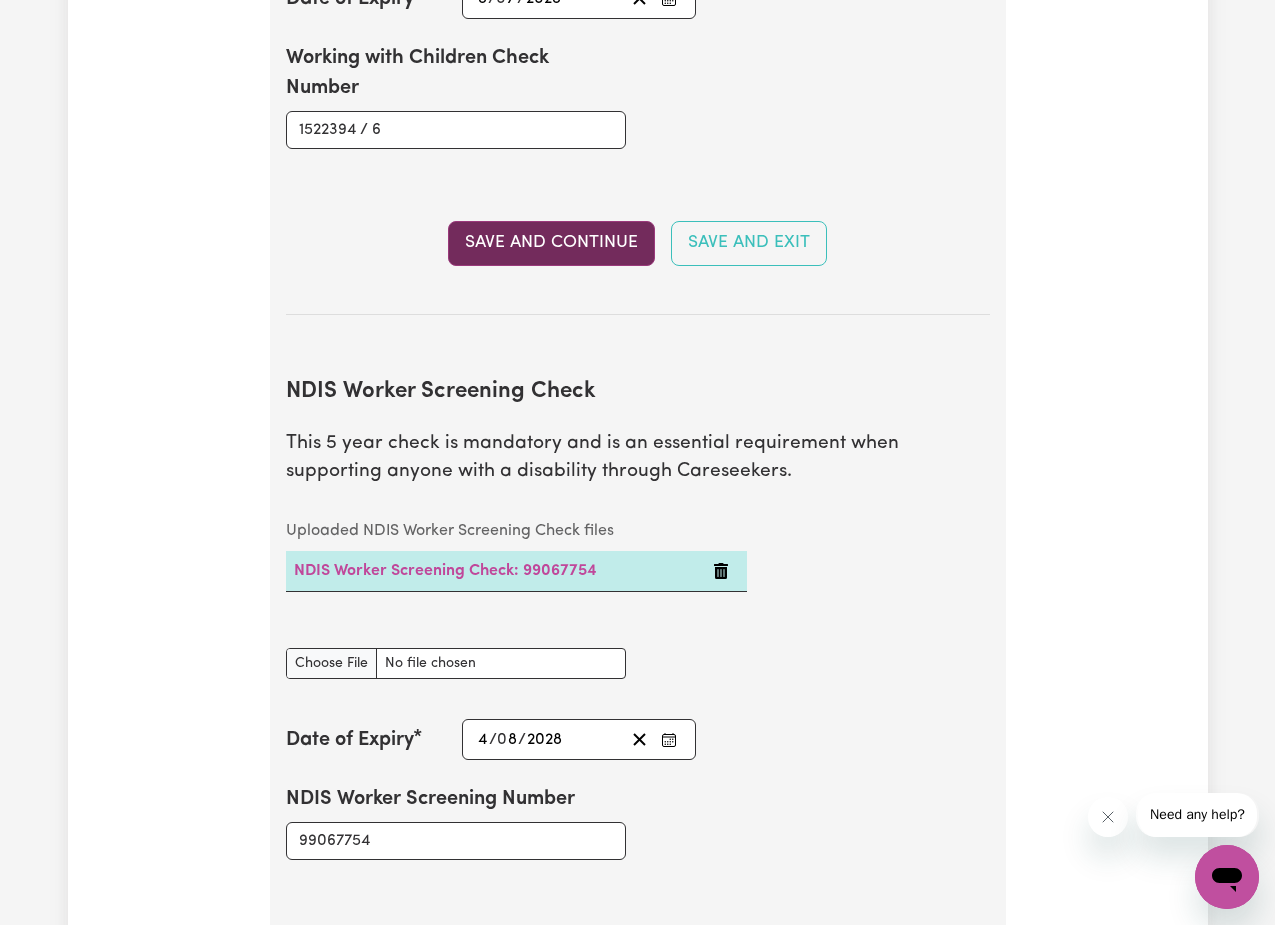 click on "Save and Continue" at bounding box center (551, 243) 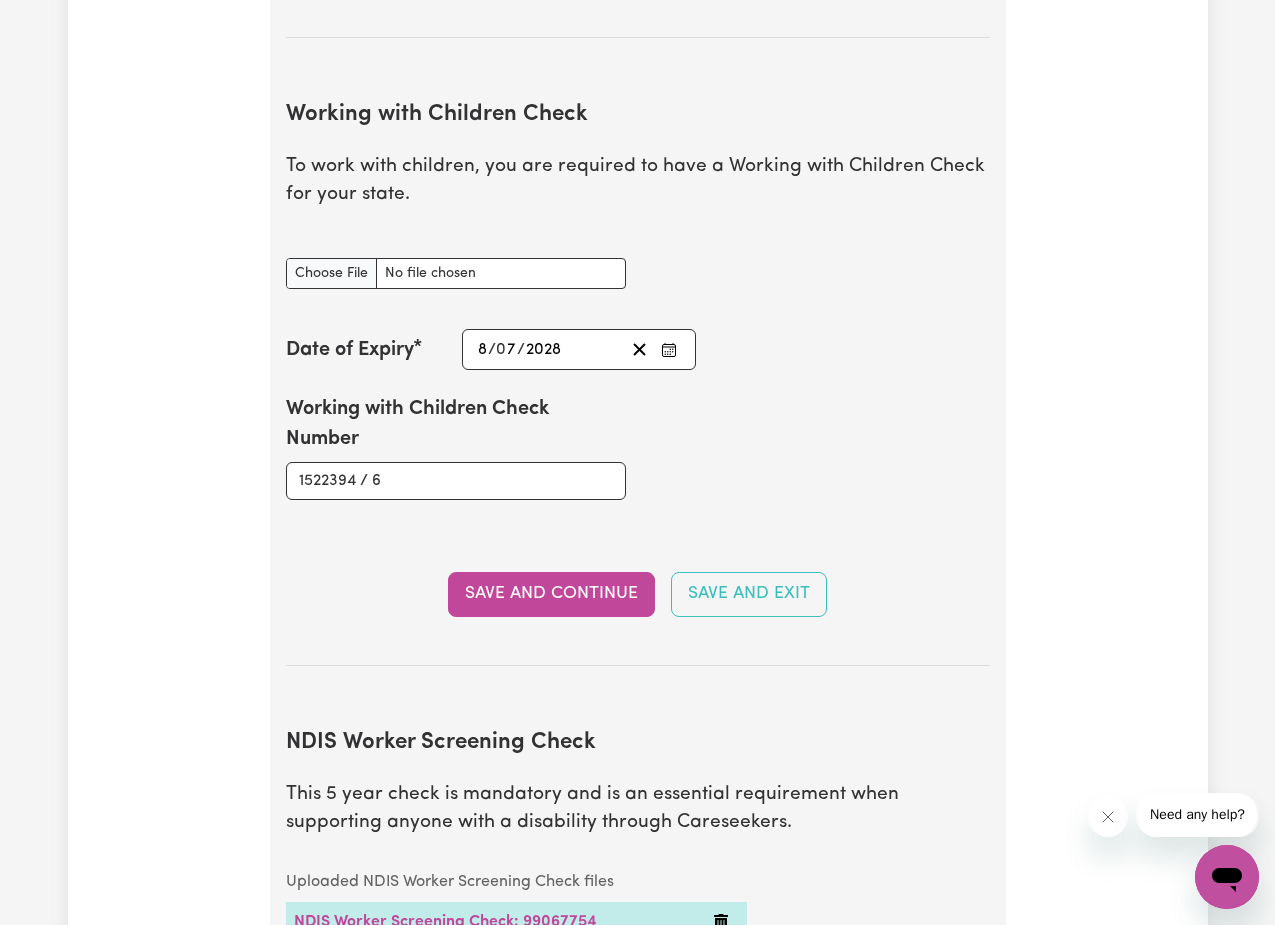 scroll, scrollTop: 1893, scrollLeft: 0, axis: vertical 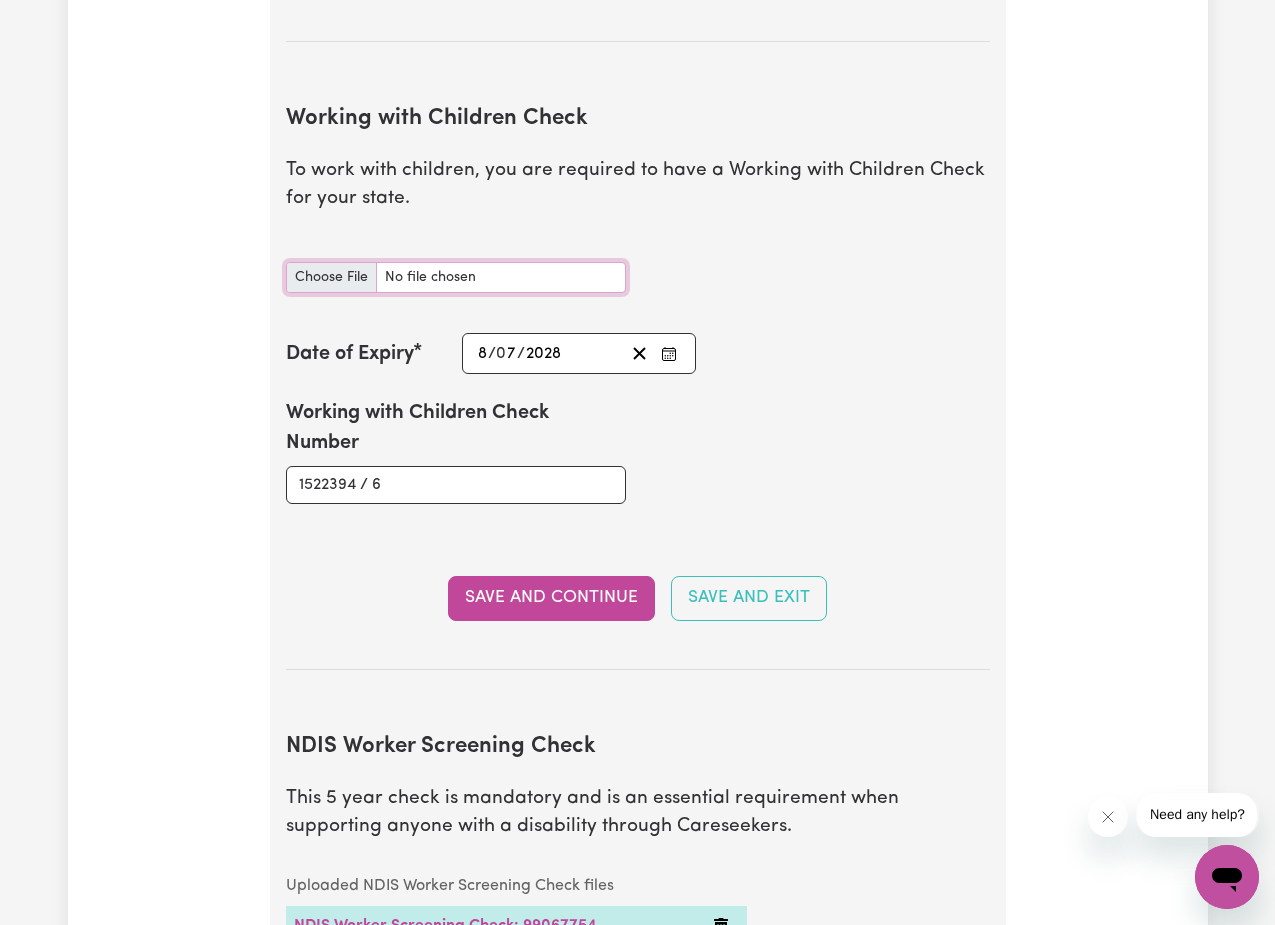 click on "Working with Children Check  document" at bounding box center (456, 277) 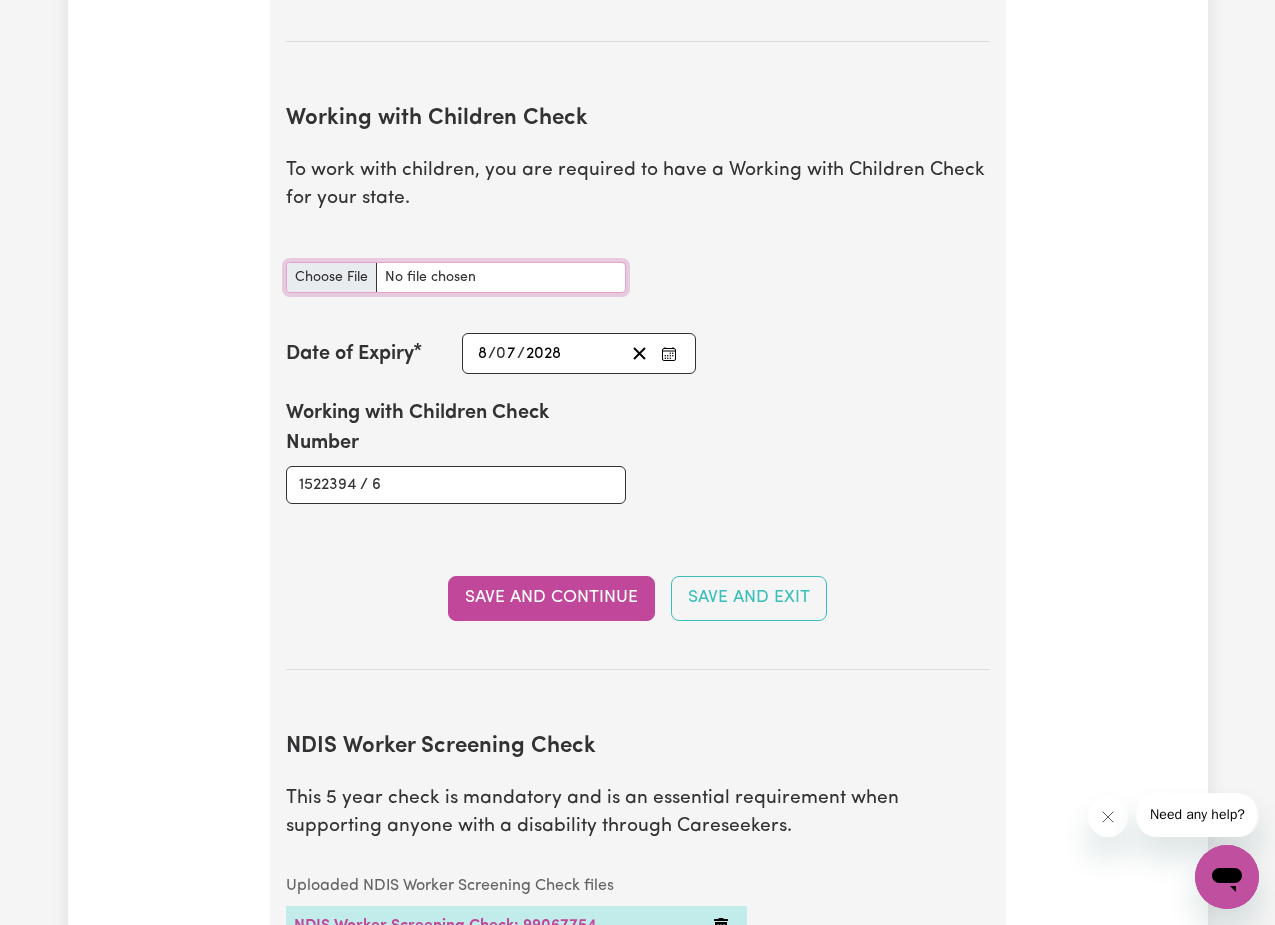 type on "C:\fakepath\Blue Card Services.pdf" 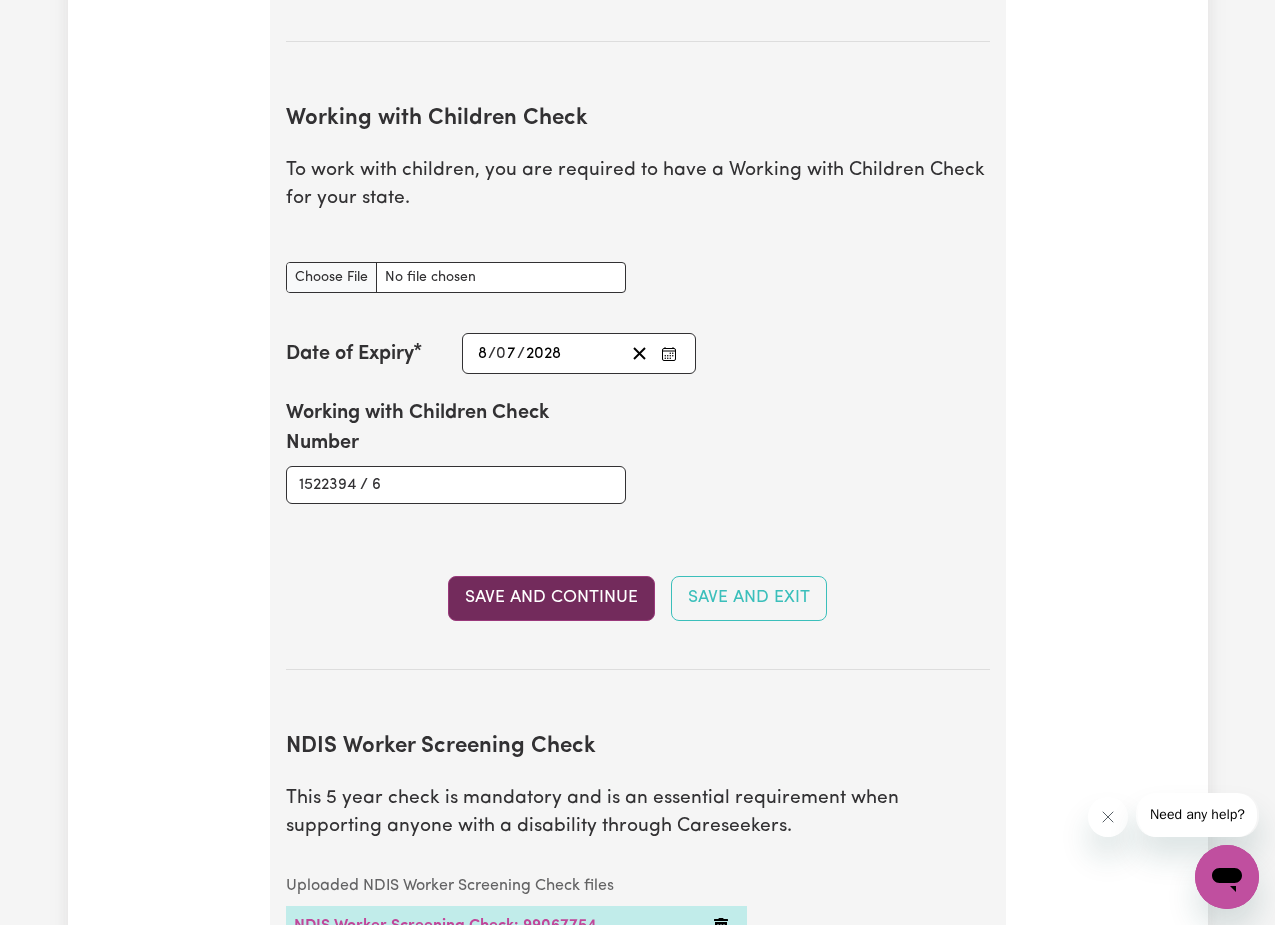 click on "Save and Continue" at bounding box center (551, 598) 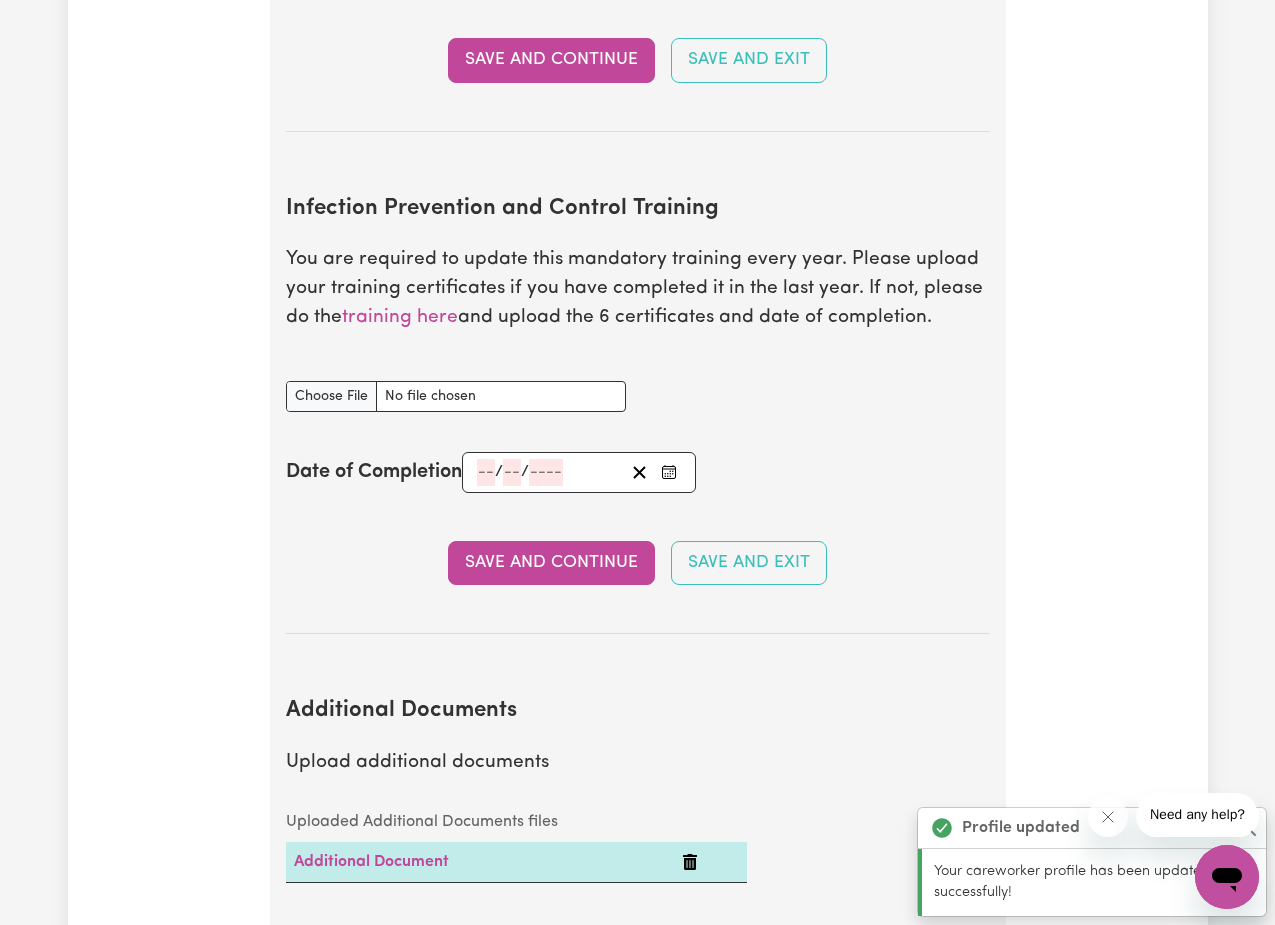 scroll, scrollTop: 3259, scrollLeft: 0, axis: vertical 